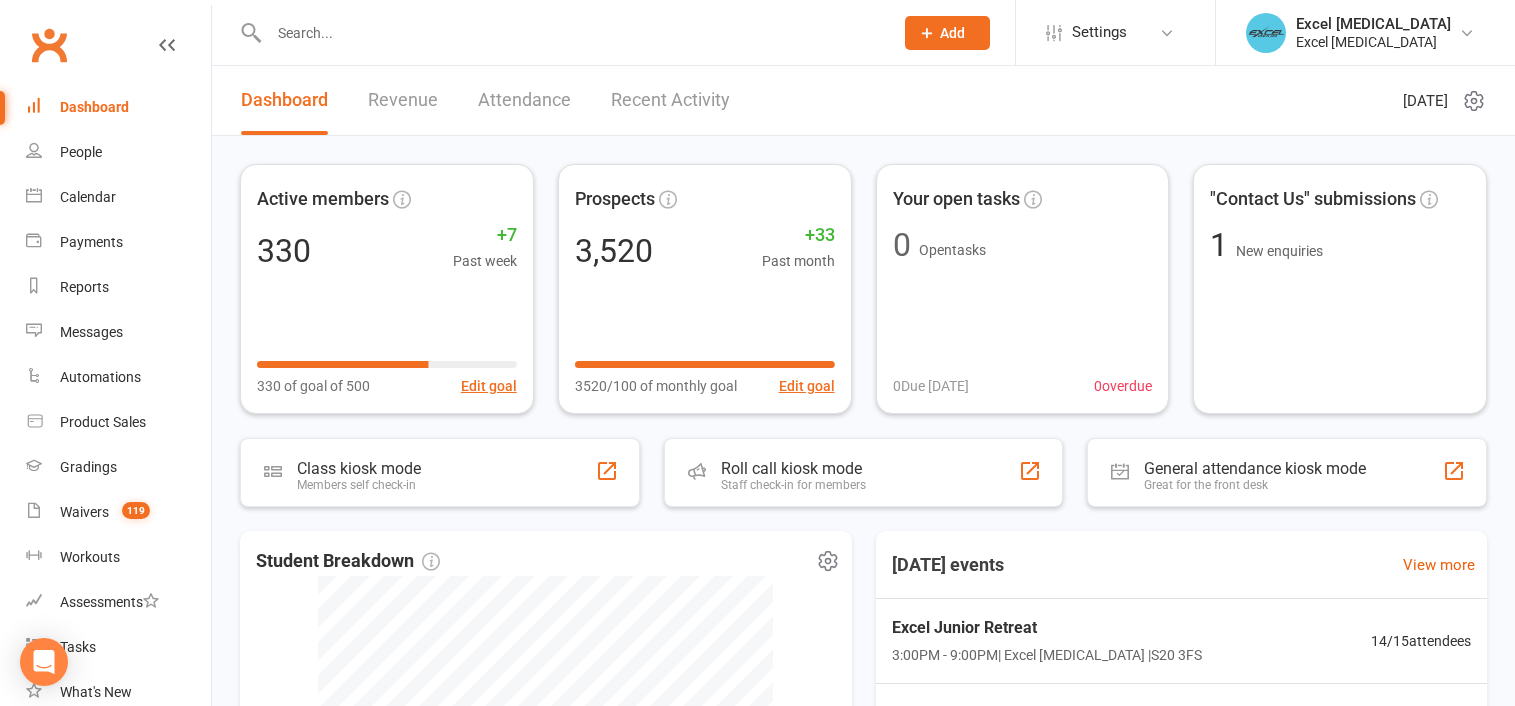 scroll, scrollTop: 0, scrollLeft: 0, axis: both 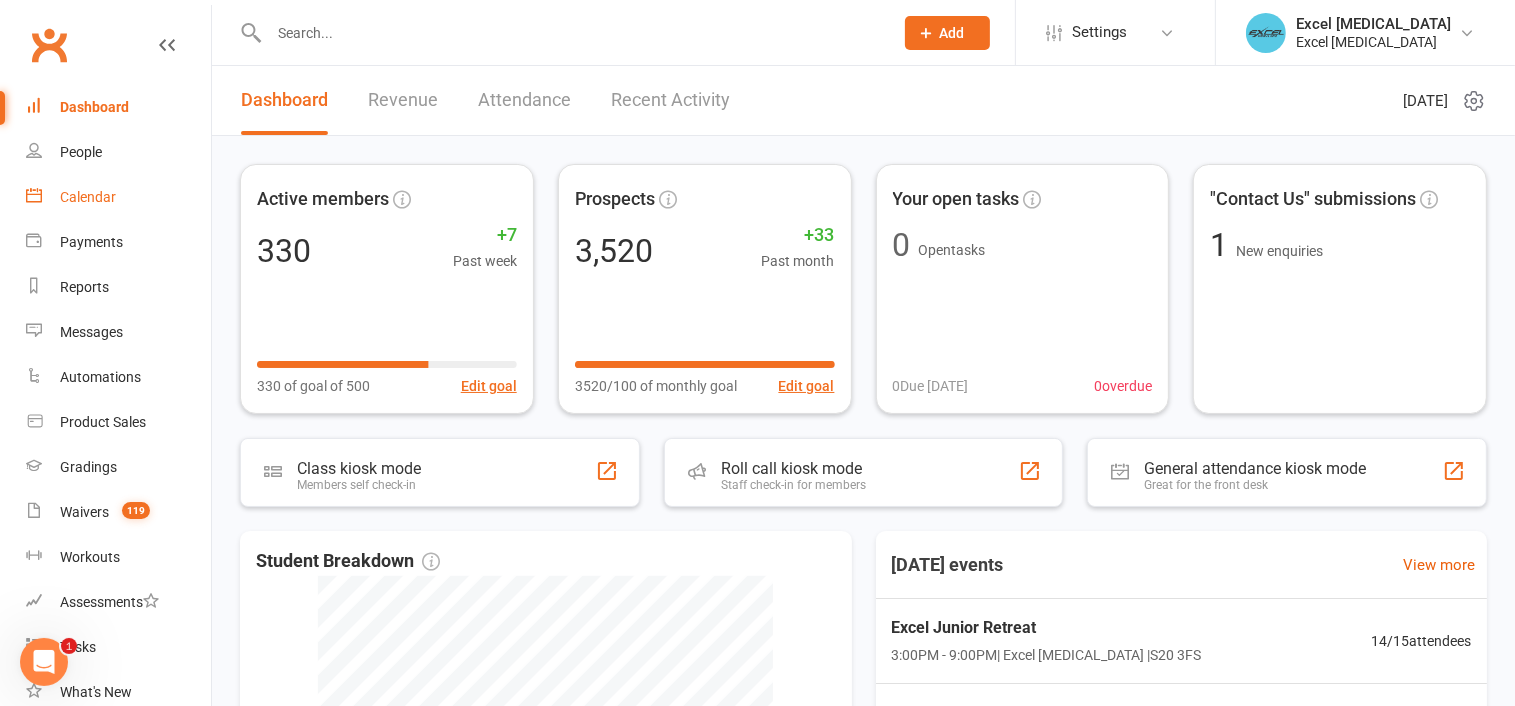 click on "Calendar" at bounding box center (88, 197) 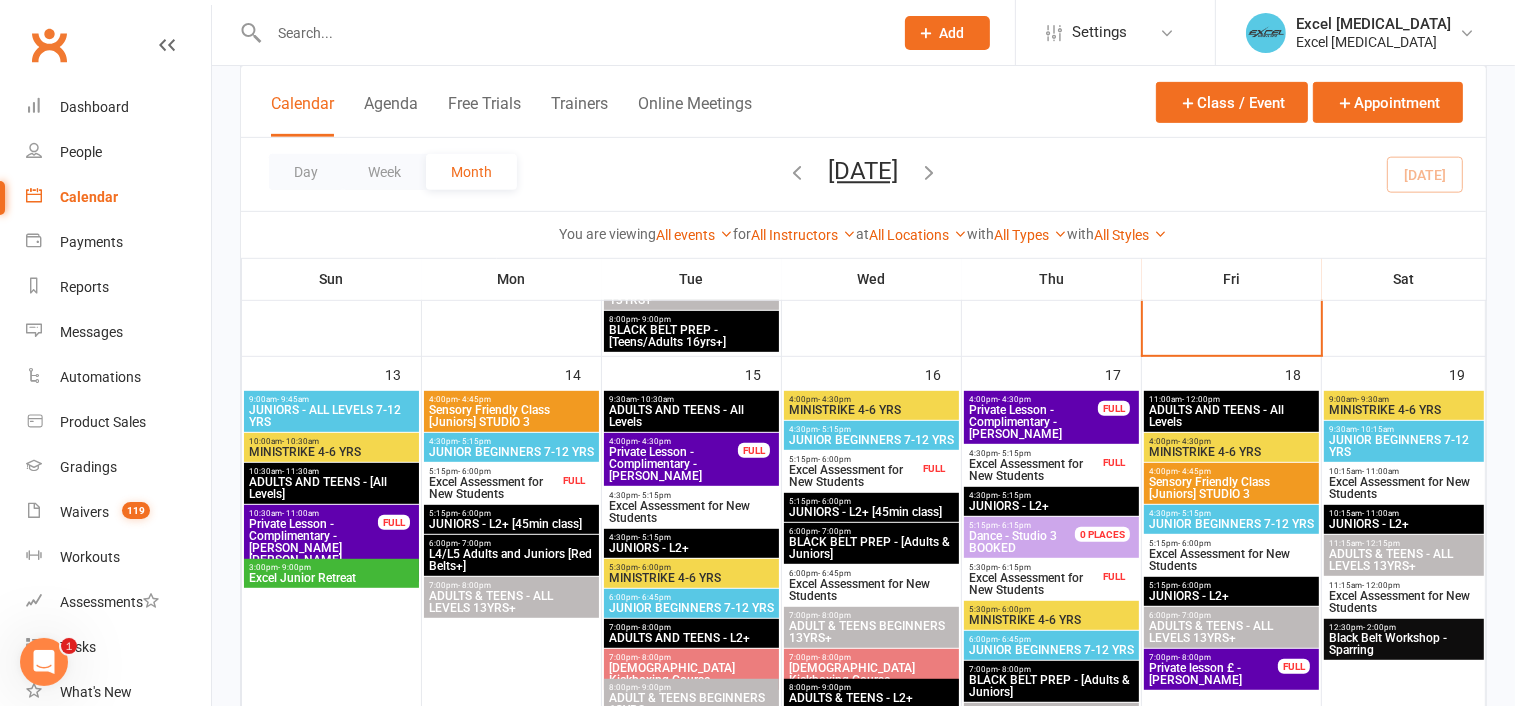 scroll, scrollTop: 999, scrollLeft: 0, axis: vertical 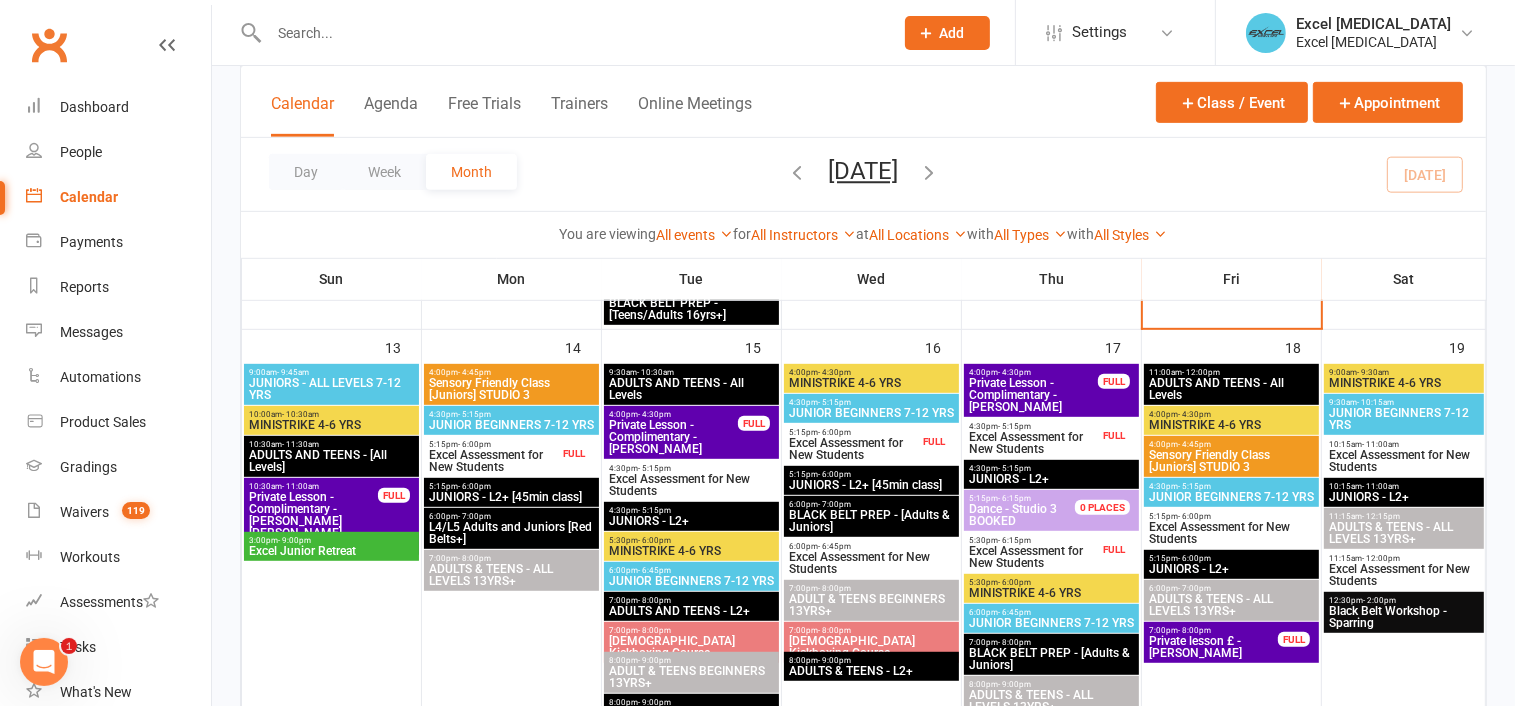 click on "5:15pm  - 6:00pm Excel Assessment for New Students FULL" at bounding box center [511, 456] 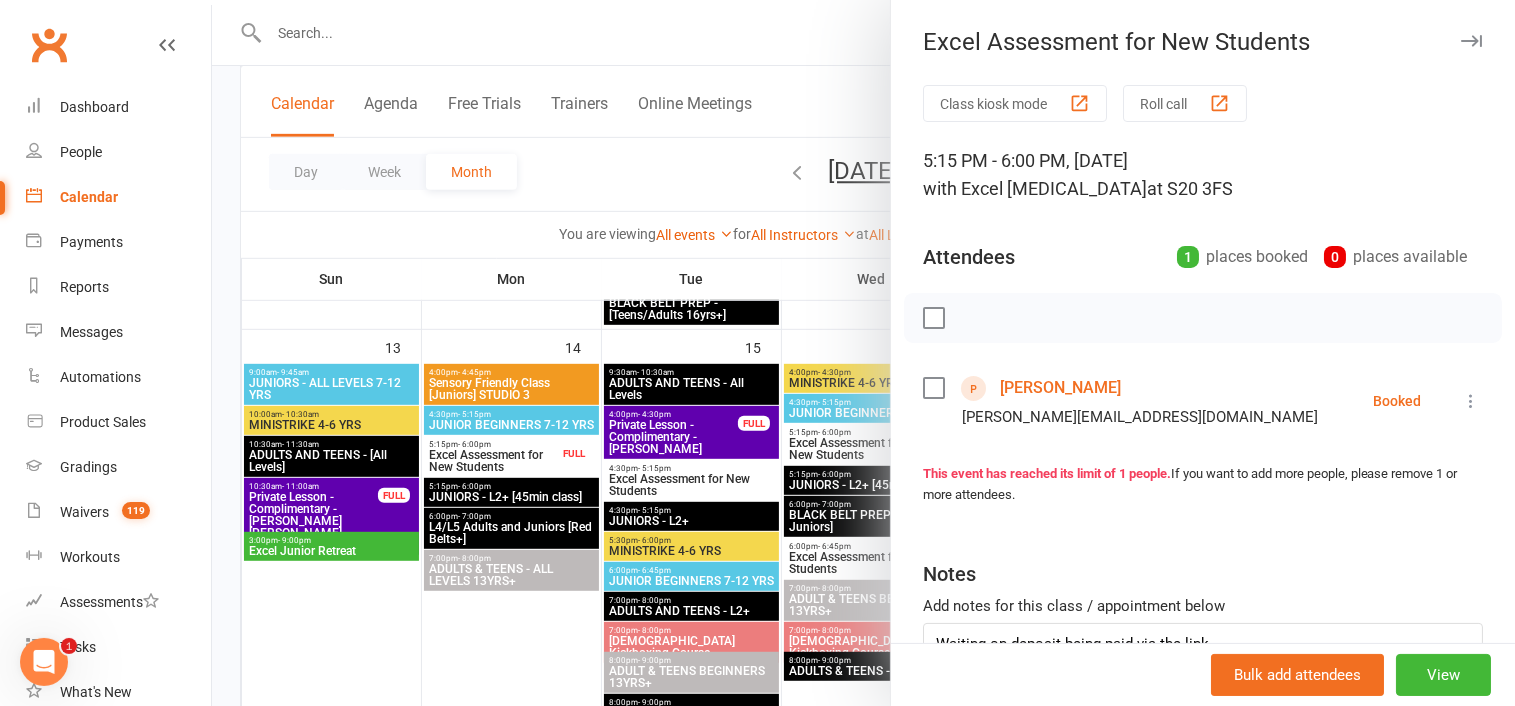 click at bounding box center (863, 353) 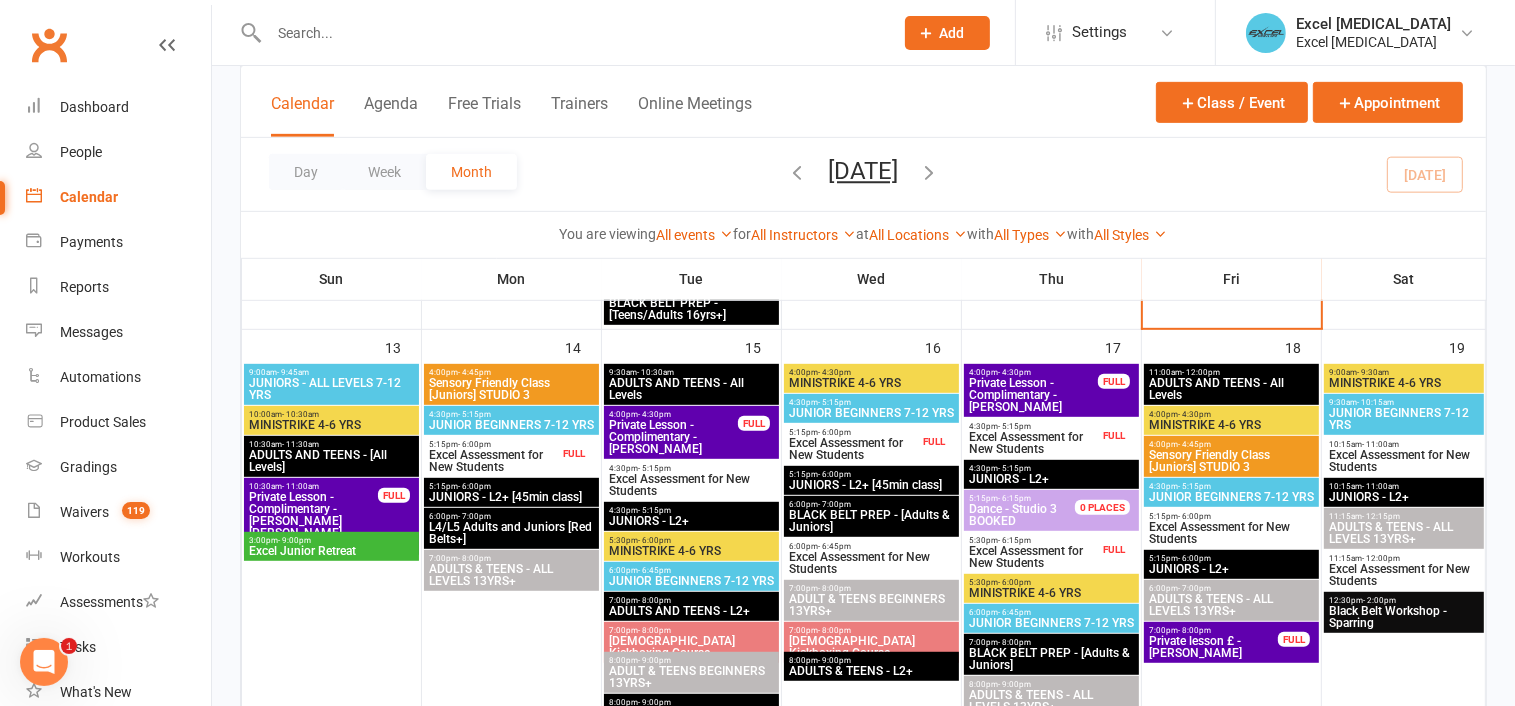 click on "Excel Assessment for New Students" at bounding box center [853, 449] 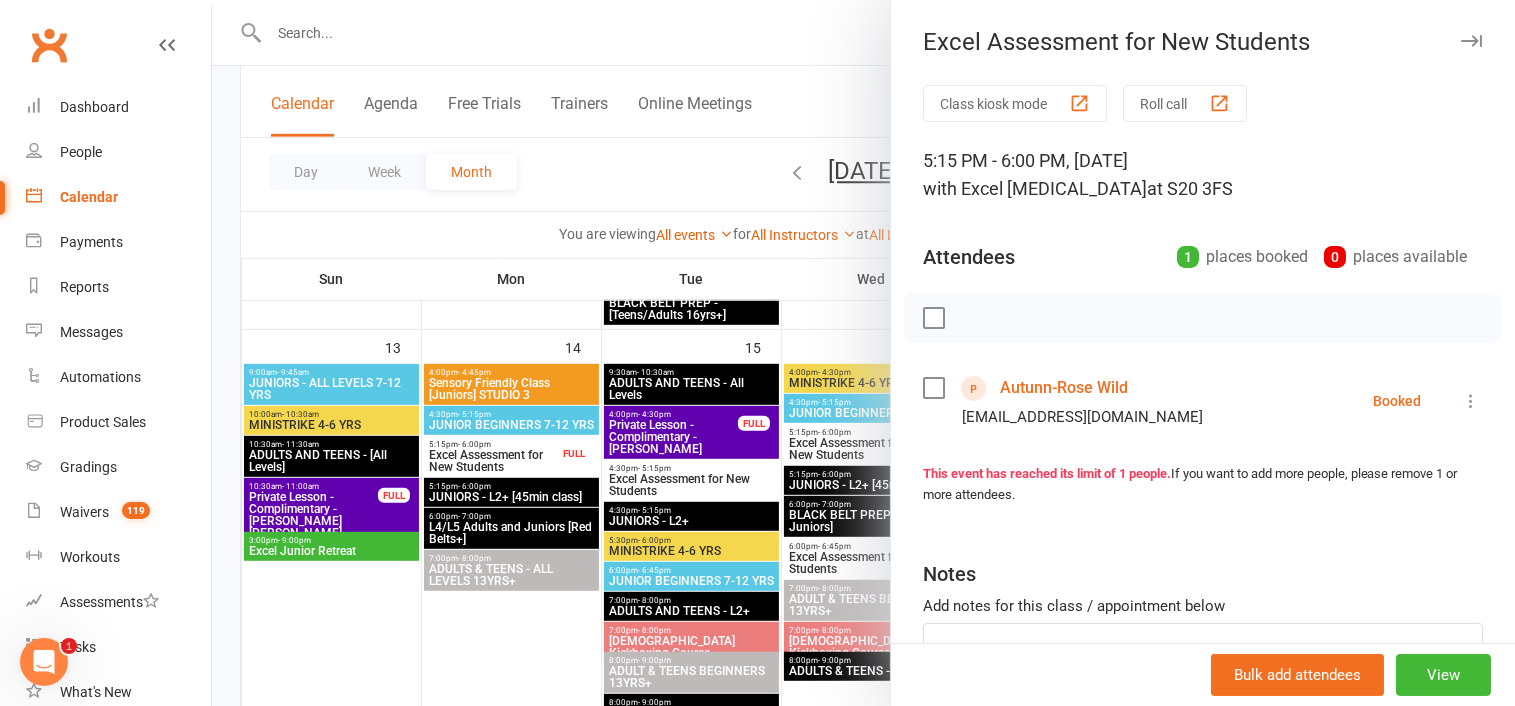 click at bounding box center (1471, 41) 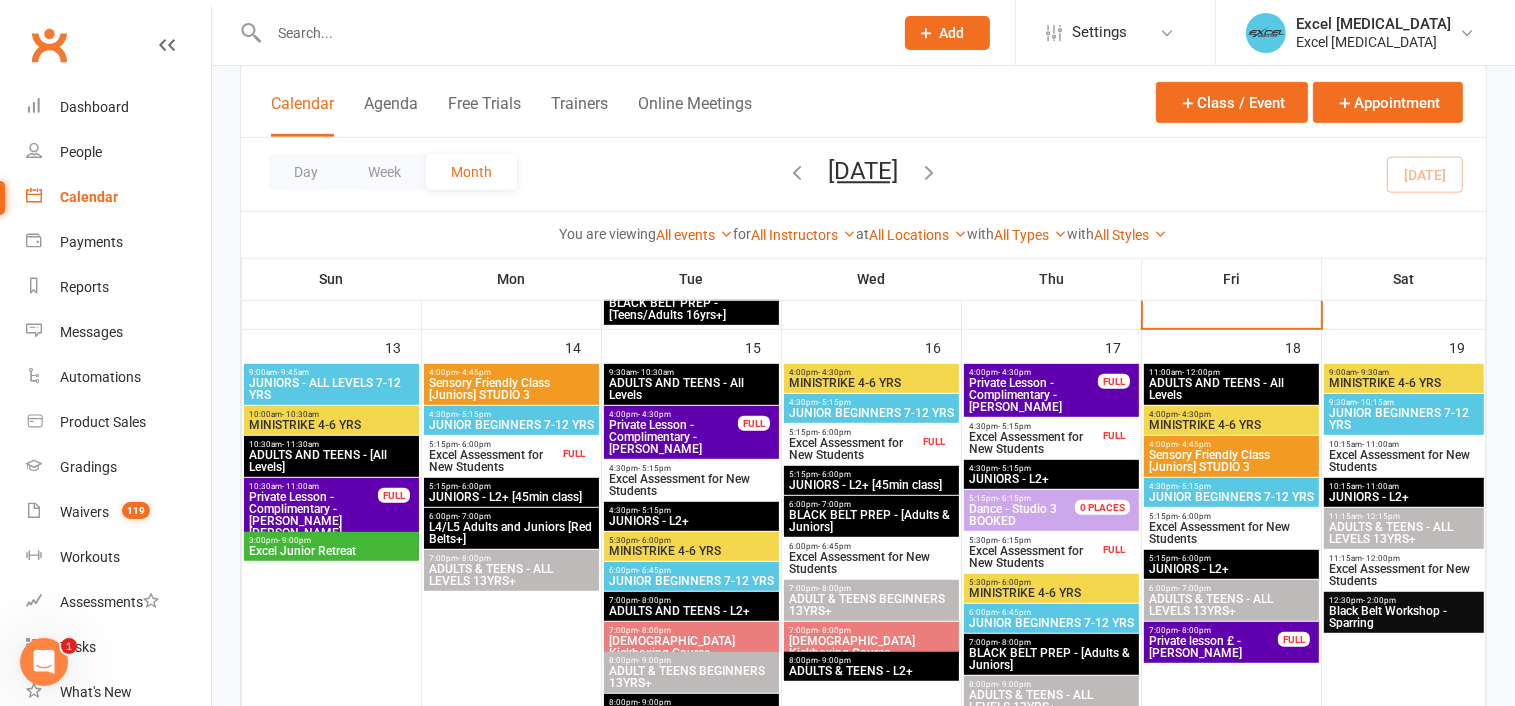 click on "Excel Assessment for New Students" at bounding box center [1033, 443] 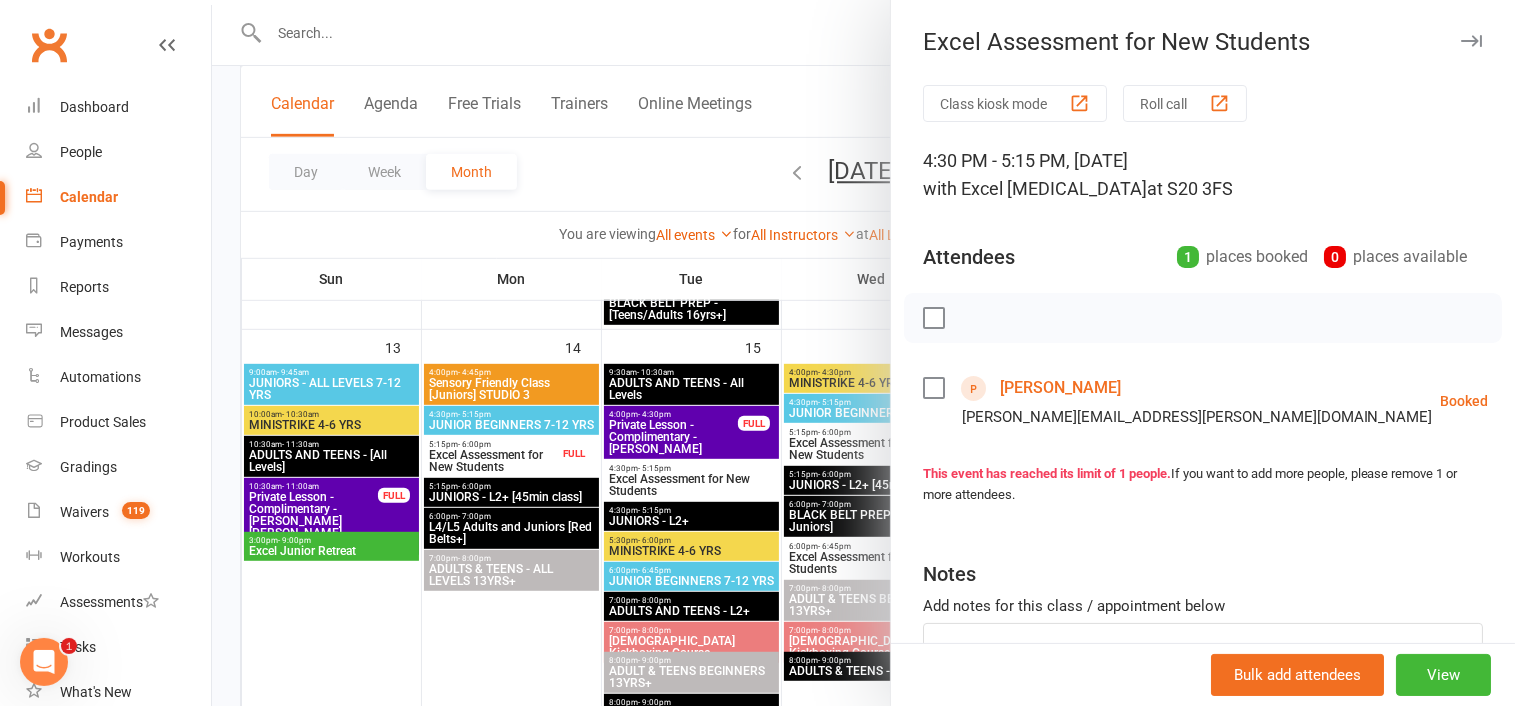 click at bounding box center (1471, 41) 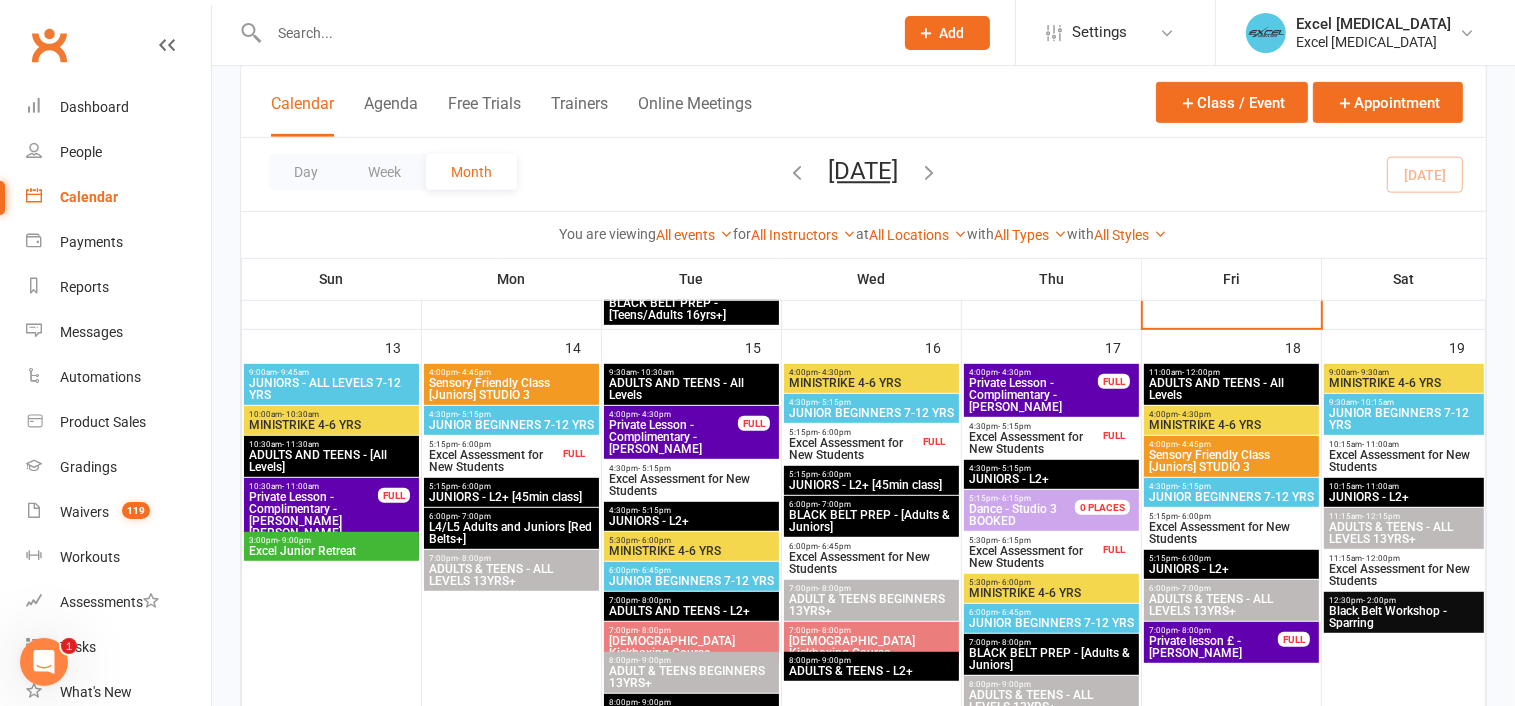 click on "FULL" at bounding box center [1114, 435] 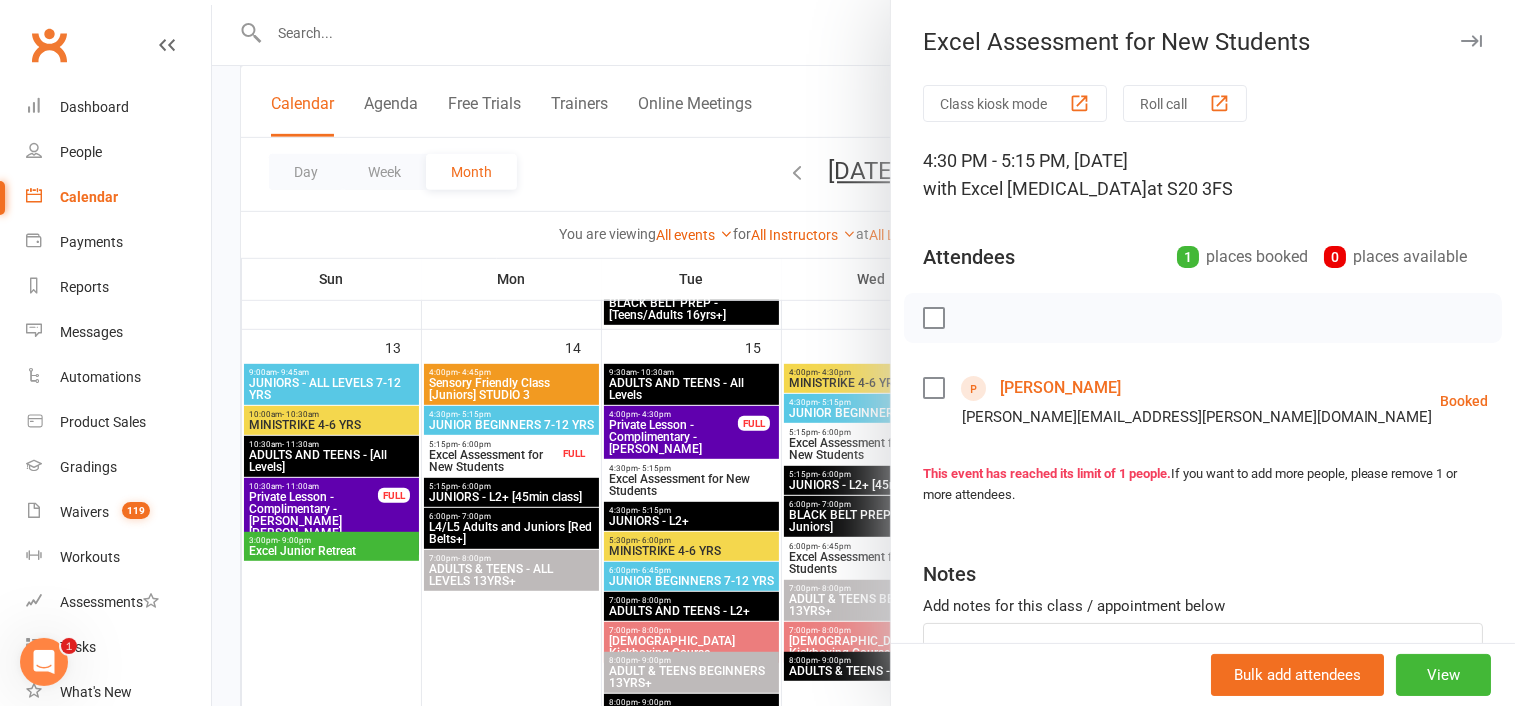 click at bounding box center [1471, 41] 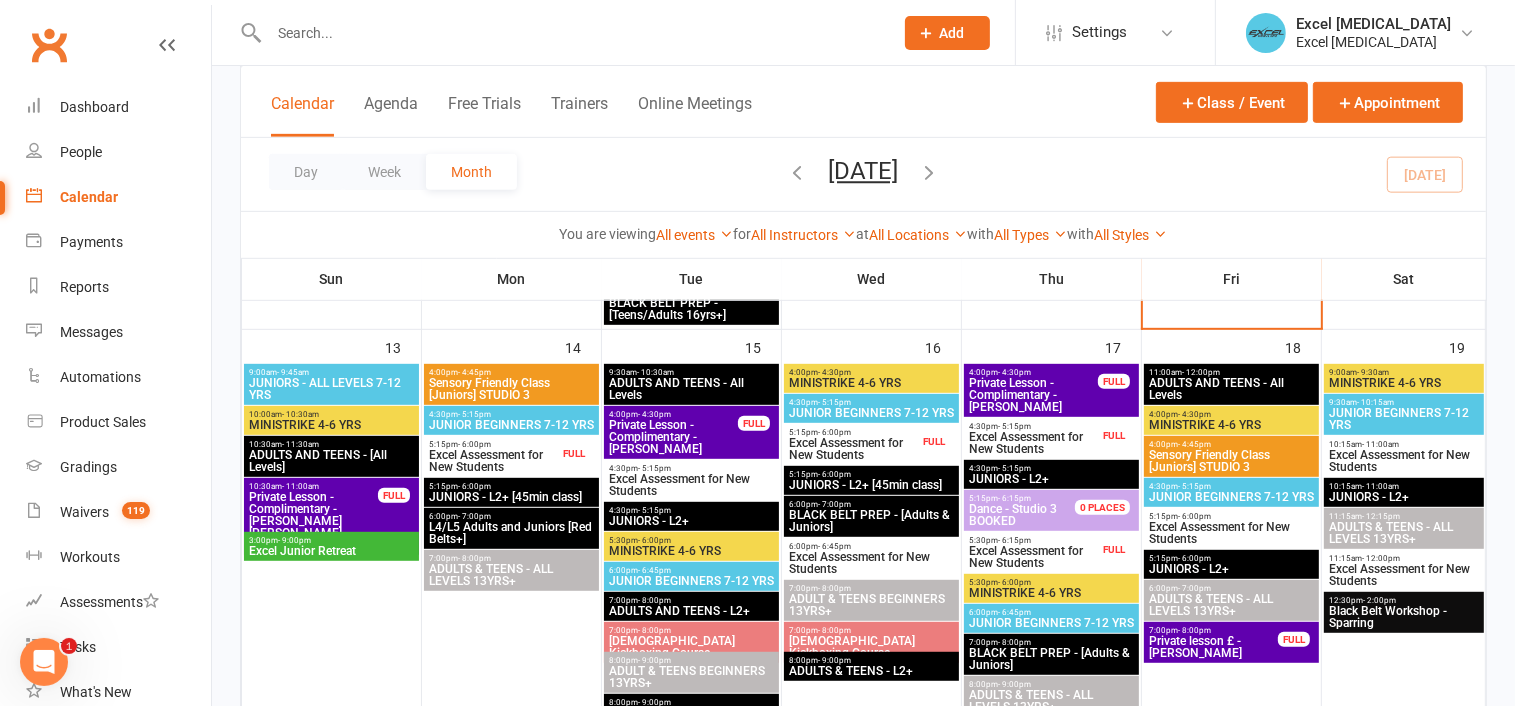 click on "Excel Assessment for New Students" at bounding box center (1033, 557) 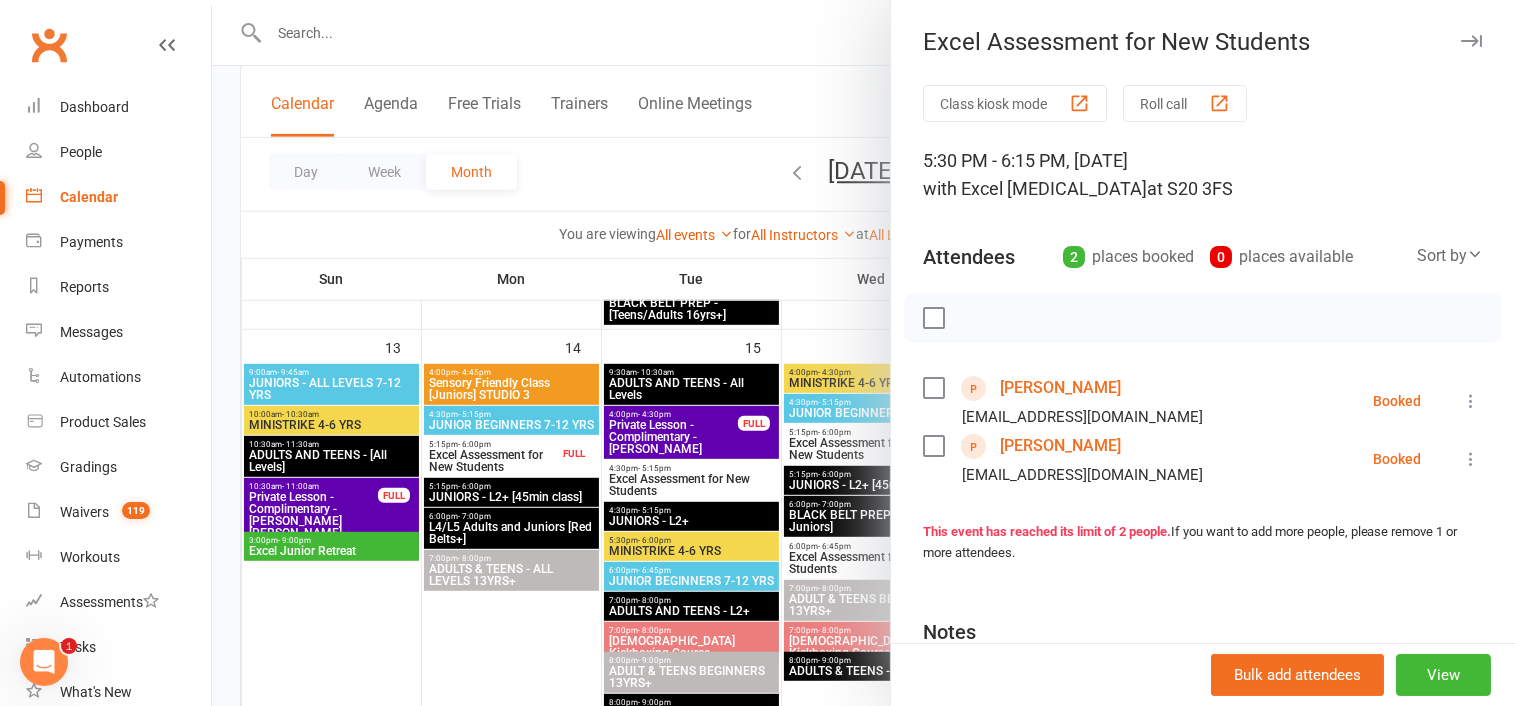click at bounding box center (1471, 41) 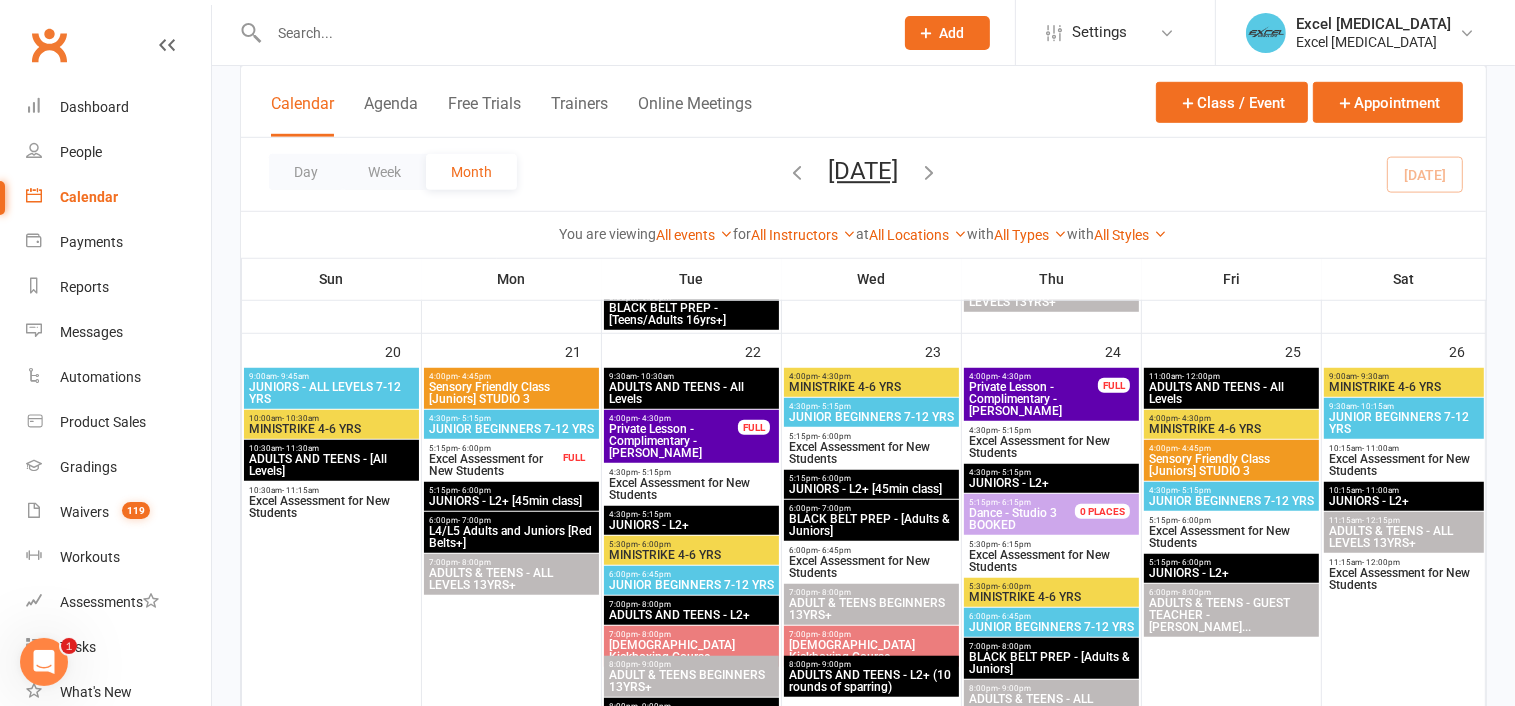 scroll, scrollTop: 1412, scrollLeft: 0, axis: vertical 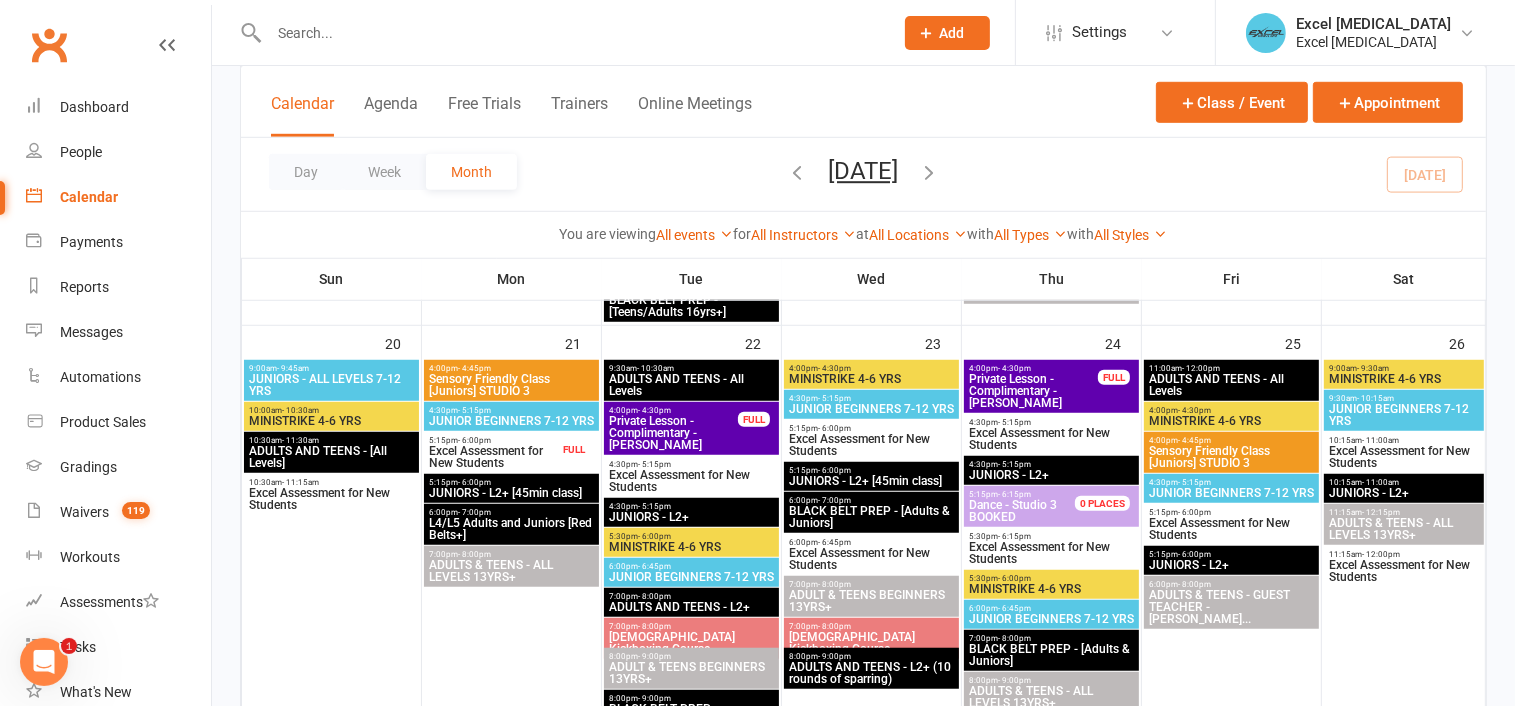 click on "FULL" at bounding box center (574, 449) 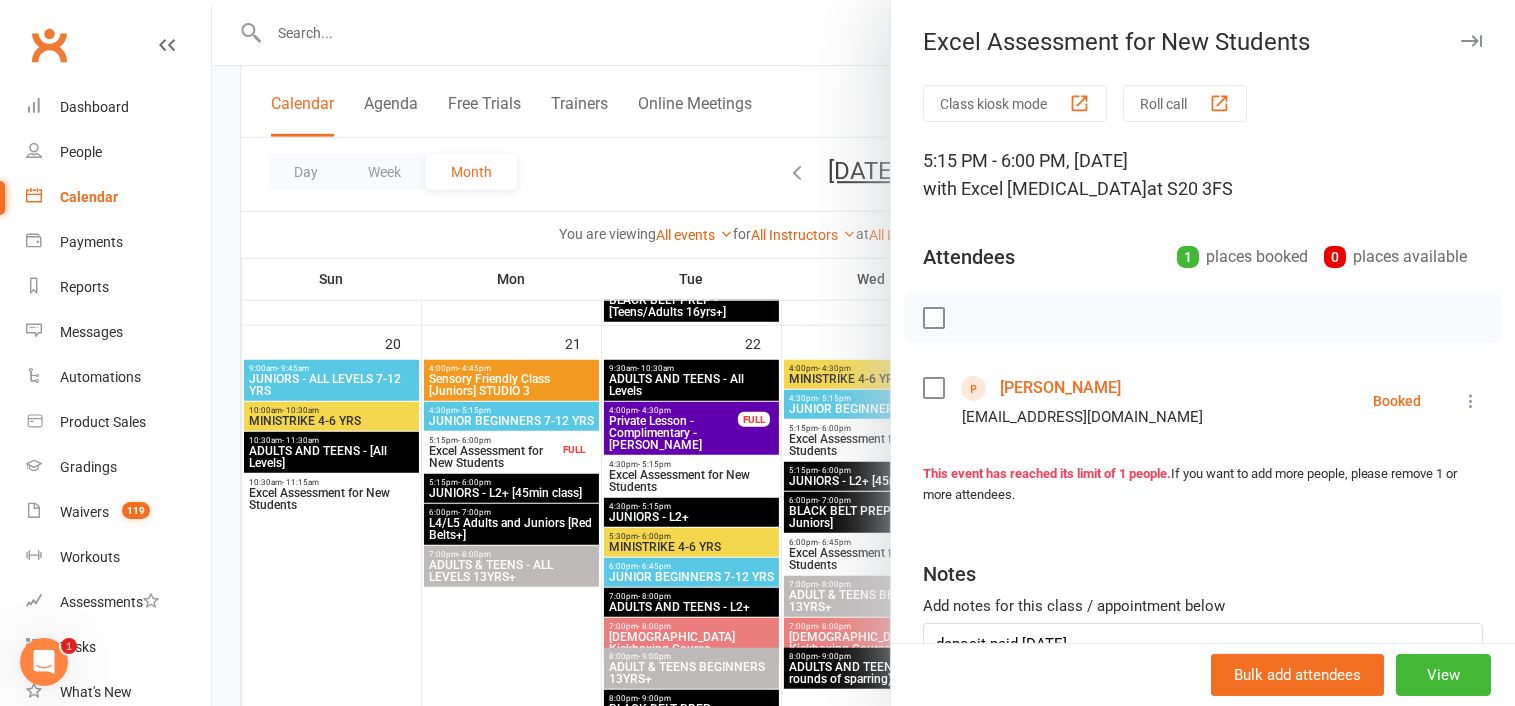 click at bounding box center (1471, 41) 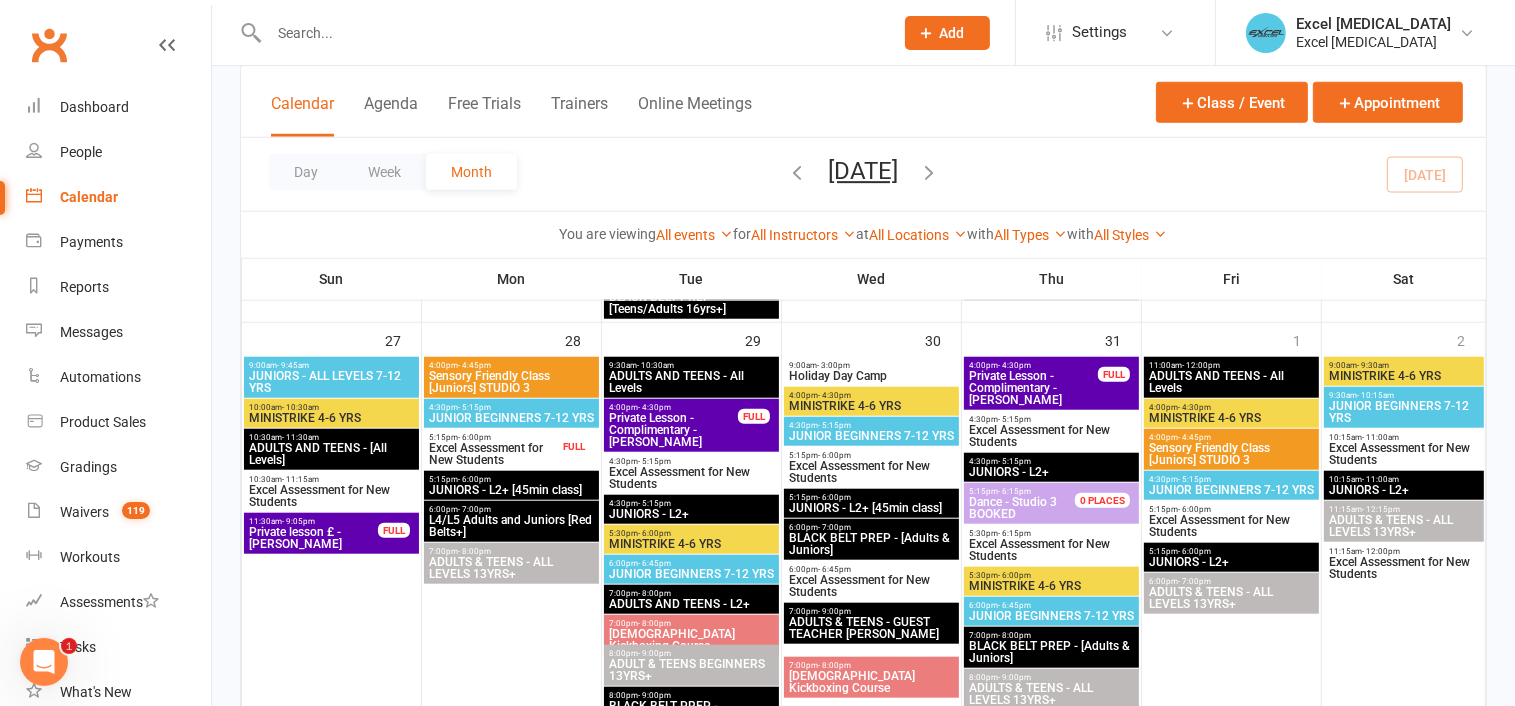 scroll, scrollTop: 1835, scrollLeft: 0, axis: vertical 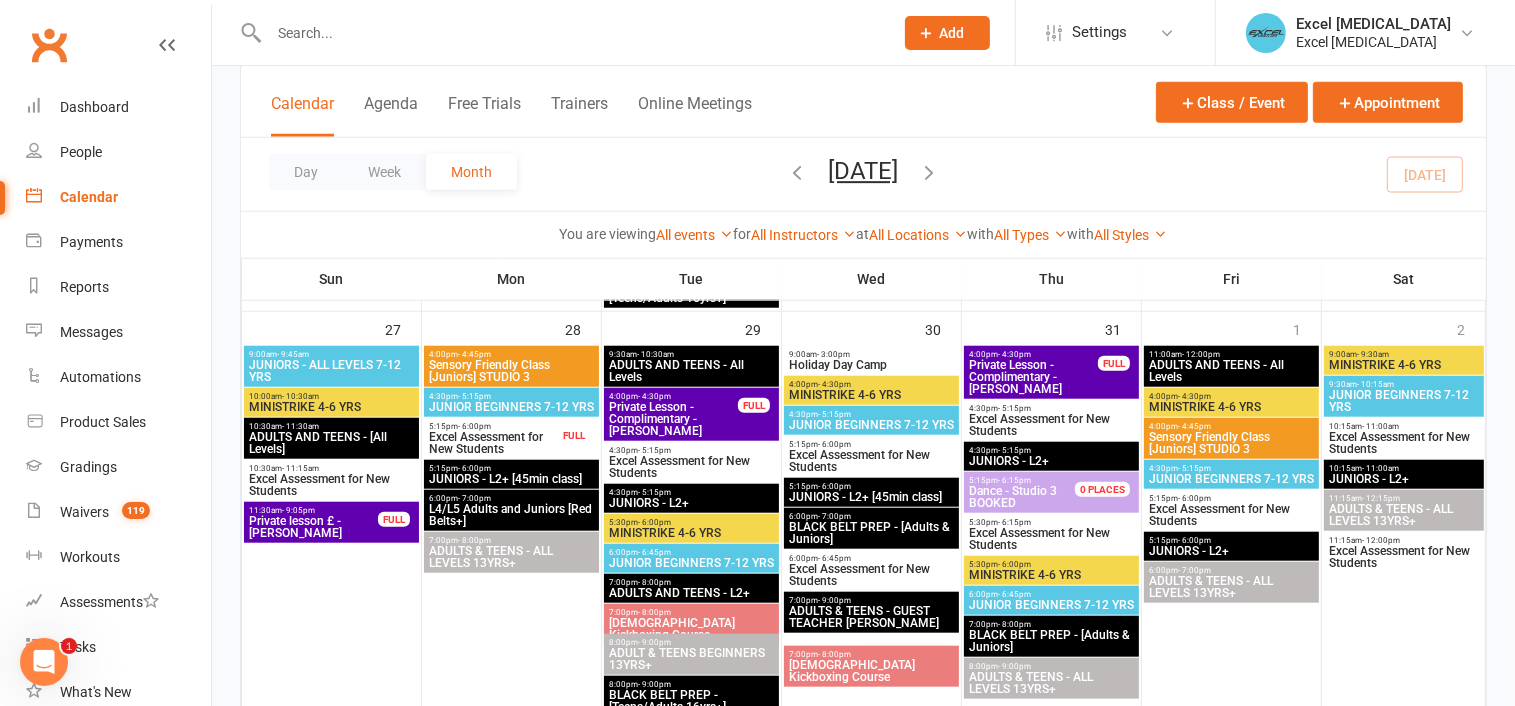 click on "FULL" at bounding box center (574, 435) 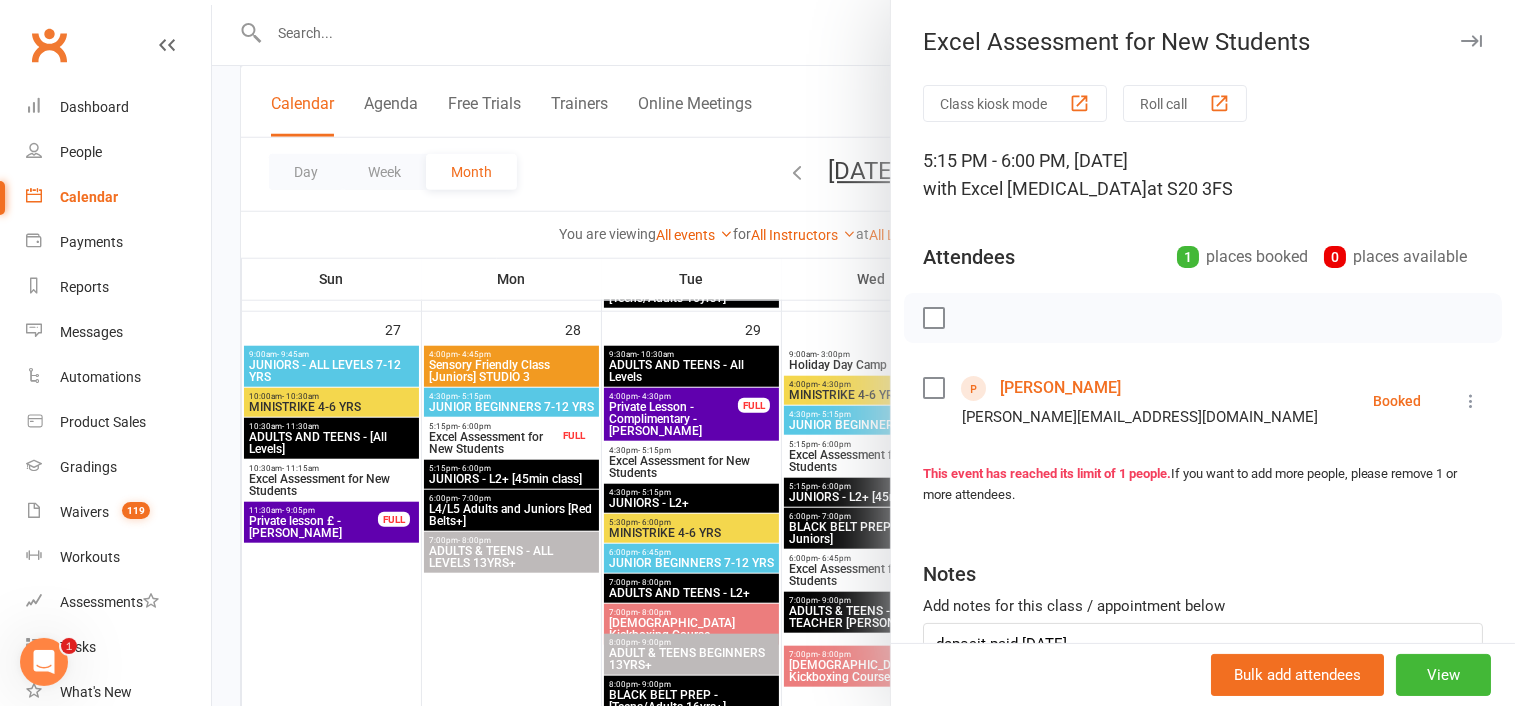 click at bounding box center [1471, 41] 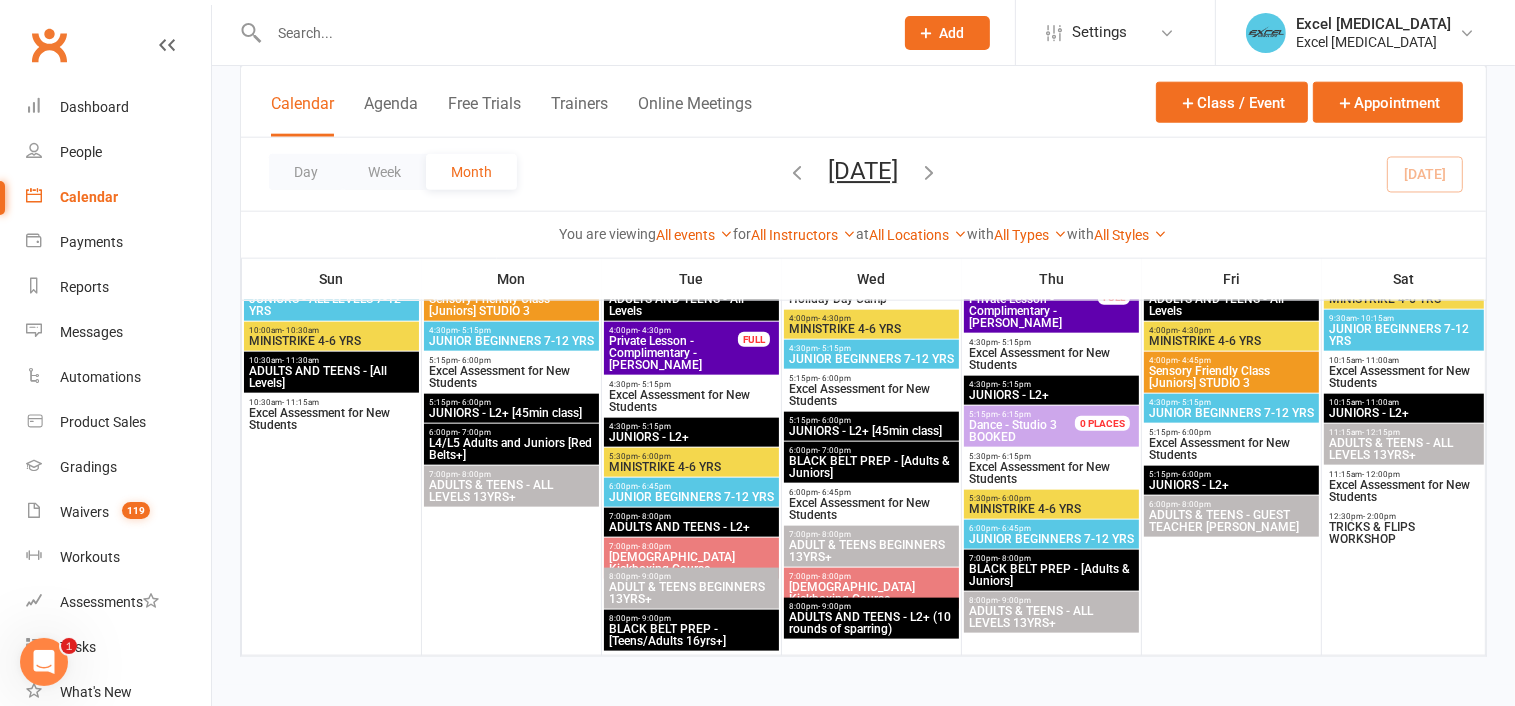 scroll, scrollTop: 2314, scrollLeft: 0, axis: vertical 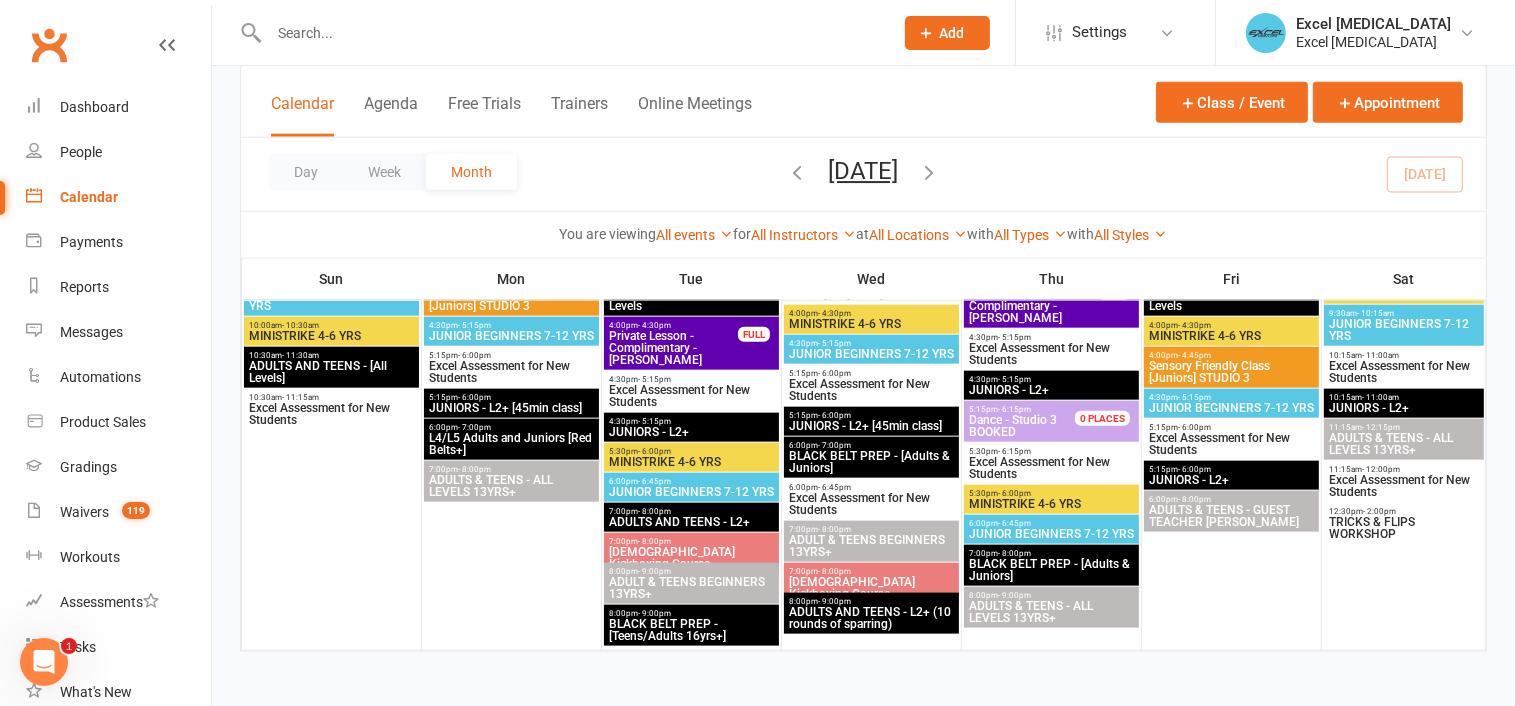 click at bounding box center [930, 172] 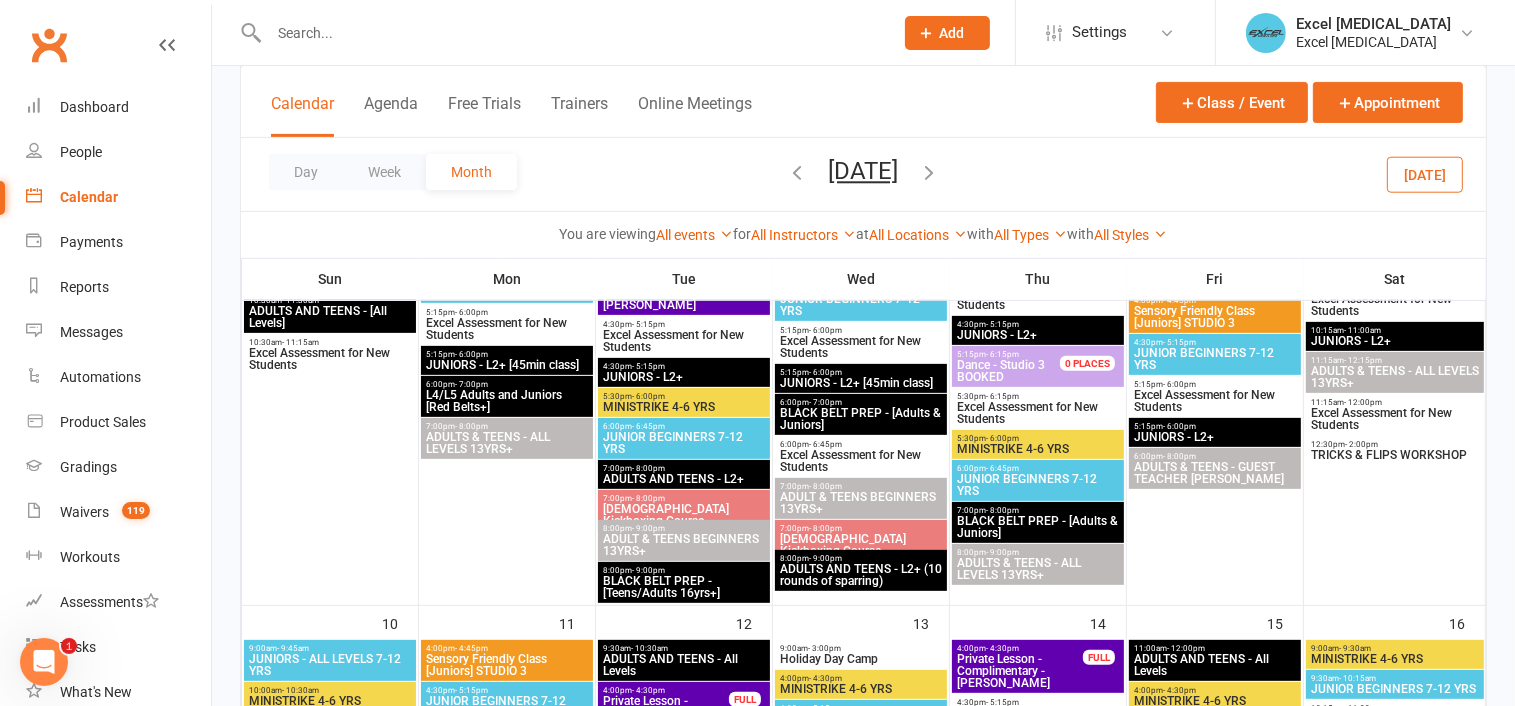 scroll, scrollTop: 935, scrollLeft: 0, axis: vertical 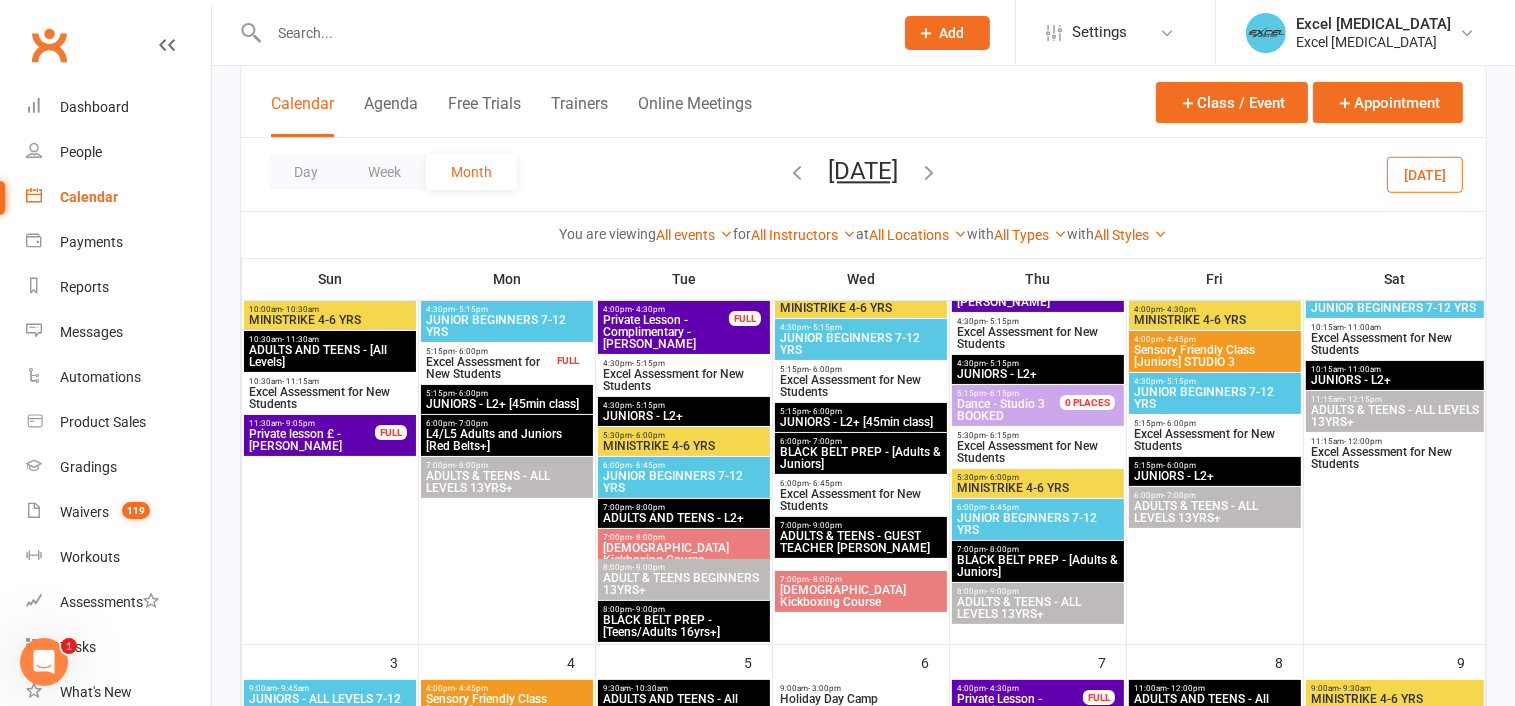 click on "[DATE]" at bounding box center [1425, 174] 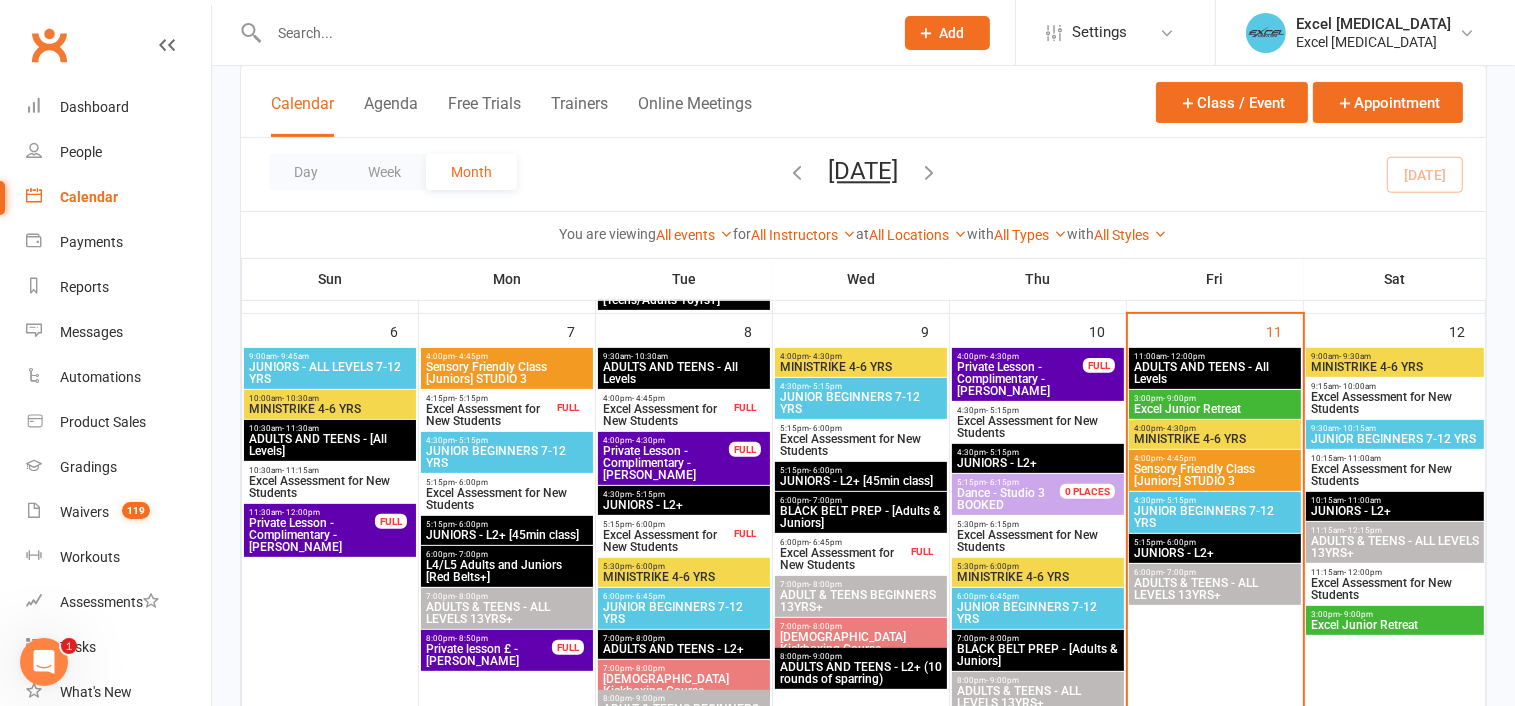 scroll, scrollTop: 586, scrollLeft: 0, axis: vertical 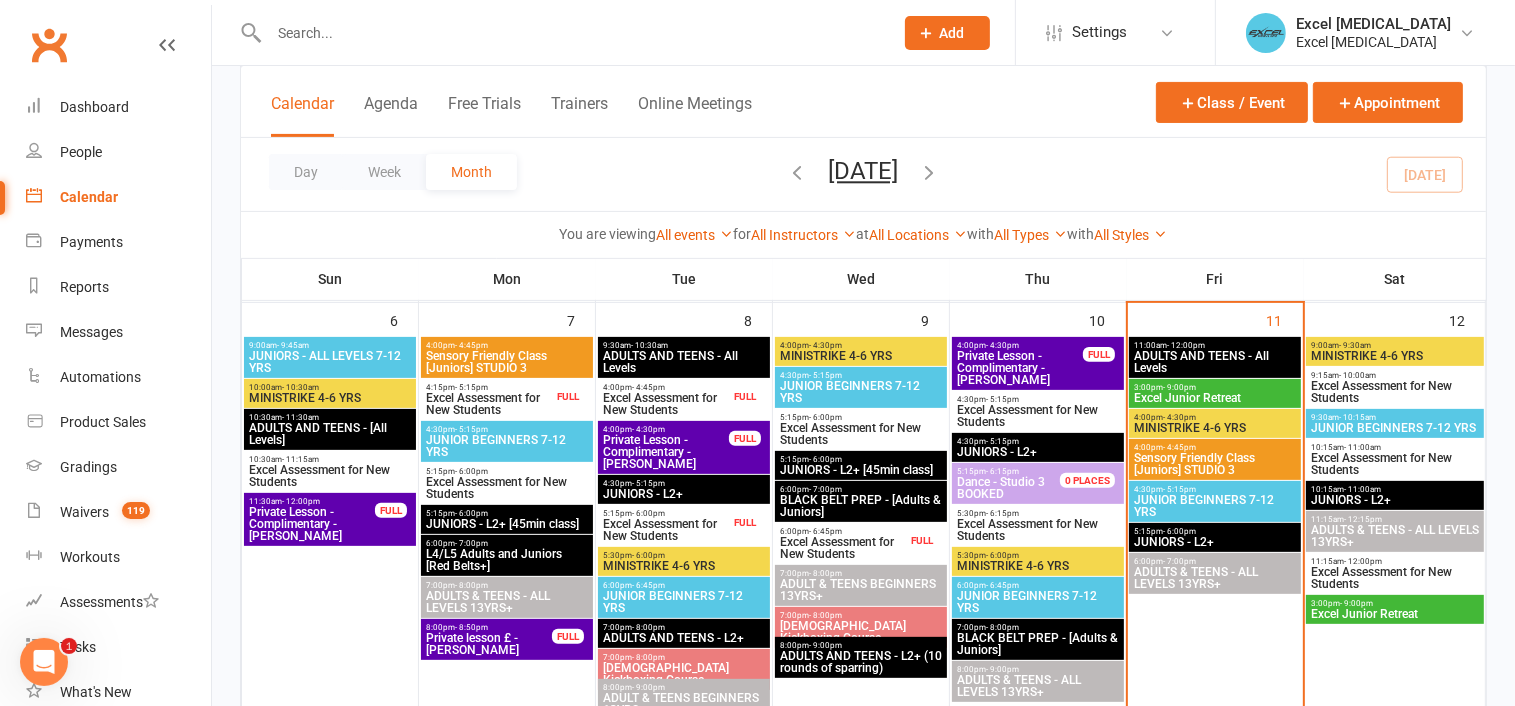 click on "Excel Assessment for New Students" at bounding box center (1395, 578) 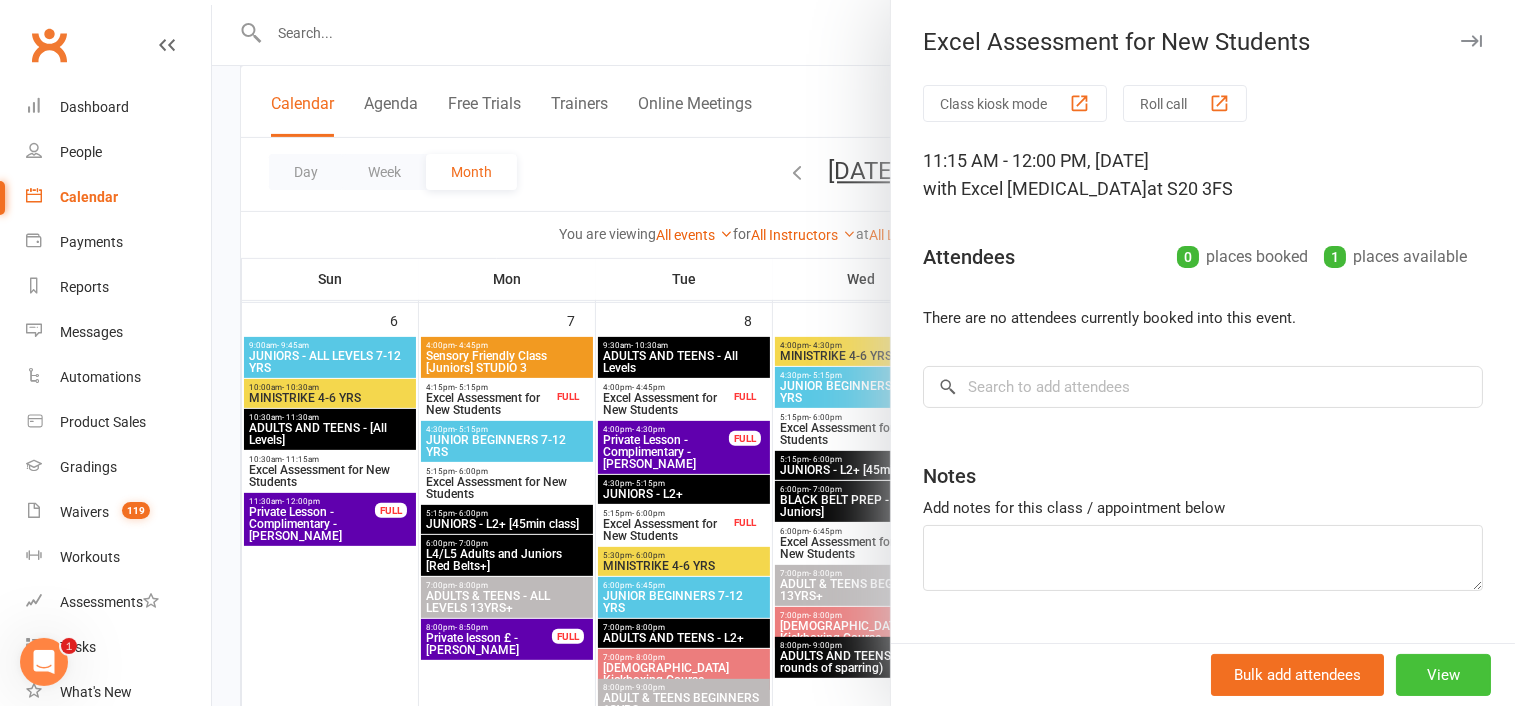 click on "View" at bounding box center (1443, 675) 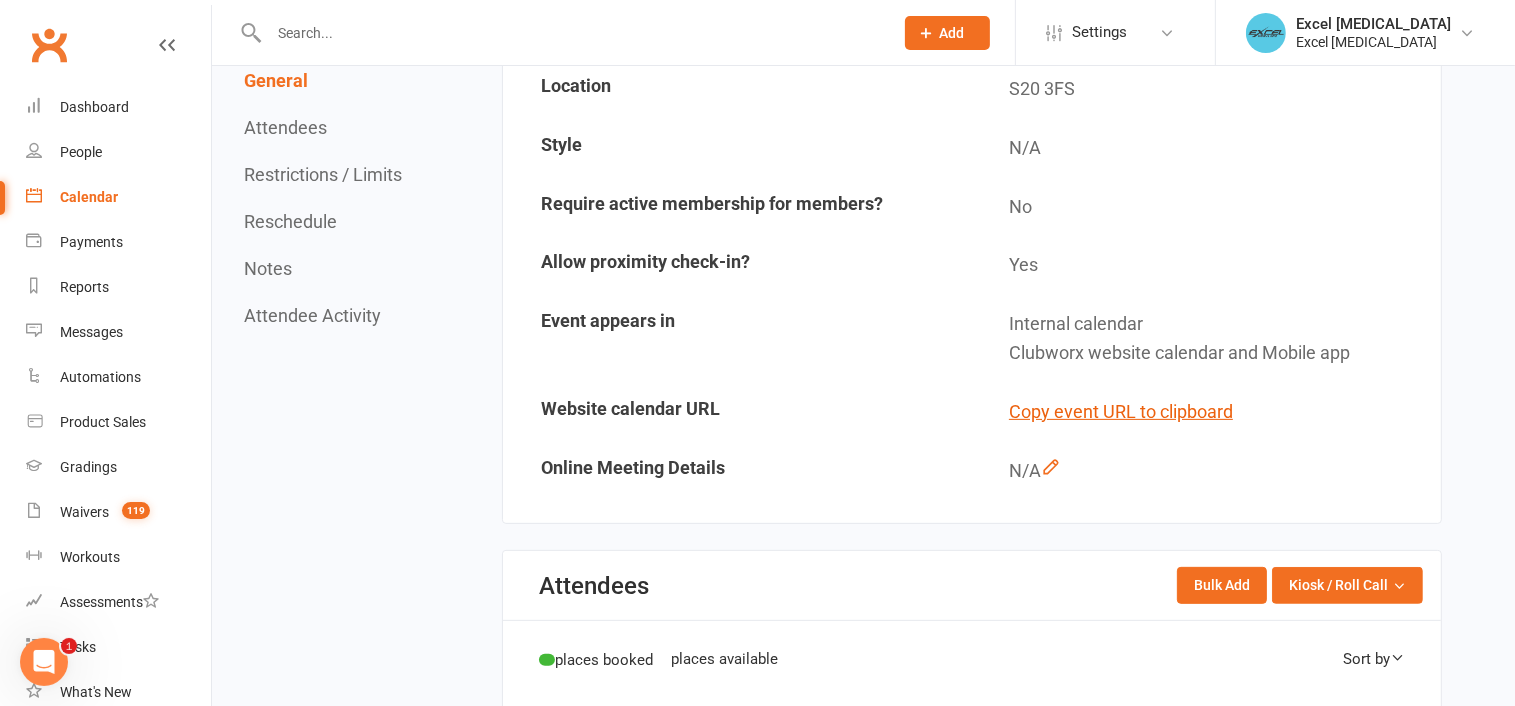 scroll, scrollTop: 0, scrollLeft: 0, axis: both 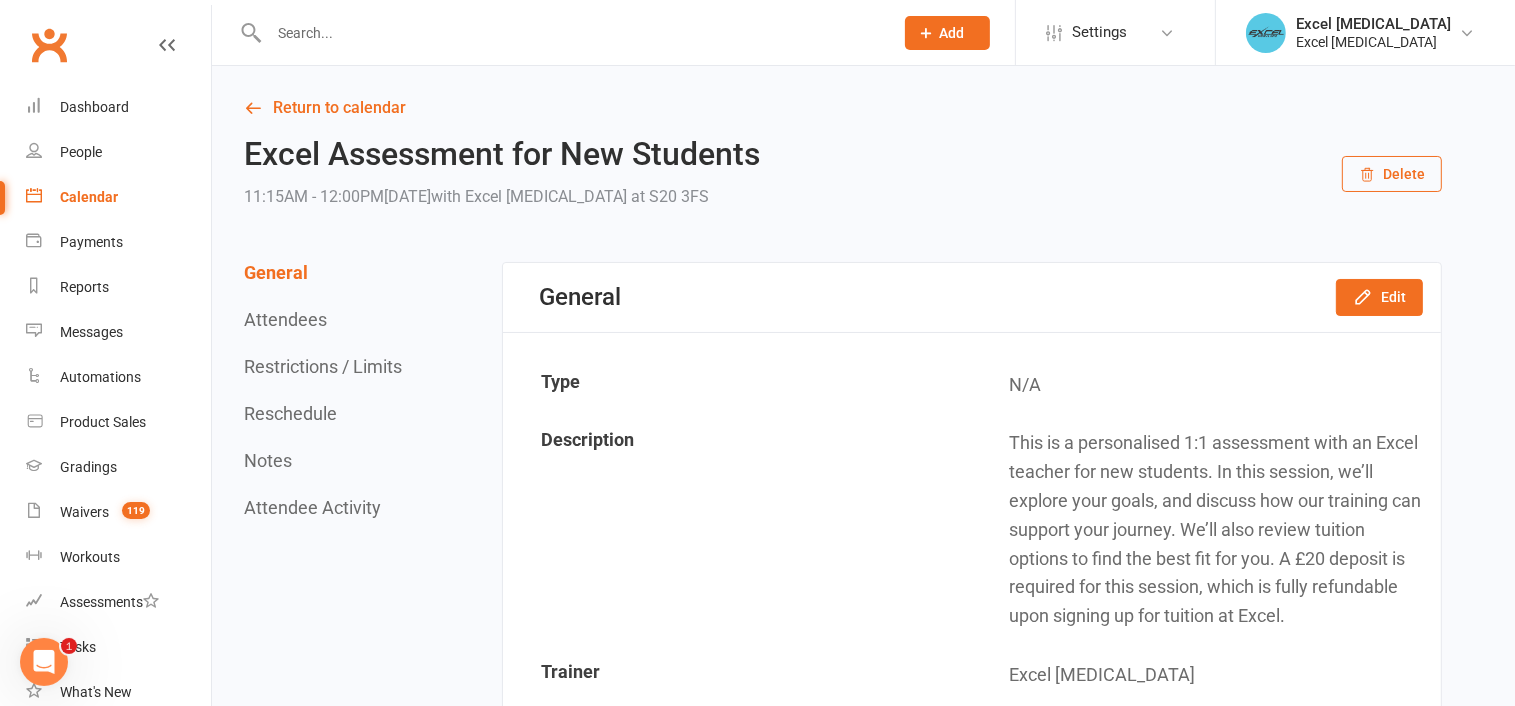 click on "Reschedule" at bounding box center [290, 413] 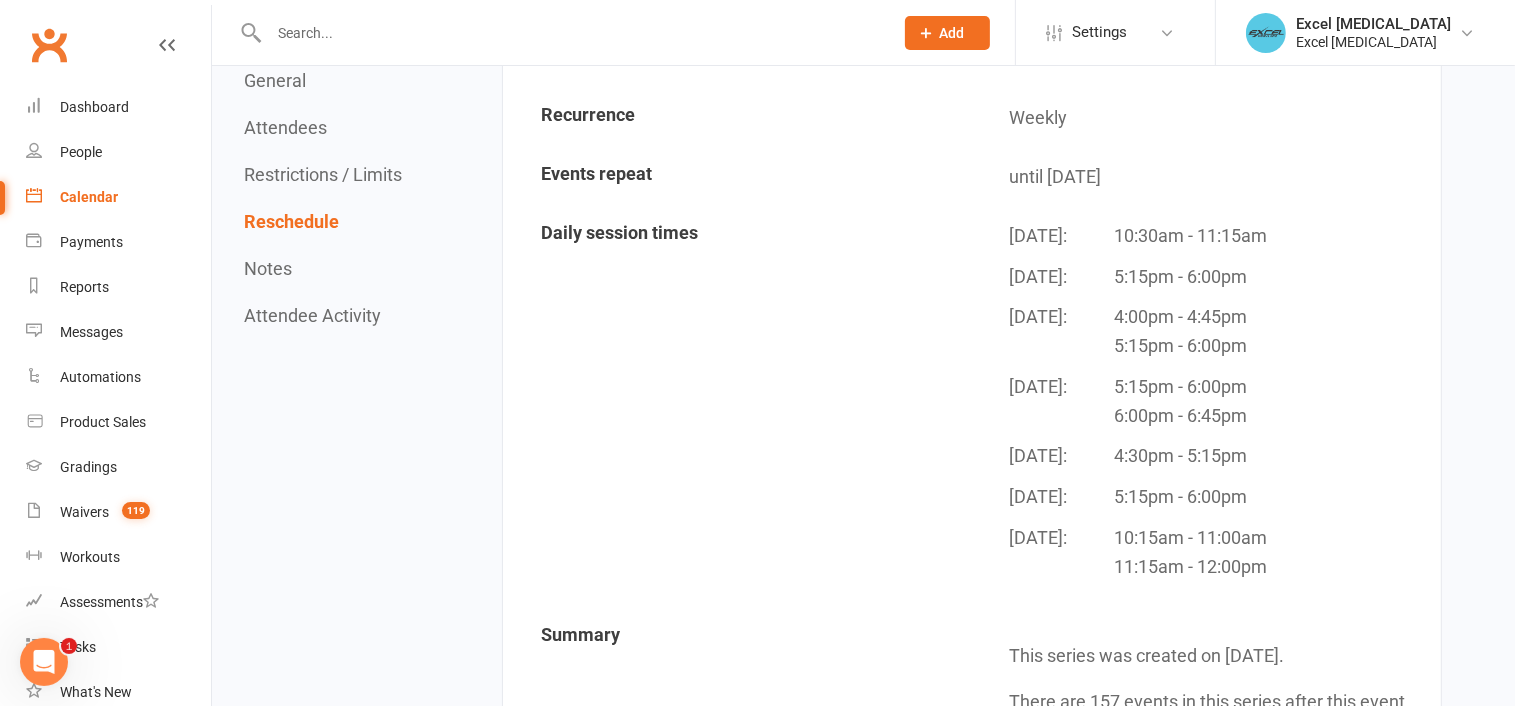 scroll, scrollTop: 1839, scrollLeft: 0, axis: vertical 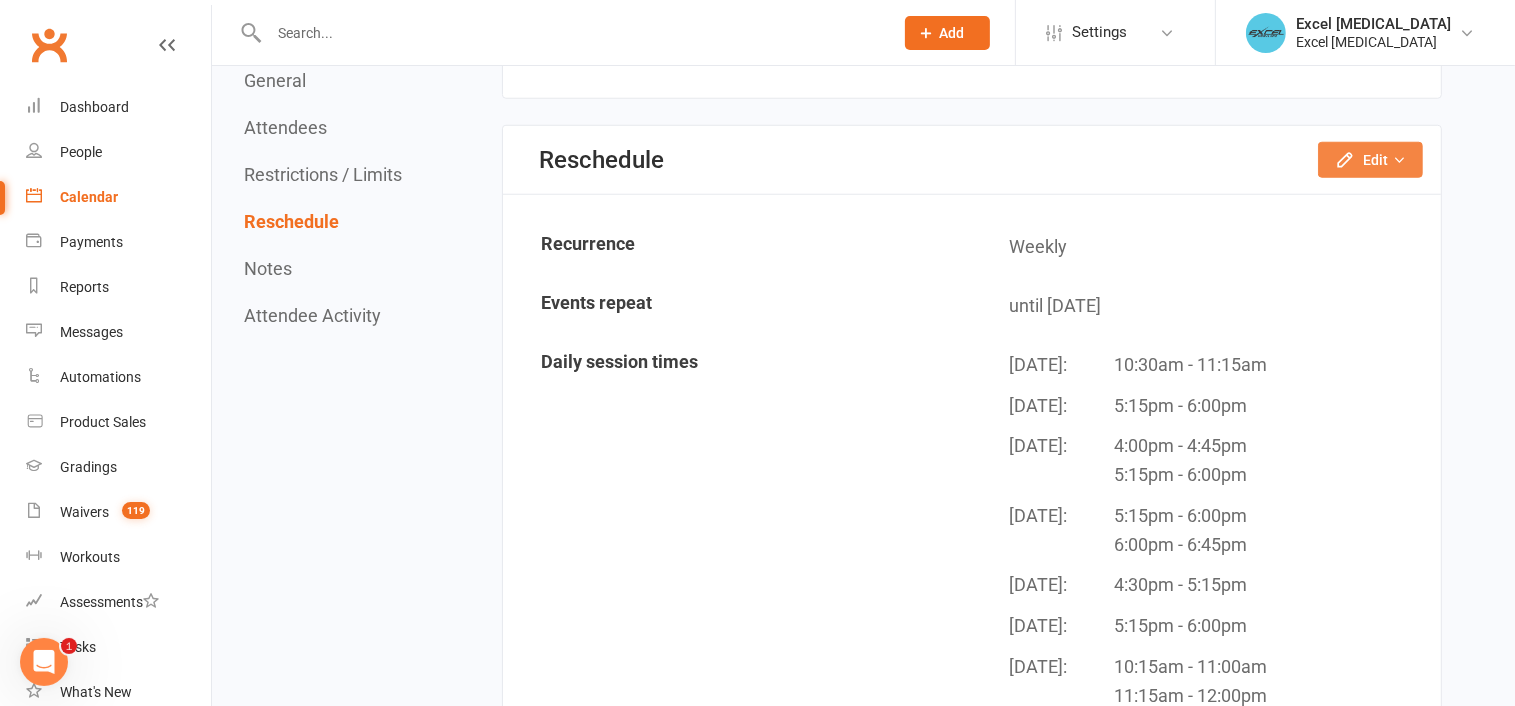 click on "Edit" 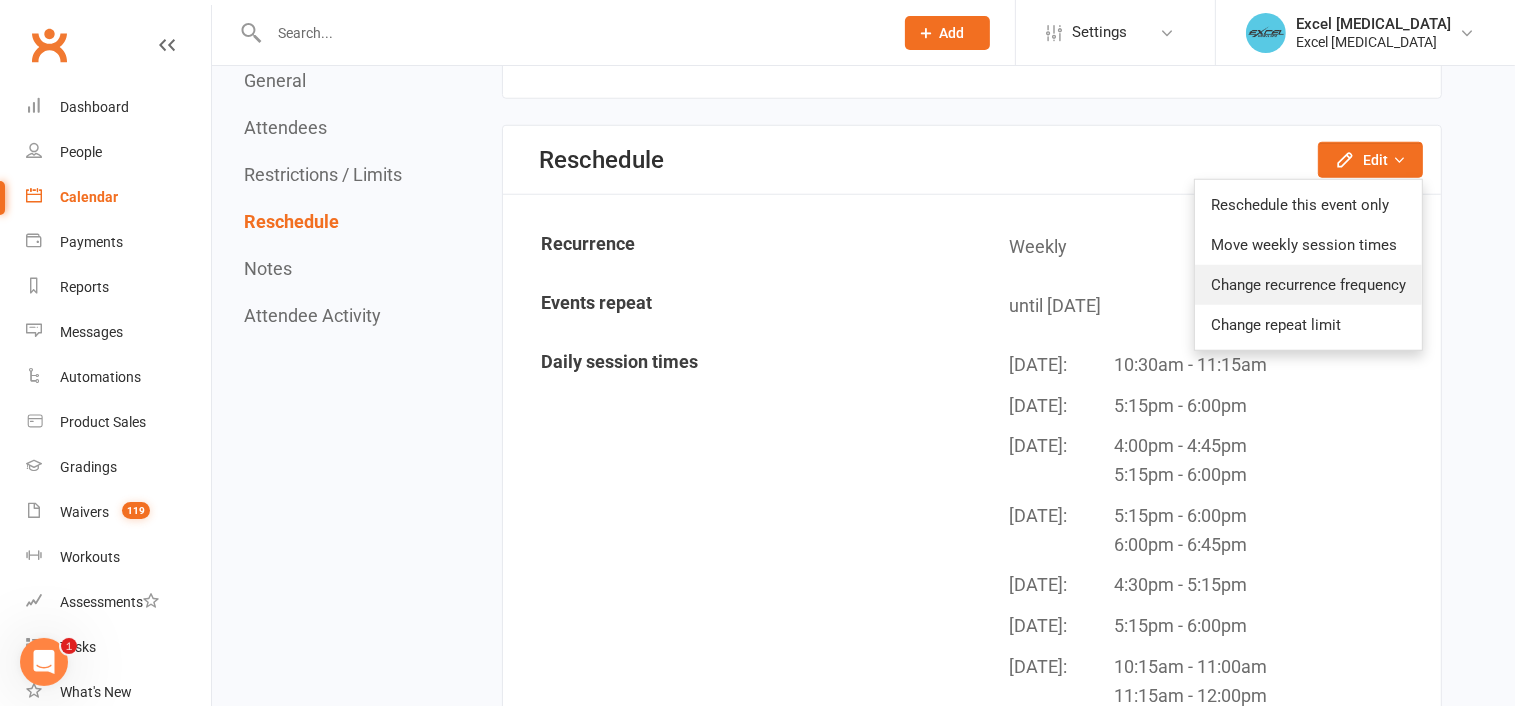 click on "Change recurrence frequency" 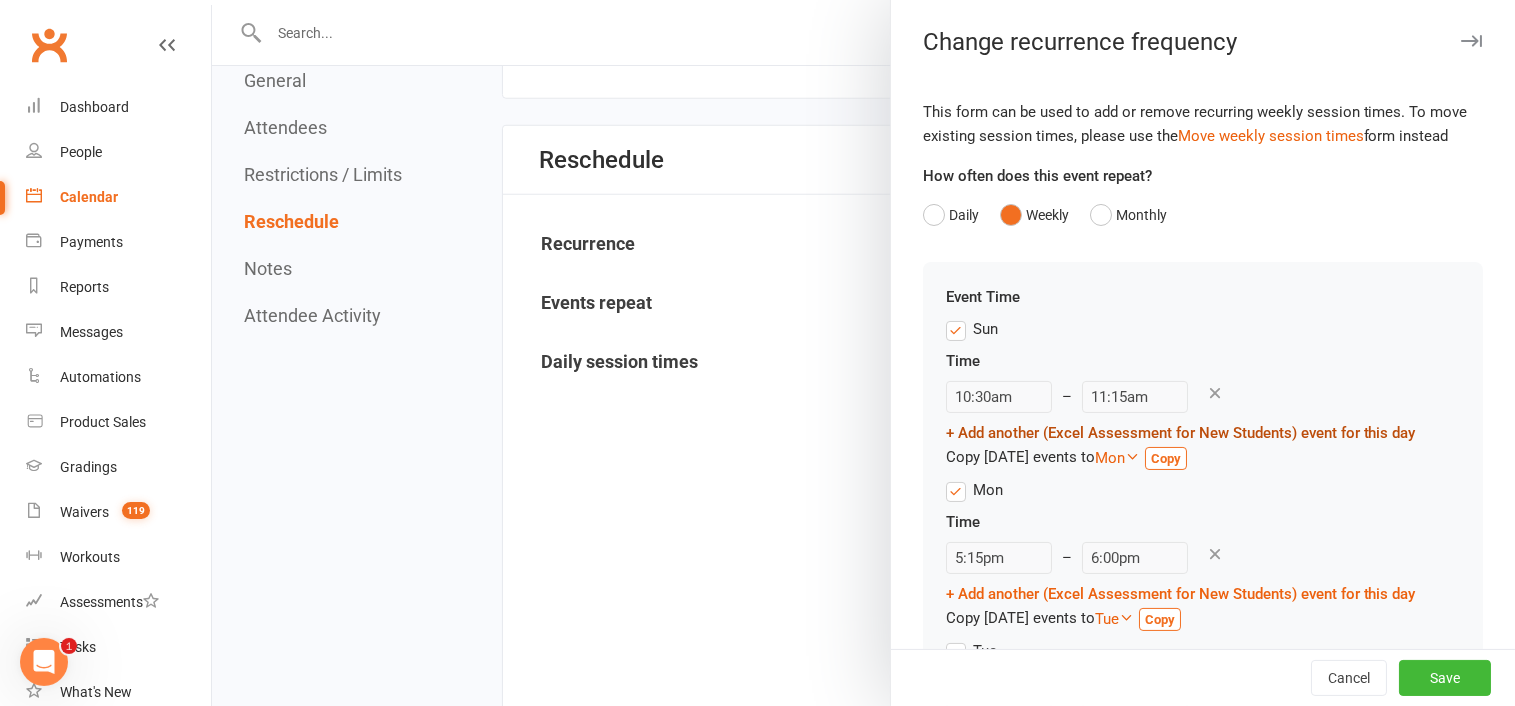 click on "+ Add another (Excel Assessment for New Students) event for this day" at bounding box center (1181, 433) 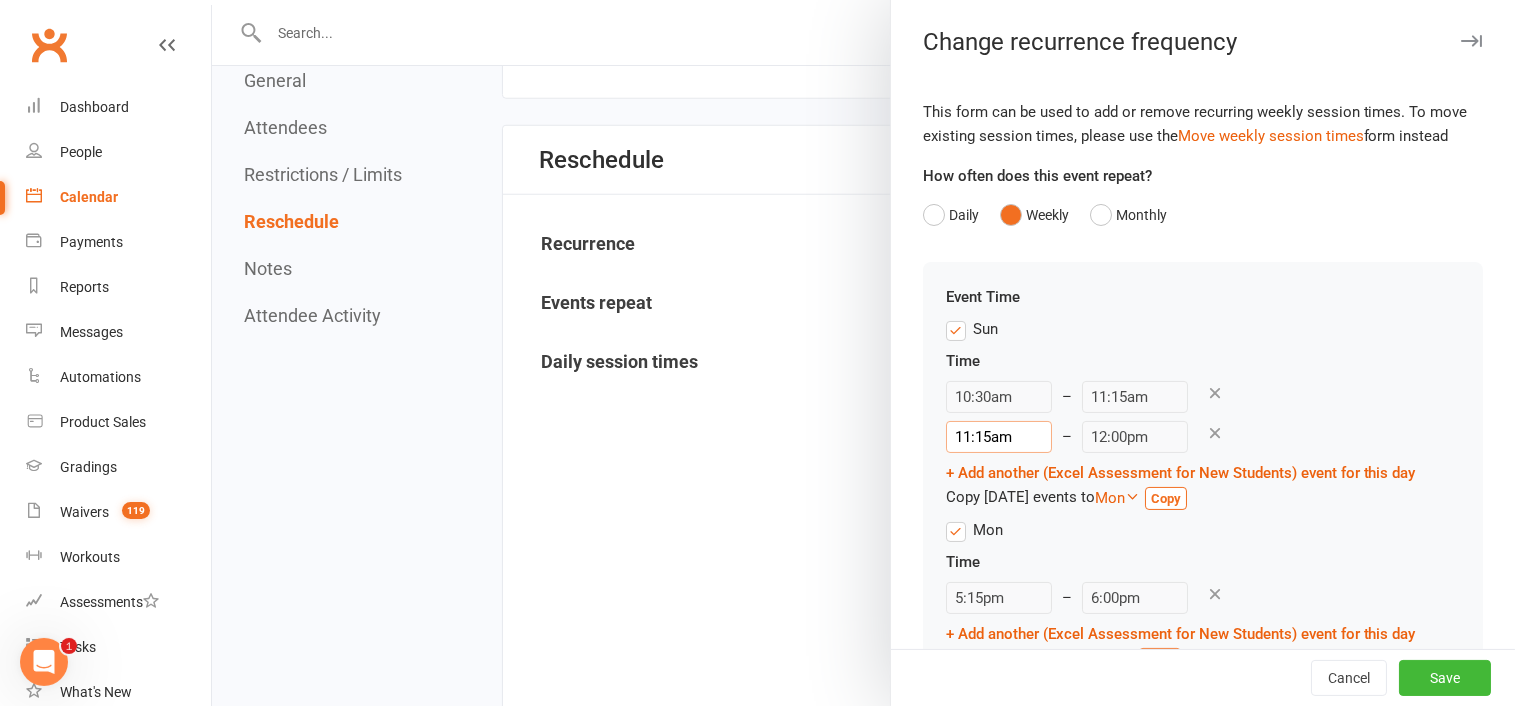 click on "11:15am" at bounding box center (999, 437) 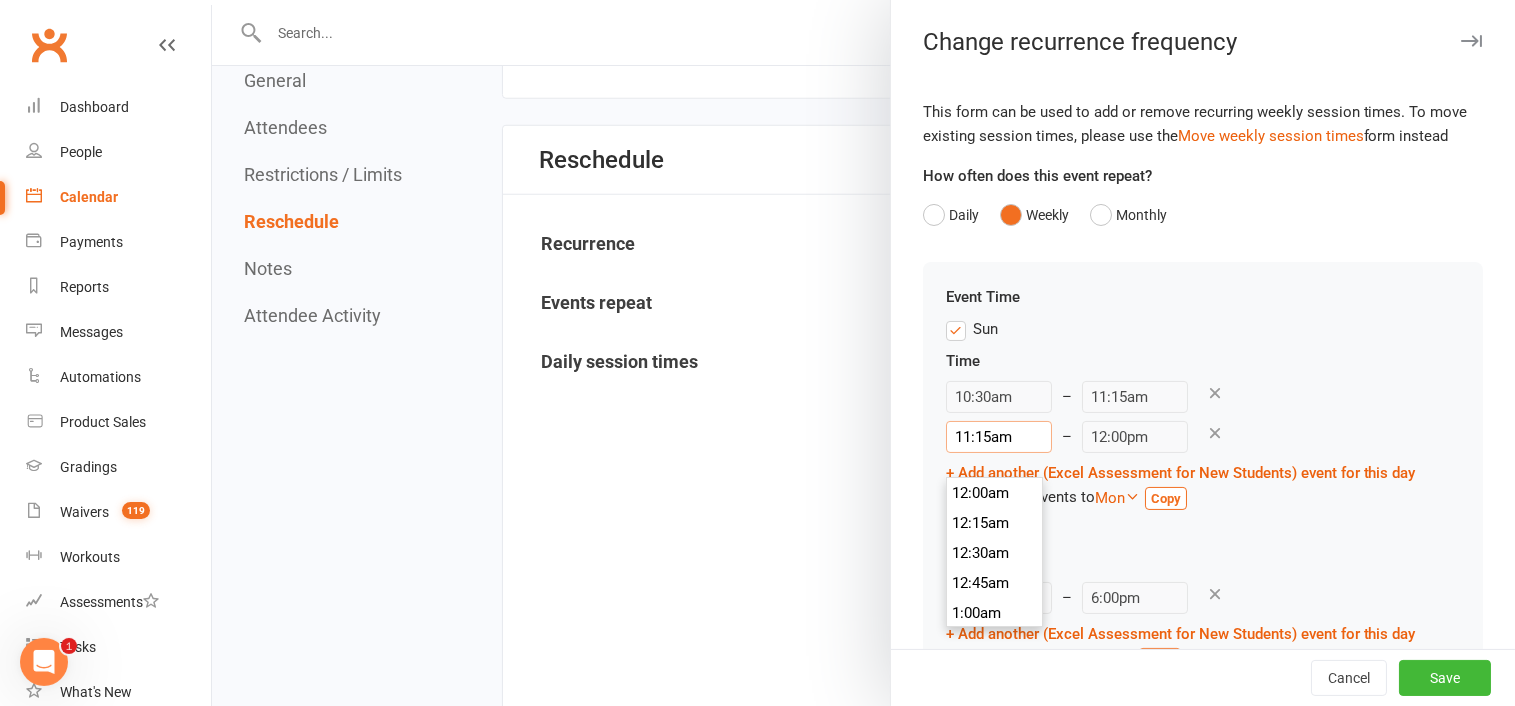 scroll, scrollTop: 1320, scrollLeft: 0, axis: vertical 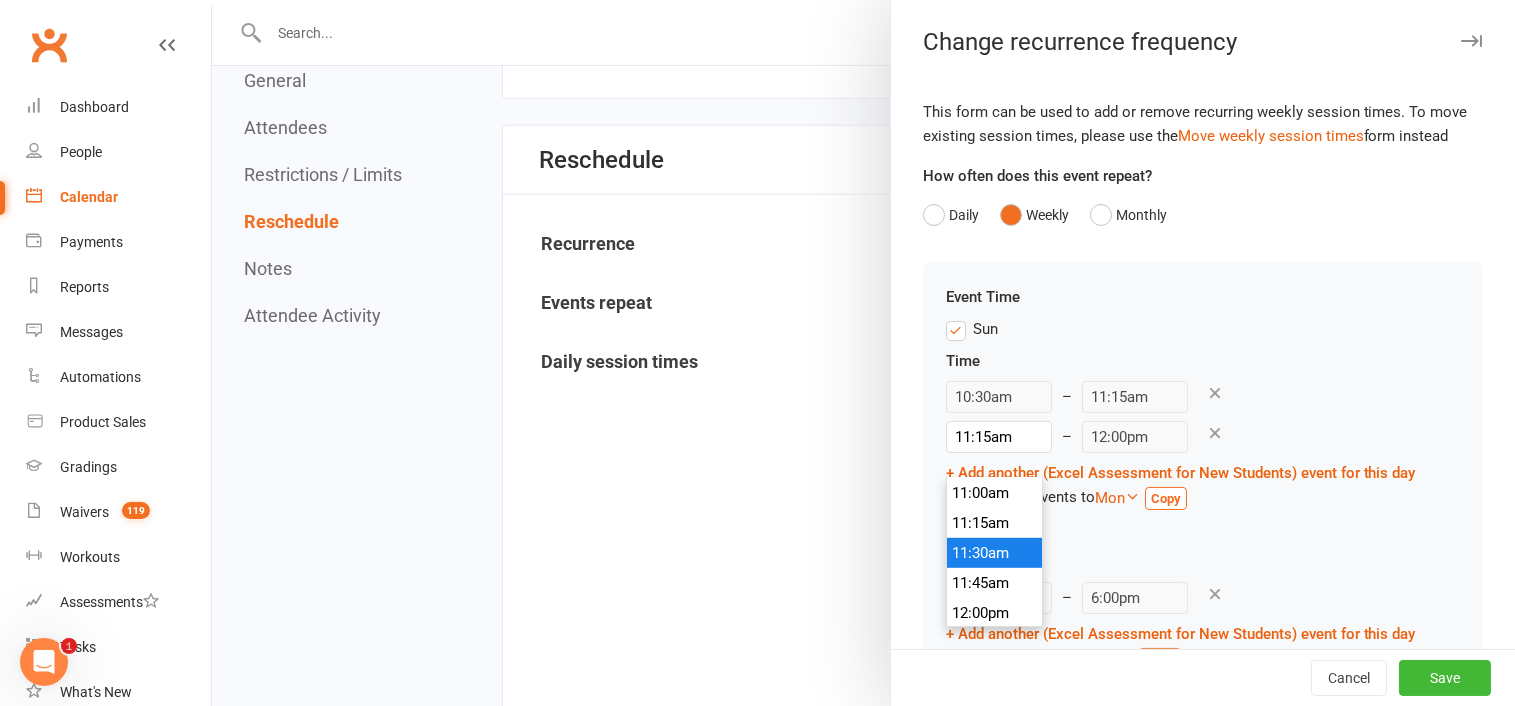 type on "11:30am" 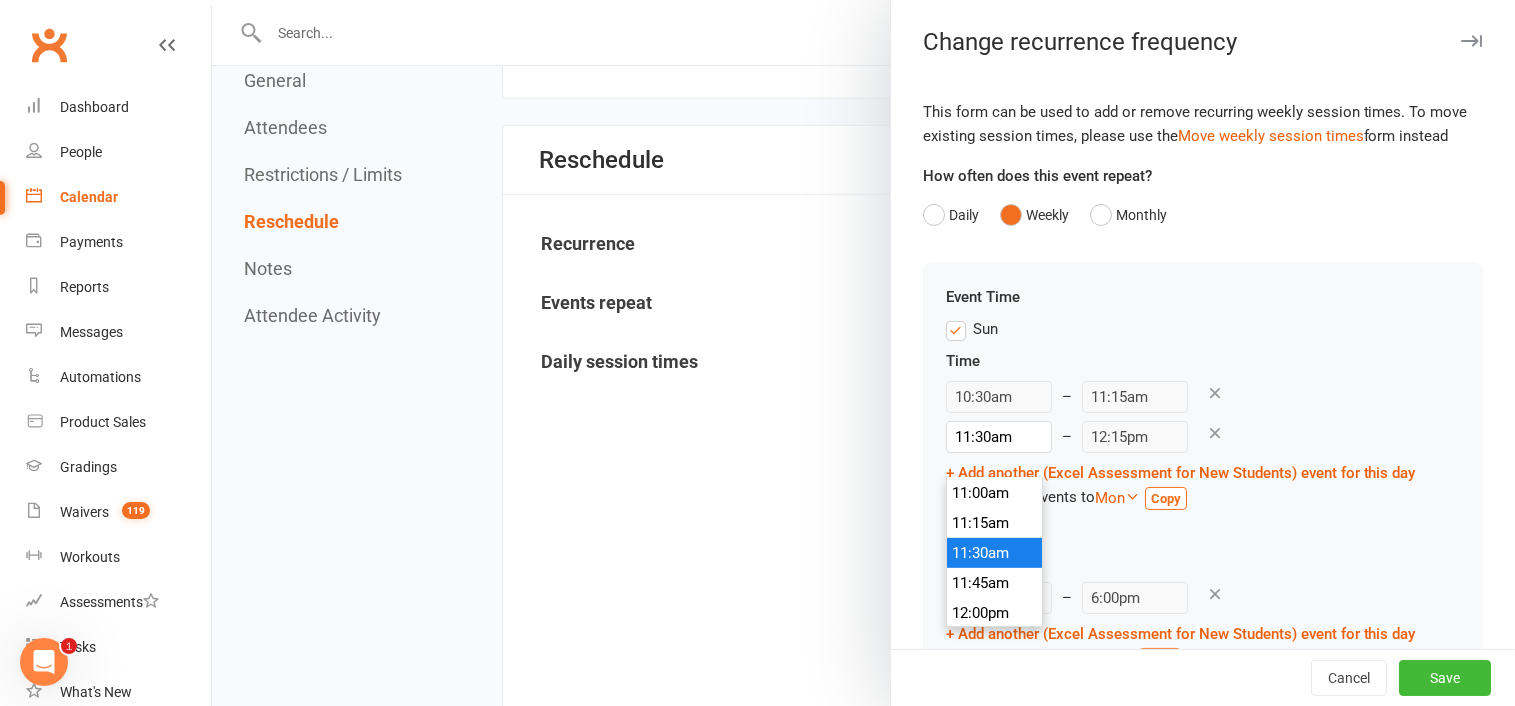 click on "11:30am" at bounding box center [995, 553] 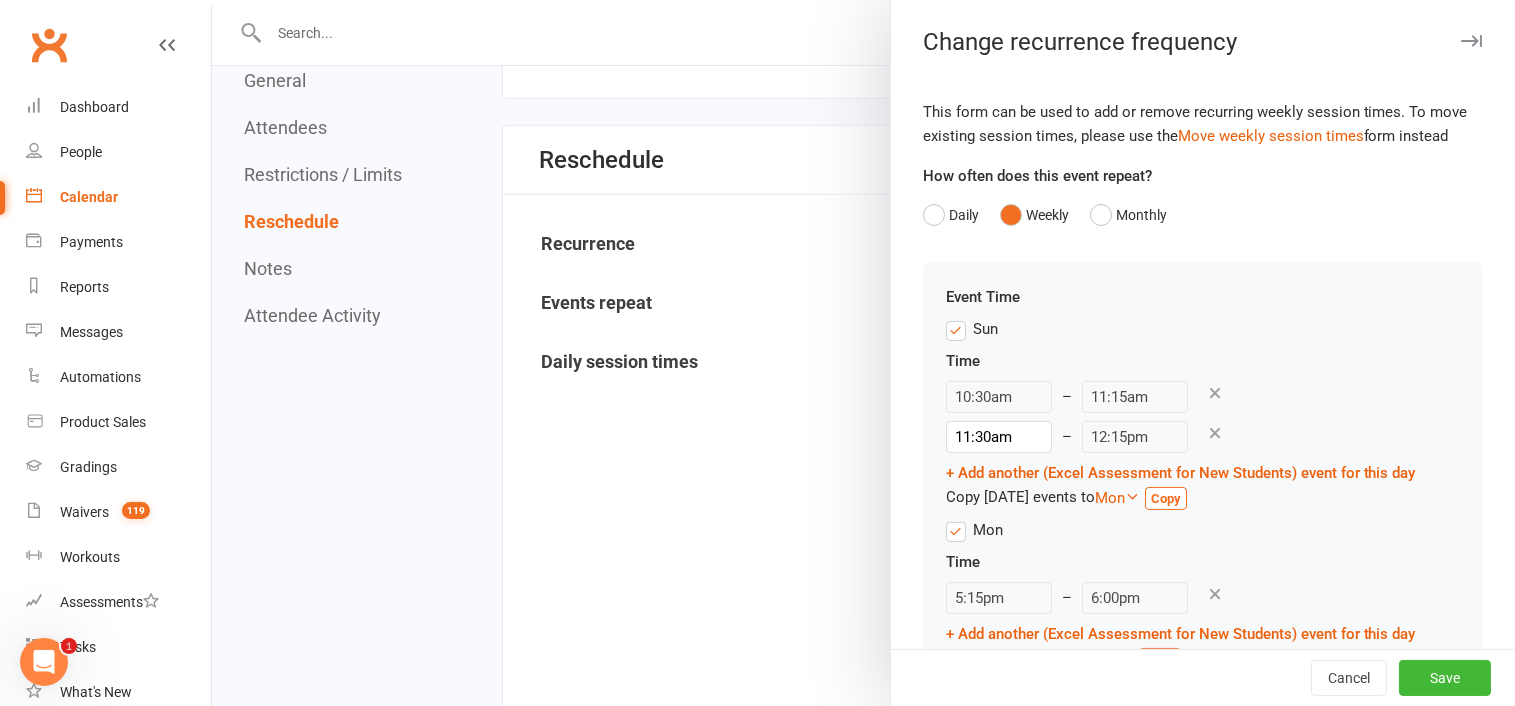 click on "11:30am 12:00am 12:15am 12:30am 12:45am 1:00am 1:15am 1:30am 1:45am 2:00am 2:15am 2:30am 2:45am 3:00am 3:15am 3:30am 3:45am 4:00am 4:15am 4:30am 4:45am 5:00am 5:15am 5:30am 5:45am 6:00am 6:15am 6:30am 6:45am 7:00am 7:15am 7:30am 7:45am 8:00am 8:15am 8:30am 8:45am 9:00am 9:15am 9:30am 9:45am 10:00am 10:15am 10:30am 10:45am 11:00am 11:15am 11:30am 11:45am 12:00pm 12:15pm 12:30pm 12:45pm 1:00pm 1:15pm 1:30pm 1:45pm 2:00pm 2:15pm 2:30pm 2:45pm 3:00pm 3:15pm 3:30pm 3:45pm 4:00pm 4:15pm 4:30pm 4:45pm 5:00pm 5:15pm 5:30pm 5:45pm 6:00pm 6:15pm 6:30pm 6:45pm 7:00pm 7:15pm 7:30pm 7:45pm 8:00pm 8:15pm 8:30pm 8:45pm 9:00pm 9:15pm 9:30pm 9:45pm 10:00pm 10:15pm 10:30pm 10:45pm 11:00pm 11:15pm 11:30pm 11:45pm –  12:15pm" at bounding box center [1181, 437] 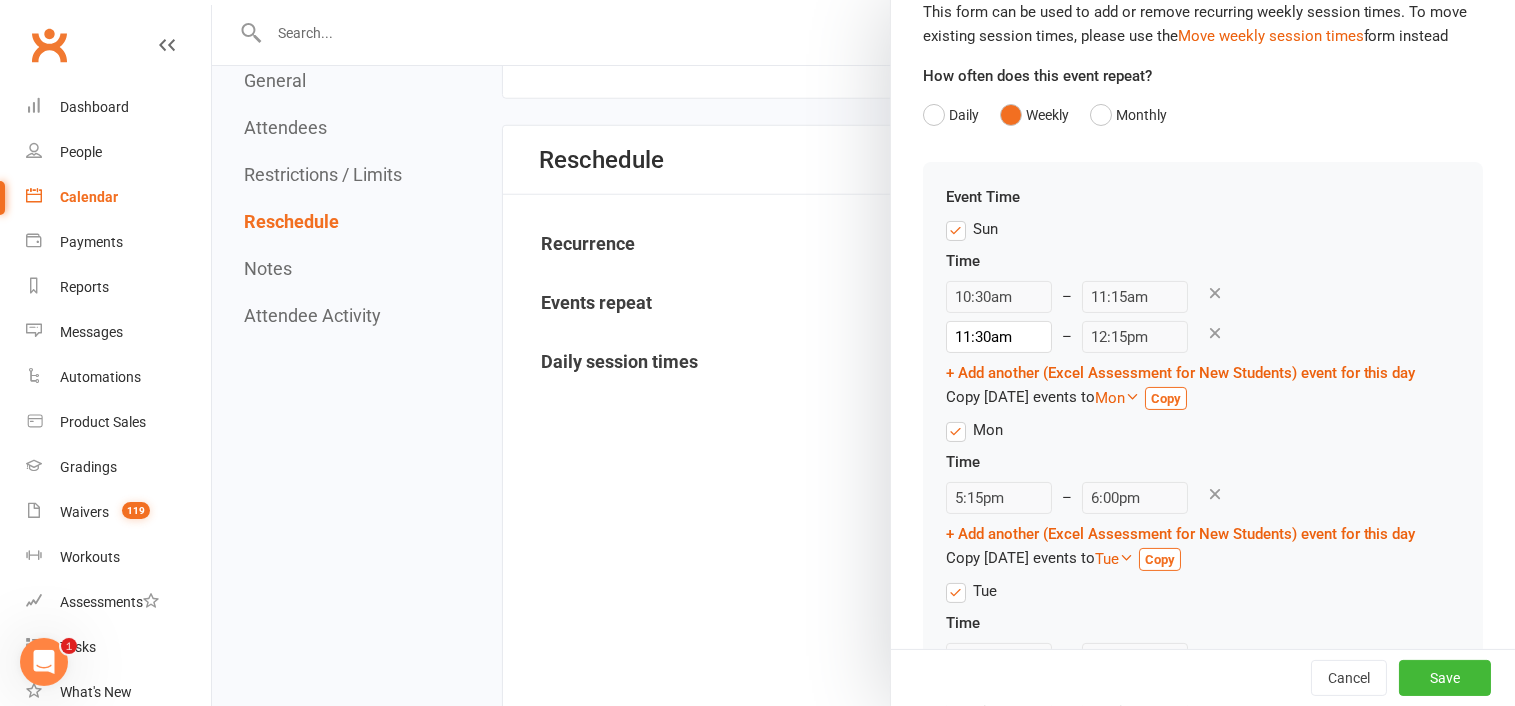 scroll, scrollTop: 200, scrollLeft: 0, axis: vertical 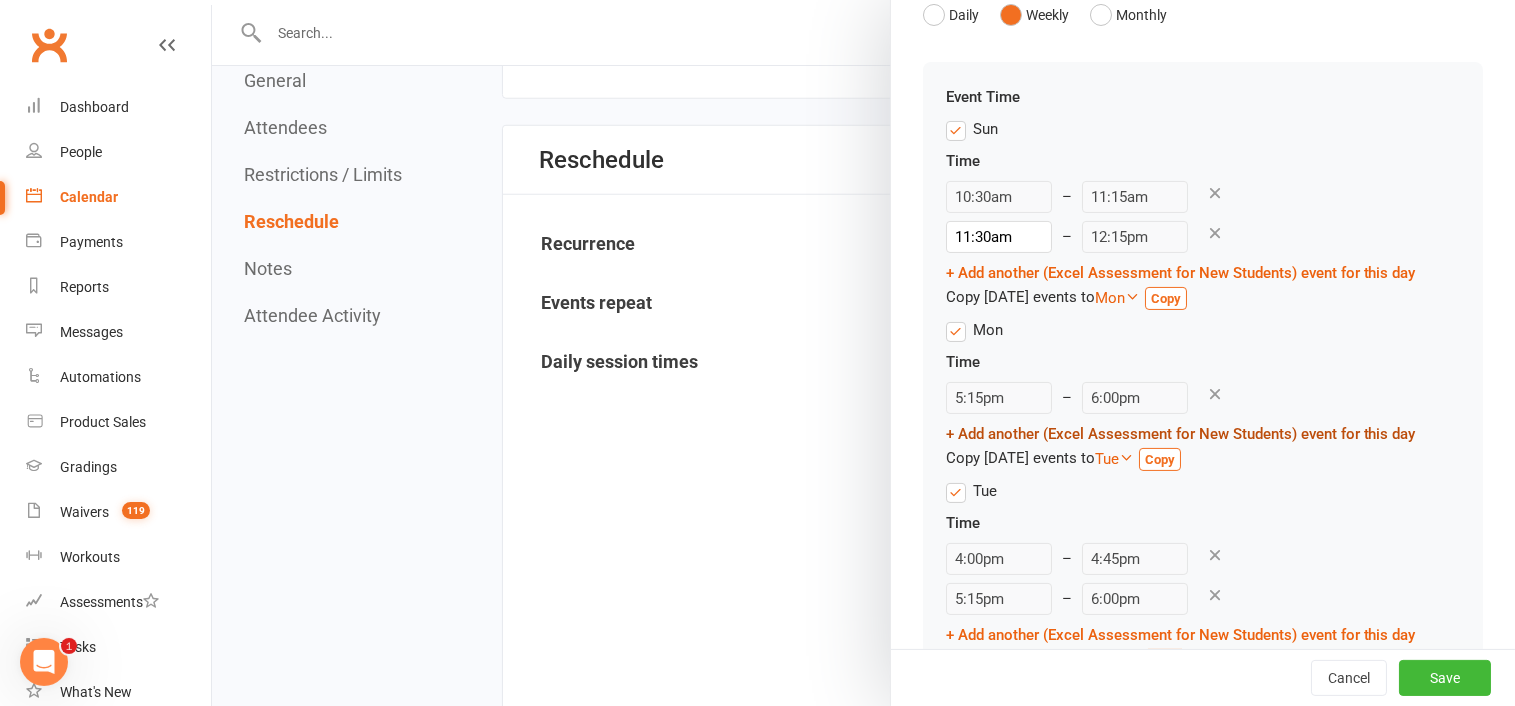 click on "+ Add another (Excel Assessment for New Students) event for this day" at bounding box center (1181, 434) 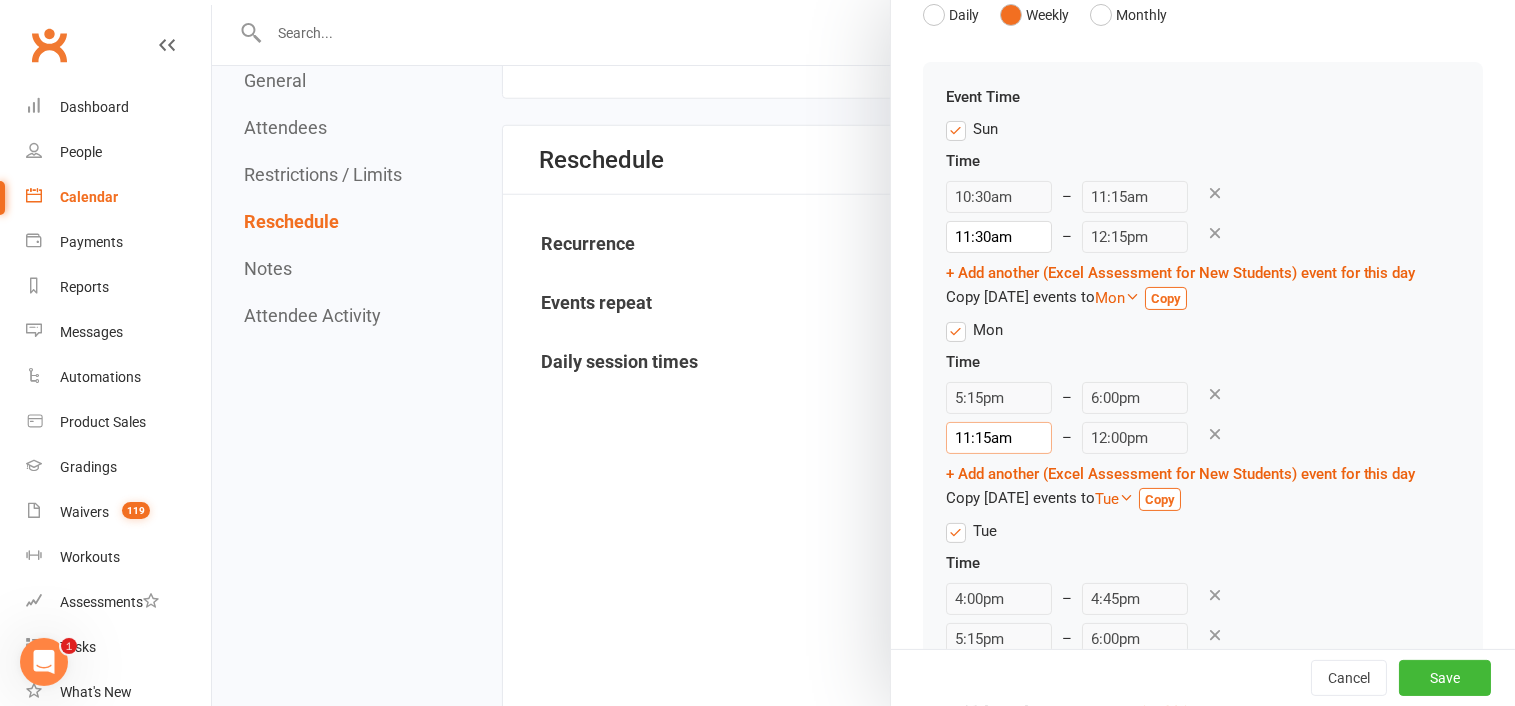 click on "11:15am" at bounding box center [999, 438] 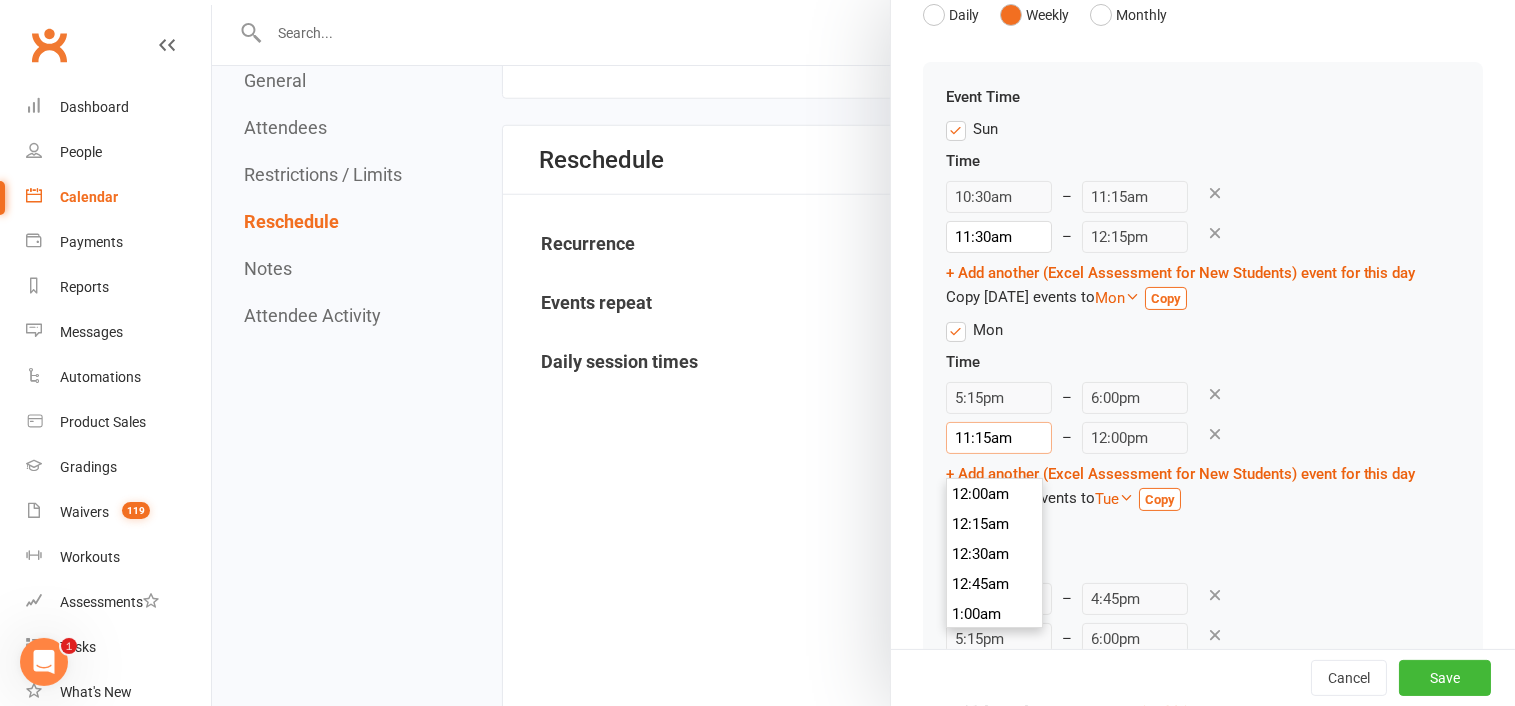scroll, scrollTop: 1320, scrollLeft: 0, axis: vertical 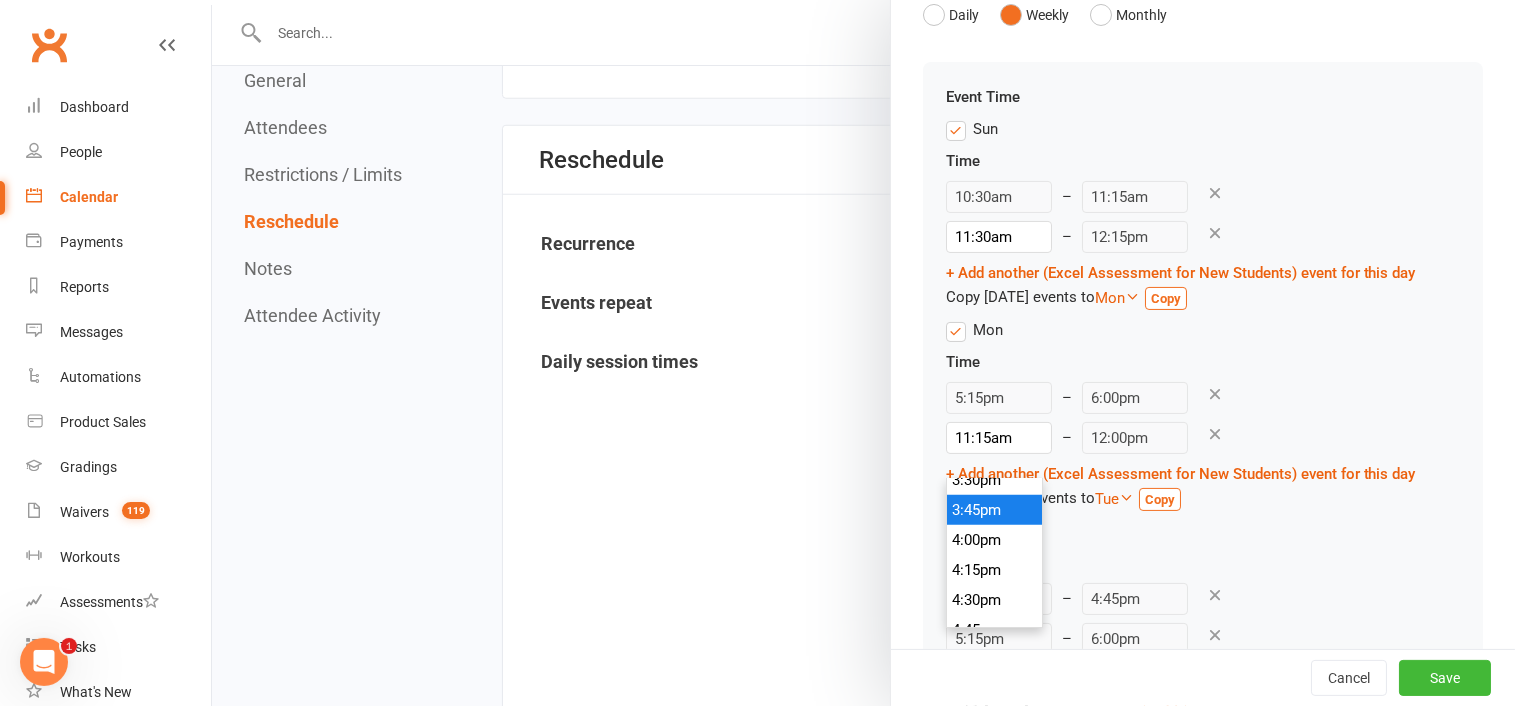 type on "3:45pm" 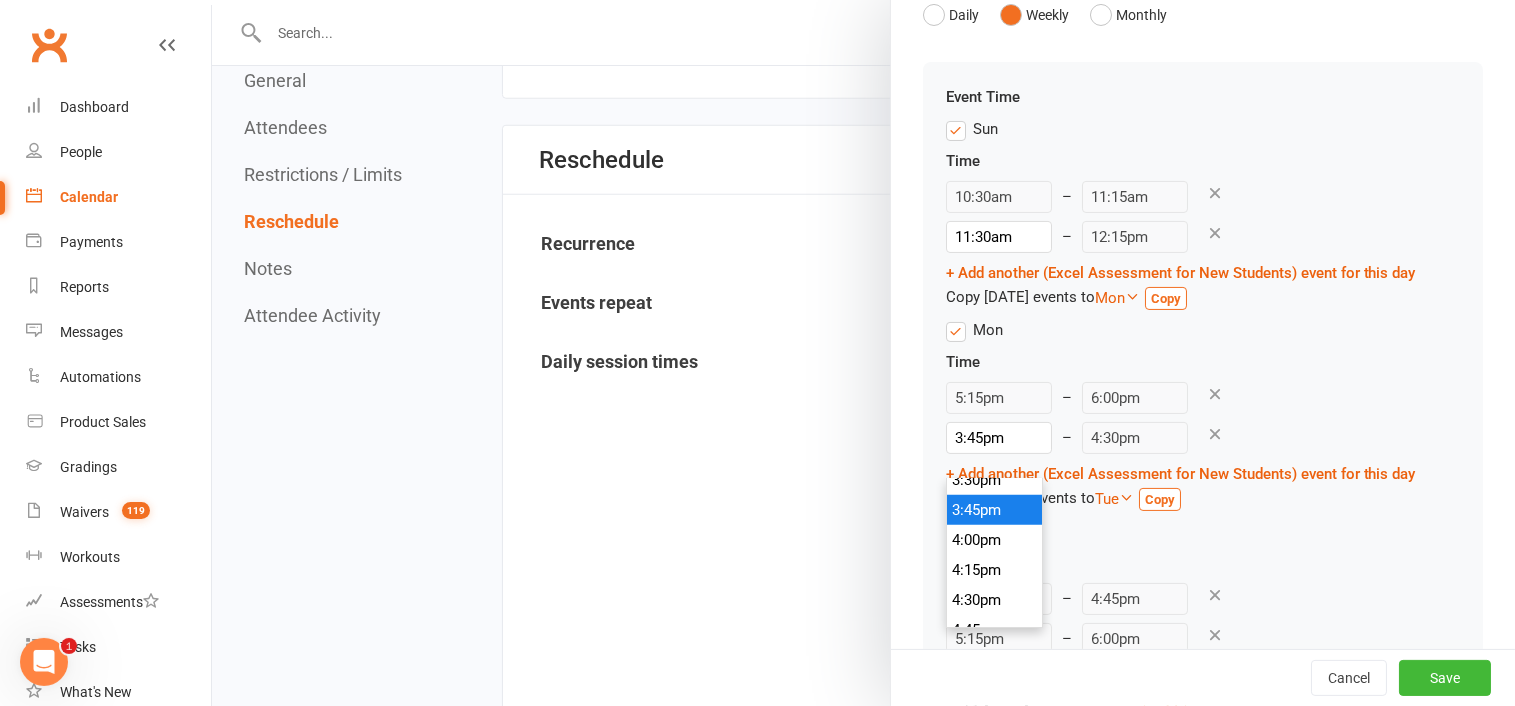 click on "3:45pm" at bounding box center [995, 510] 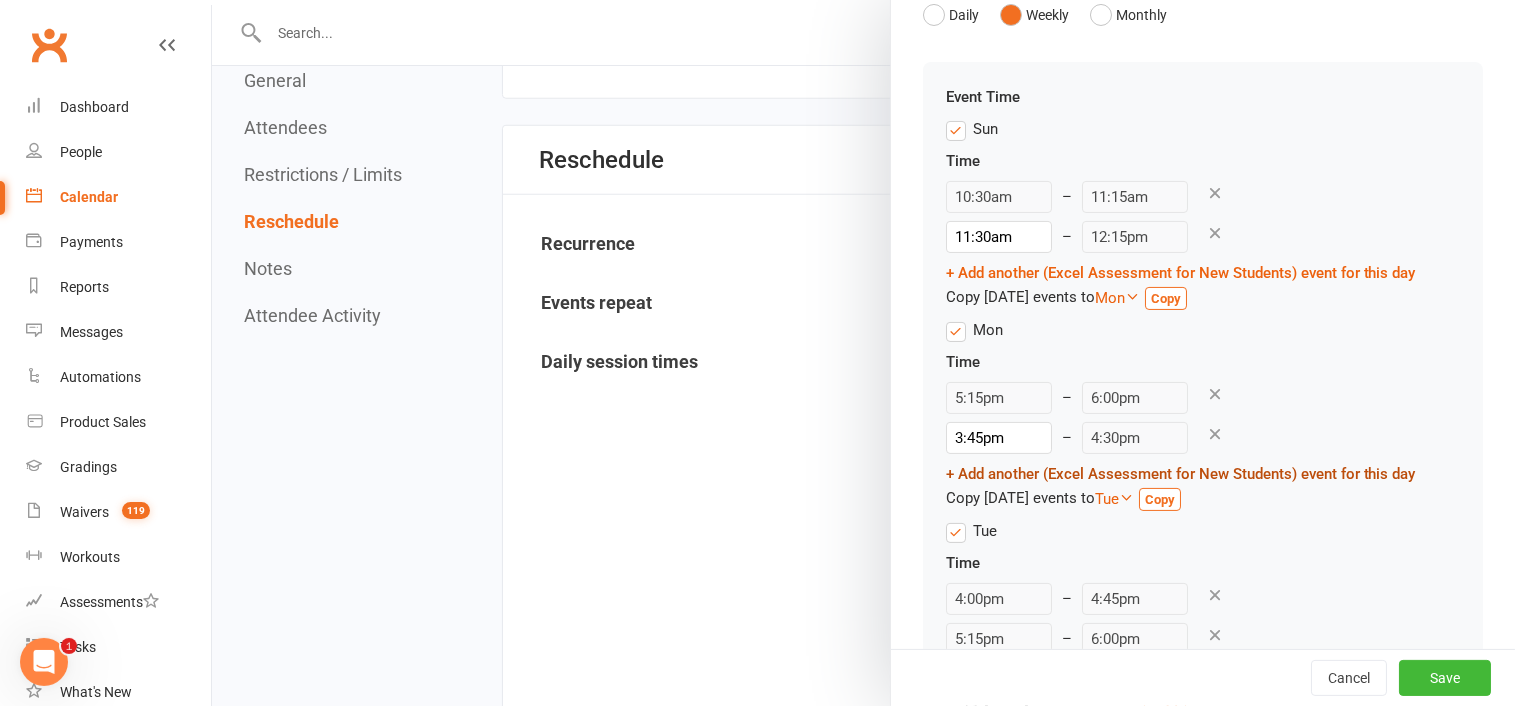 click on "+ Add another (Excel Assessment for New Students) event for this day" at bounding box center [1181, 474] 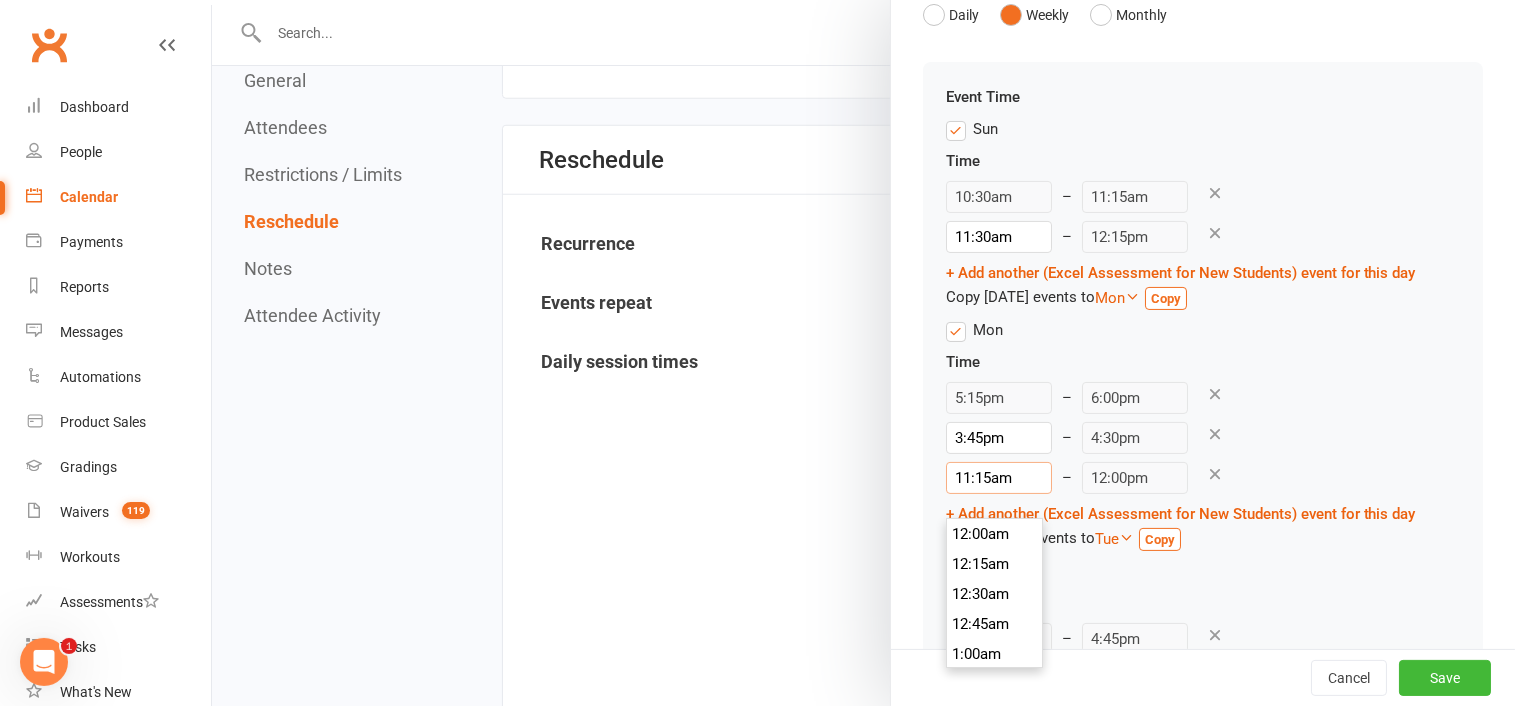 click on "11:15am" at bounding box center [999, 478] 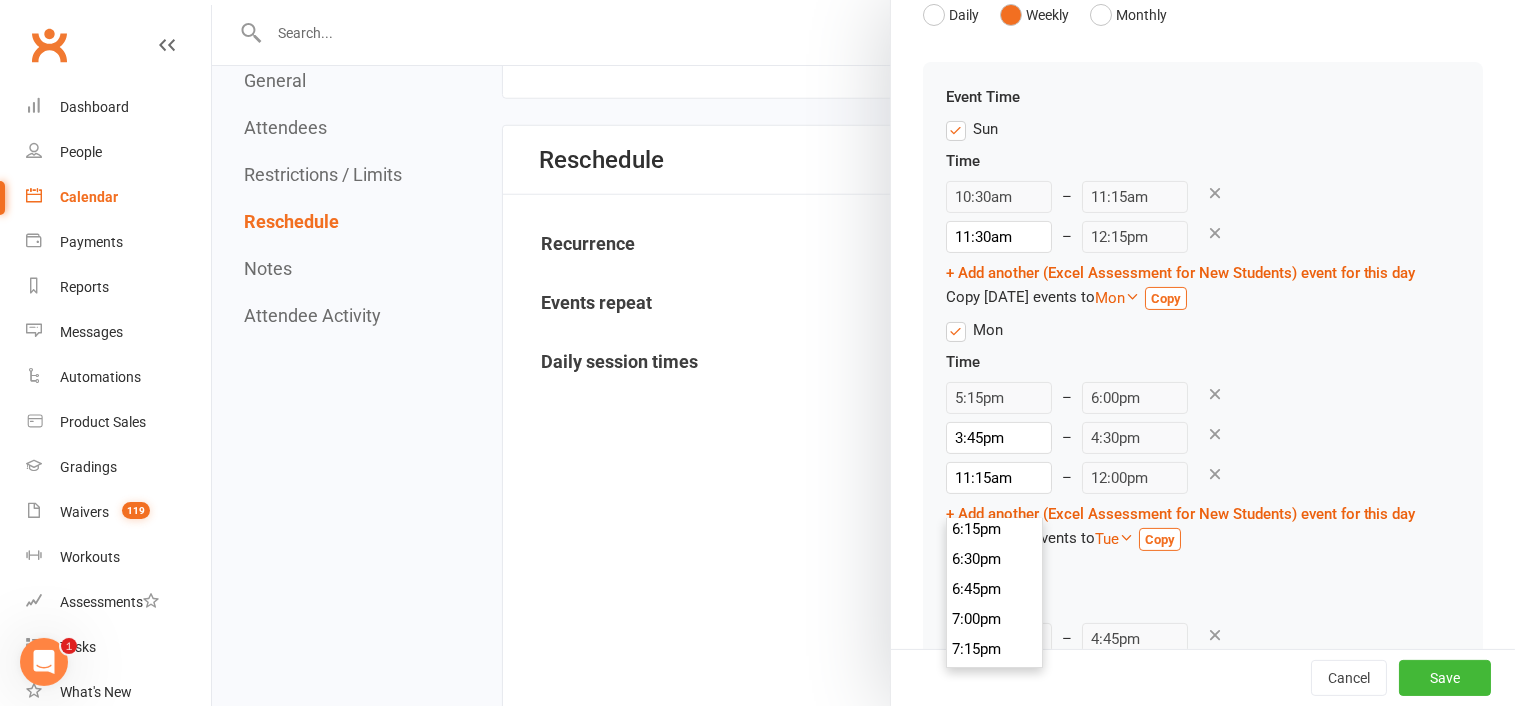 scroll, scrollTop: 2235, scrollLeft: 0, axis: vertical 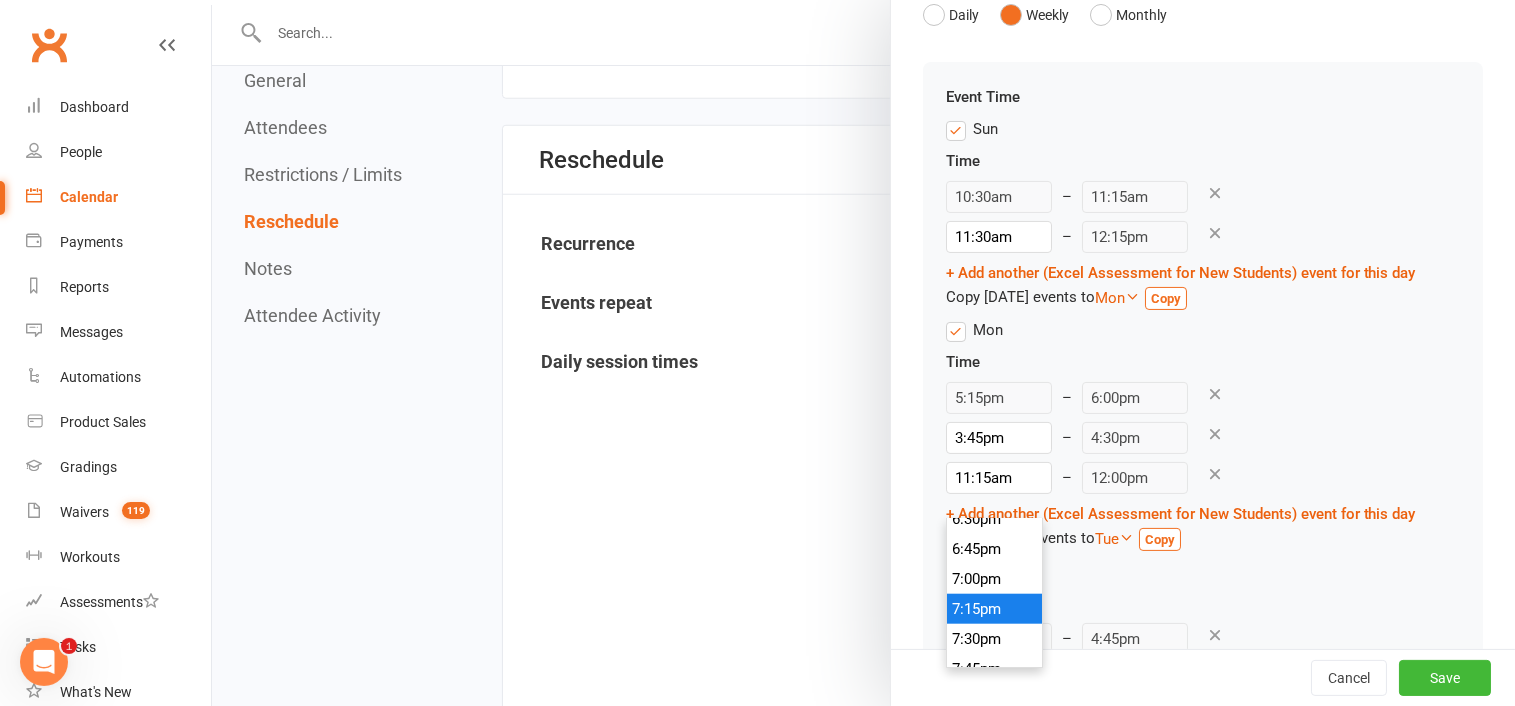 type on "7:15pm" 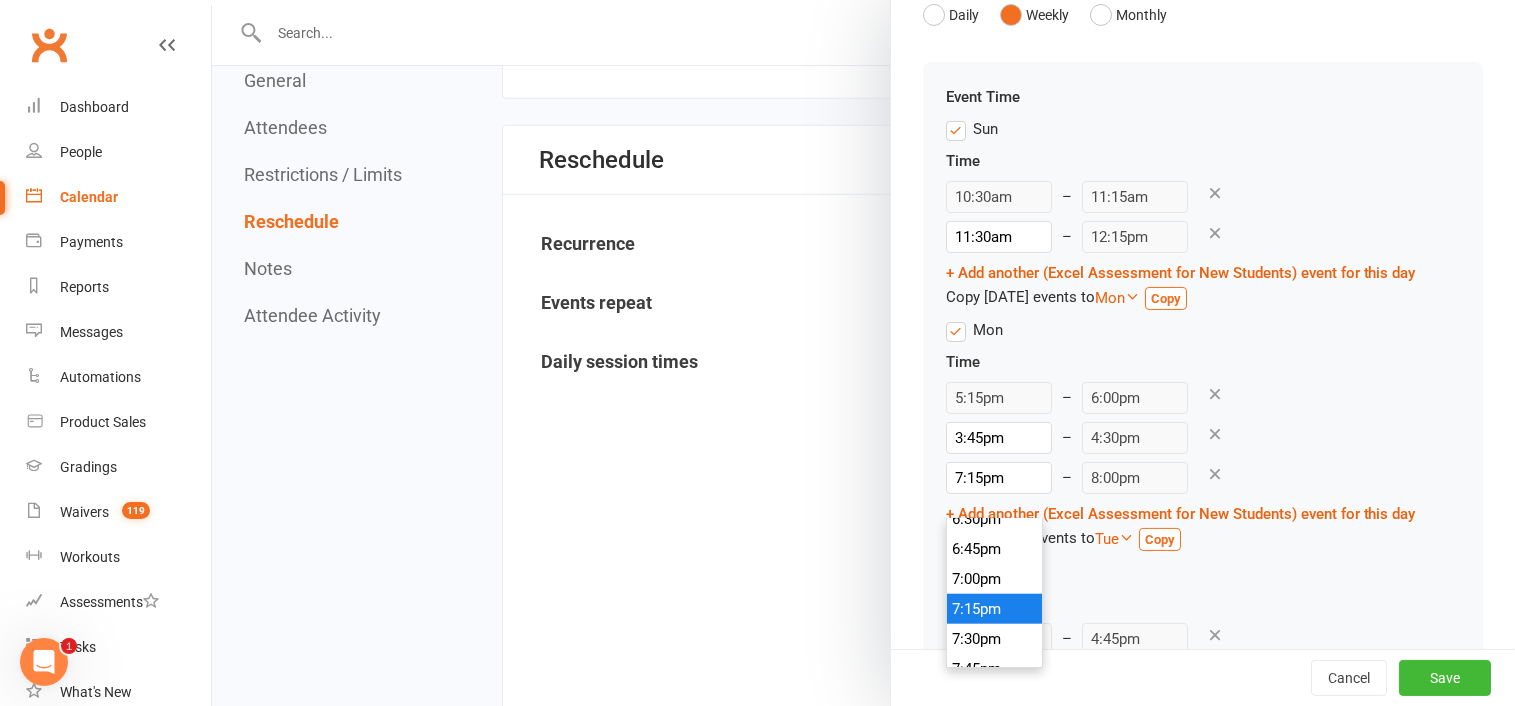 click on "7:15pm" at bounding box center [995, 609] 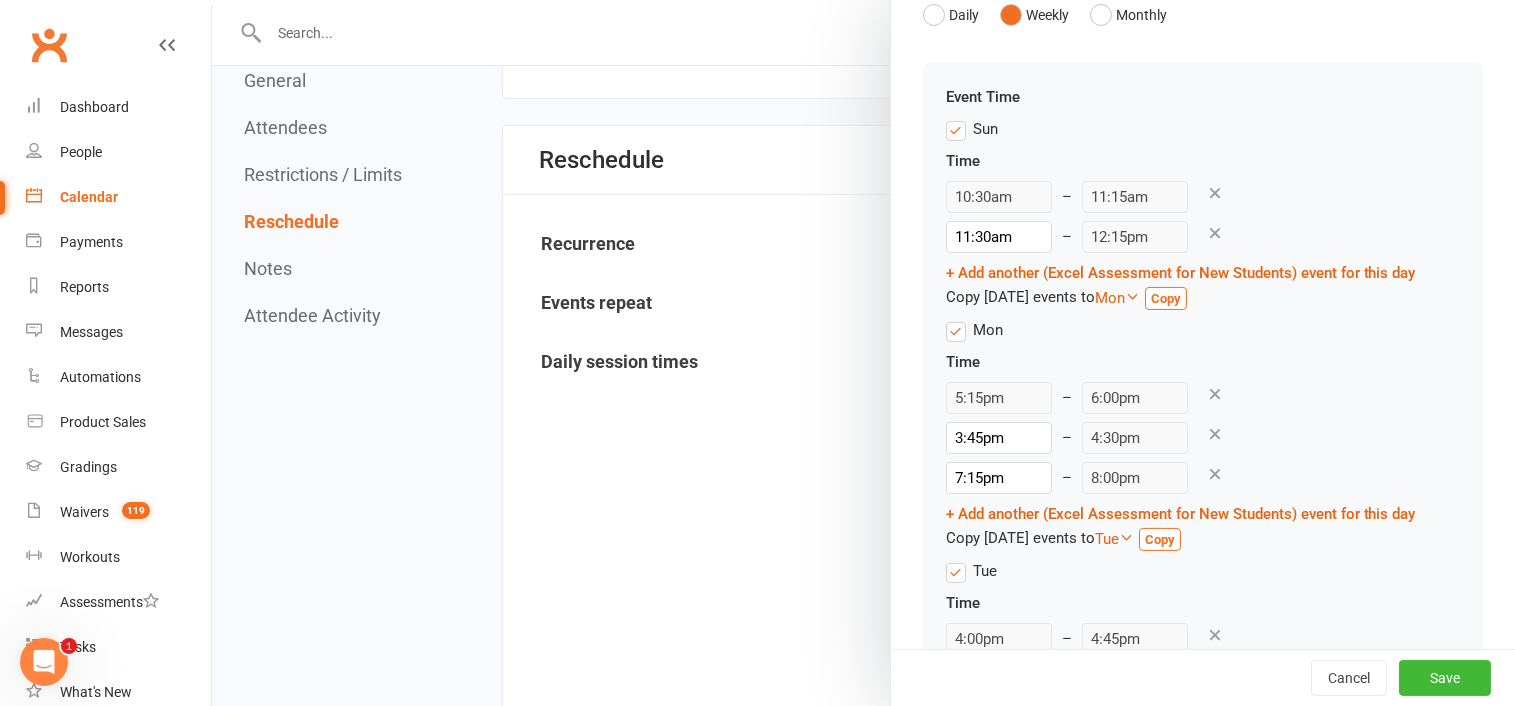 click on "Time 5:15pm –  6:00pm 3:45pm 12:00am 12:15am 12:30am 12:45am 1:00am 1:15am 1:30am 1:45am 2:00am 2:15am 2:30am 2:45am 3:00am 3:15am 3:30am 3:45am 4:00am 4:15am 4:30am 4:45am 5:00am 5:15am 5:30am 5:45am 6:00am 6:15am 6:30am 6:45am 7:00am 7:15am 7:30am 7:45am 8:00am 8:15am 8:30am 8:45am 9:00am 9:15am 9:30am 9:45am 10:00am 10:15am 10:30am 10:45am 11:00am 11:15am 11:30am 11:45am 12:00pm 12:15pm 12:30pm 12:45pm 1:00pm 1:15pm 1:30pm 1:45pm 2:00pm 2:15pm 2:30pm 2:45pm 3:00pm 3:15pm 3:30pm 3:45pm 4:00pm 4:15pm 4:30pm 4:45pm 5:00pm 5:15pm 5:30pm 5:45pm 6:00pm 6:15pm 6:30pm 6:45pm 7:00pm 7:15pm 7:30pm 7:45pm 8:00pm 8:15pm 8:30pm 8:45pm 9:00pm 9:15pm 9:30pm 9:45pm 10:00pm 10:15pm 10:30pm 10:45pm 11:00pm 11:15pm 11:30pm 11:45pm –  4:30pm 7:15pm 12:00am 12:15am 12:30am 12:45am 1:00am 1:15am 1:30am 1:45am 2:00am 2:15am 2:30am 2:45am 3:00am 3:15am 3:30am 3:45am 4:00am 4:15am 4:30am 4:45am 5:00am 5:15am 5:30am 5:45am 6:00am 6:15am 6:30am 6:45am 7:00am 7:15am 7:30am 7:45am 8:00am 8:15am 8:30am 8:45am 9:00am 9:15am 9:30am" at bounding box center [1181, 454] 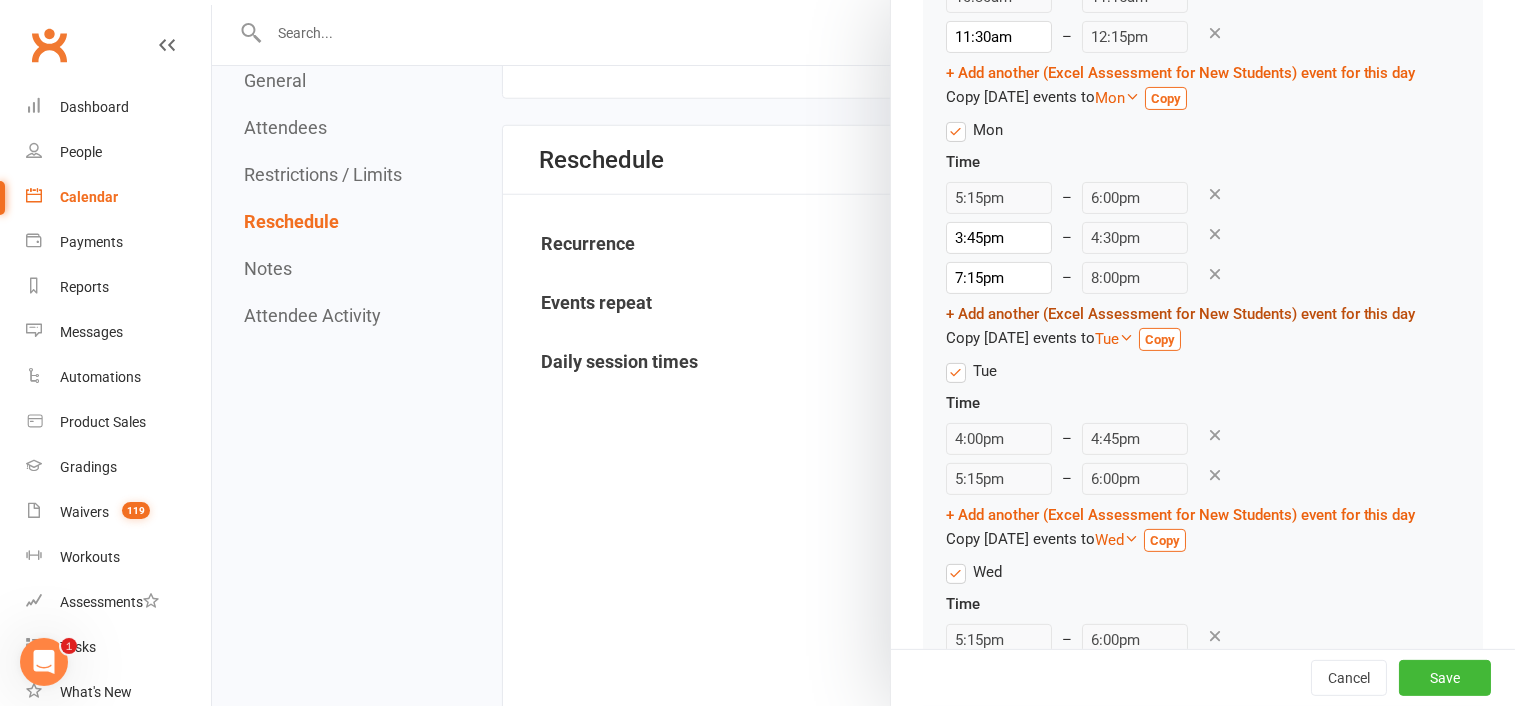 scroll, scrollTop: 500, scrollLeft: 0, axis: vertical 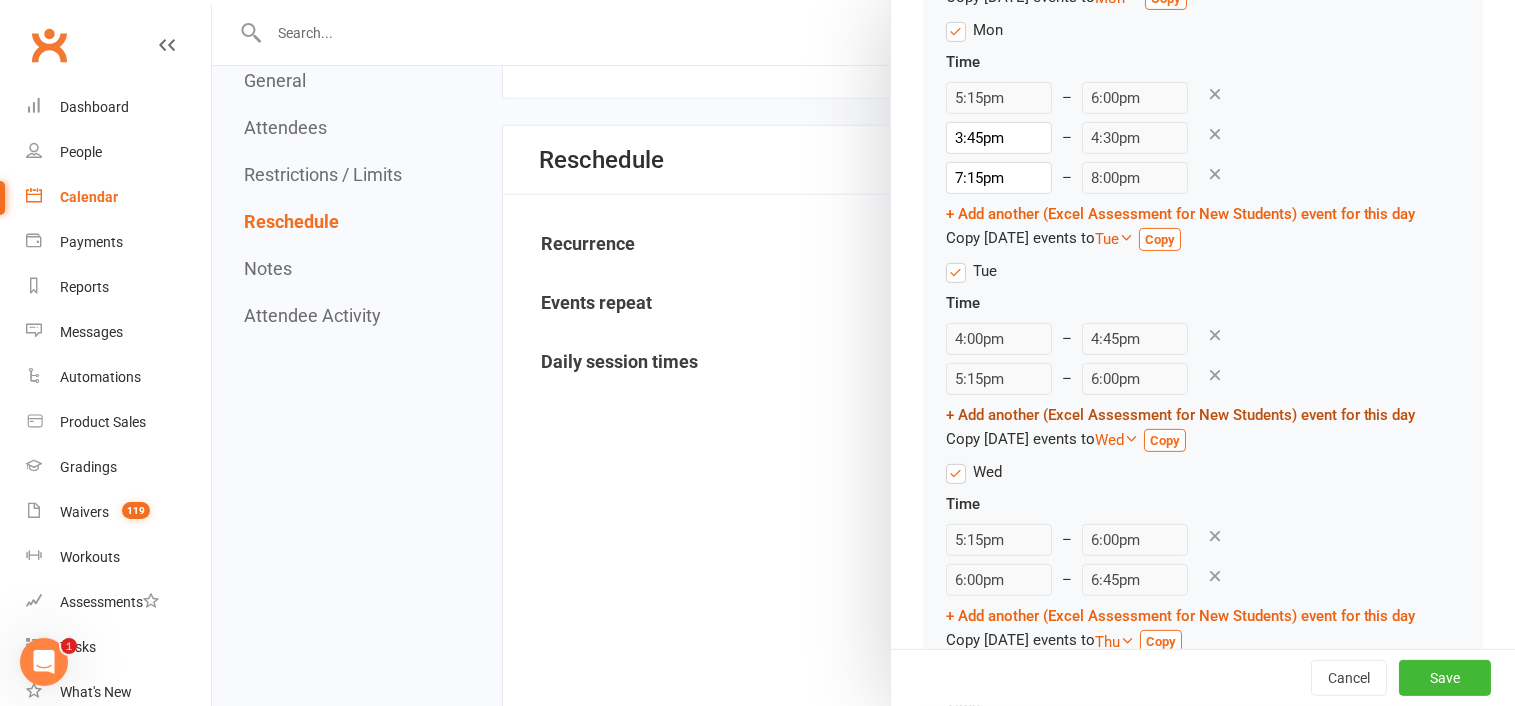 click on "+ Add another (Excel Assessment for New Students) event for this day" at bounding box center [1181, 415] 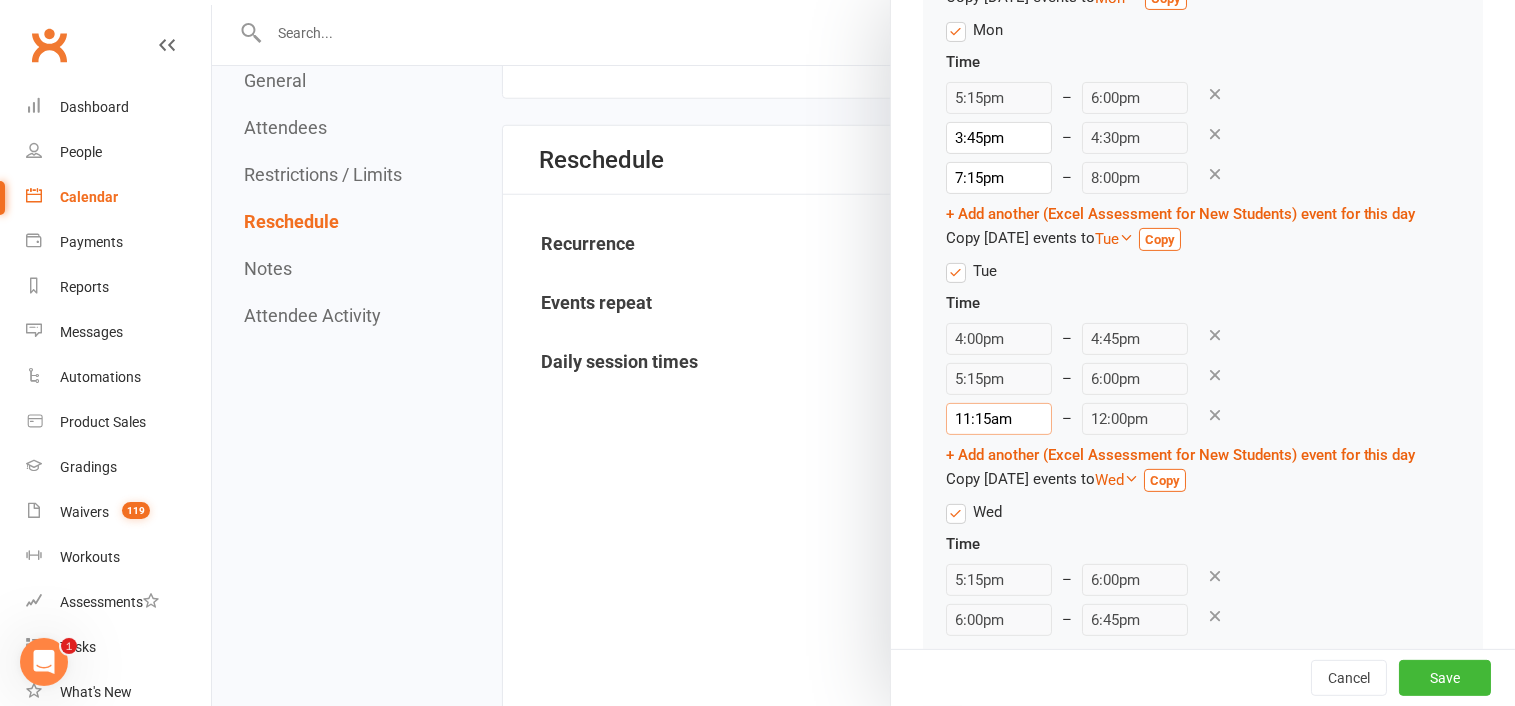 click on "11:15am" at bounding box center [999, 419] 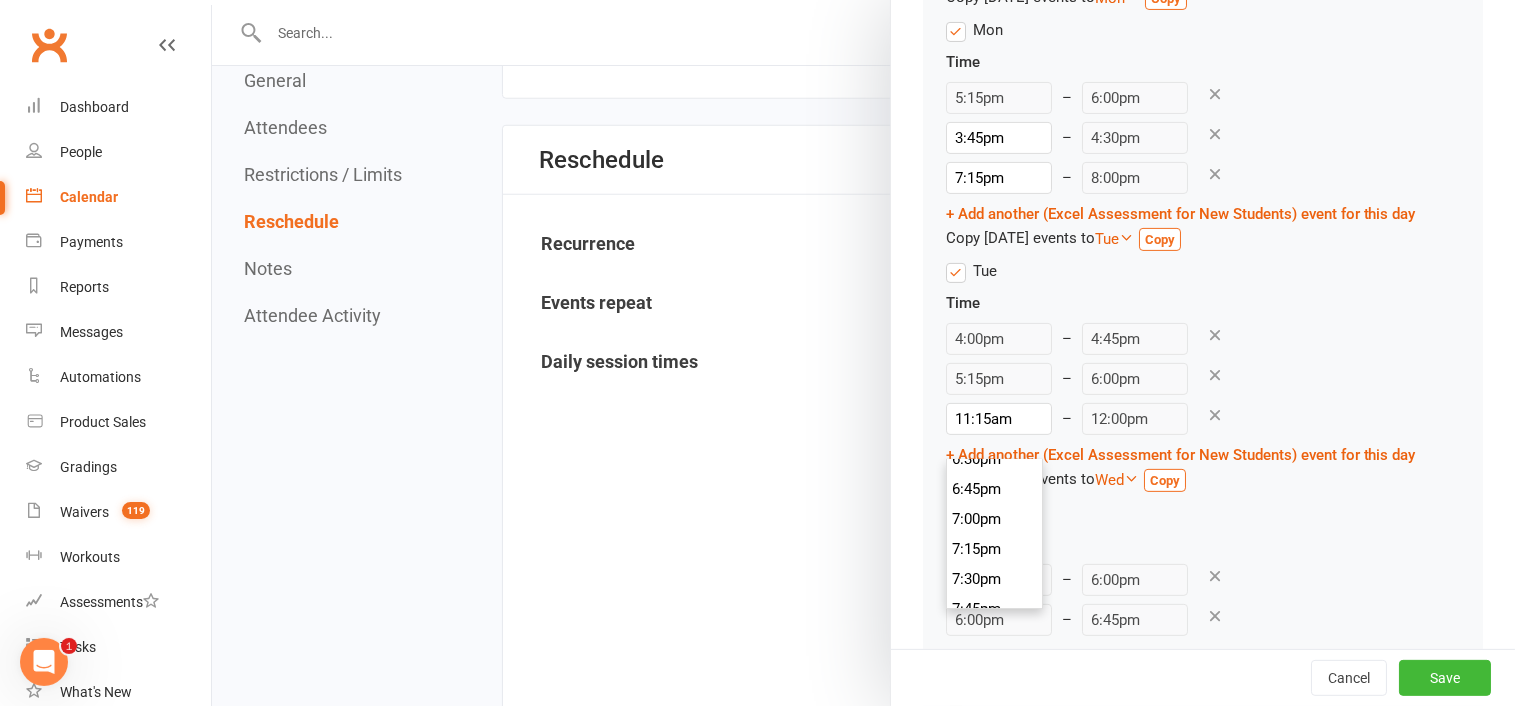 scroll, scrollTop: 2258, scrollLeft: 0, axis: vertical 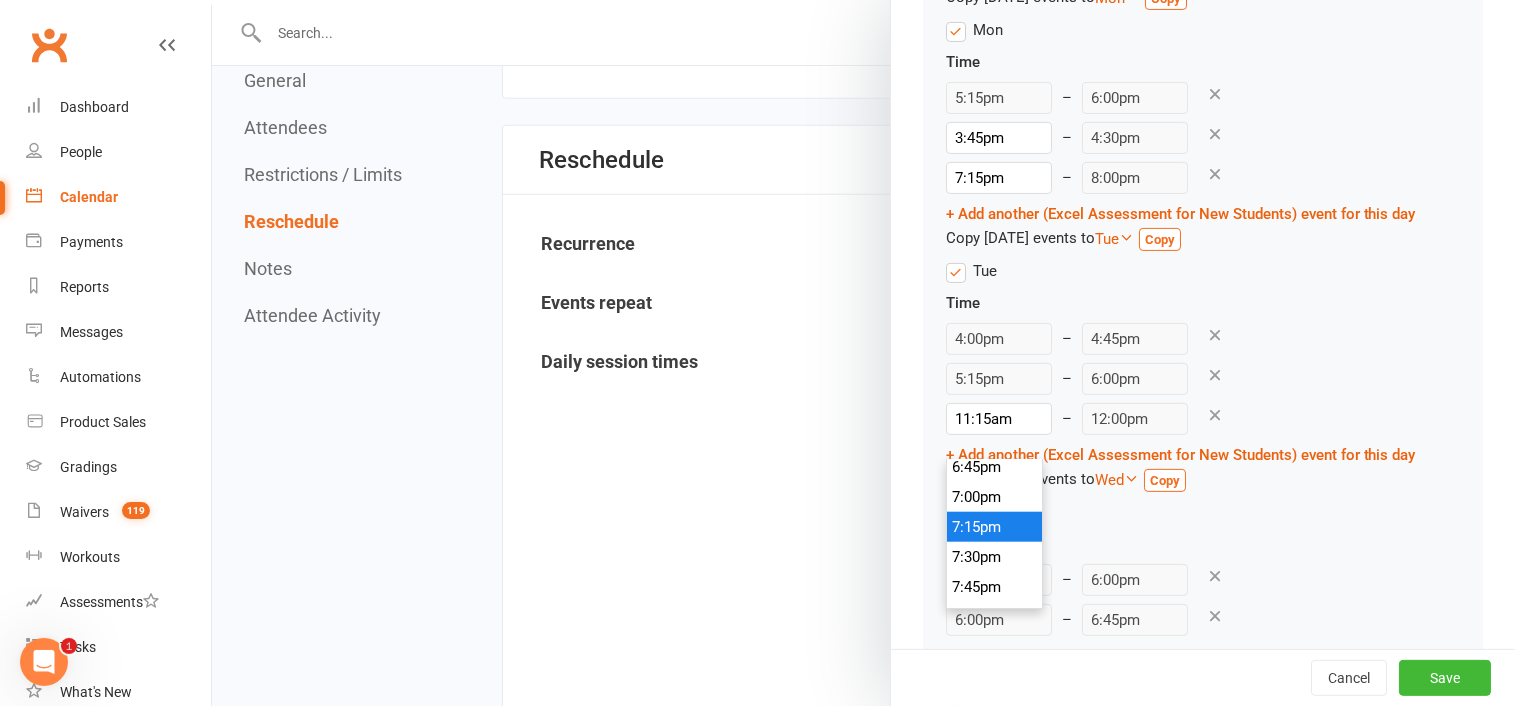 type on "7:15pm" 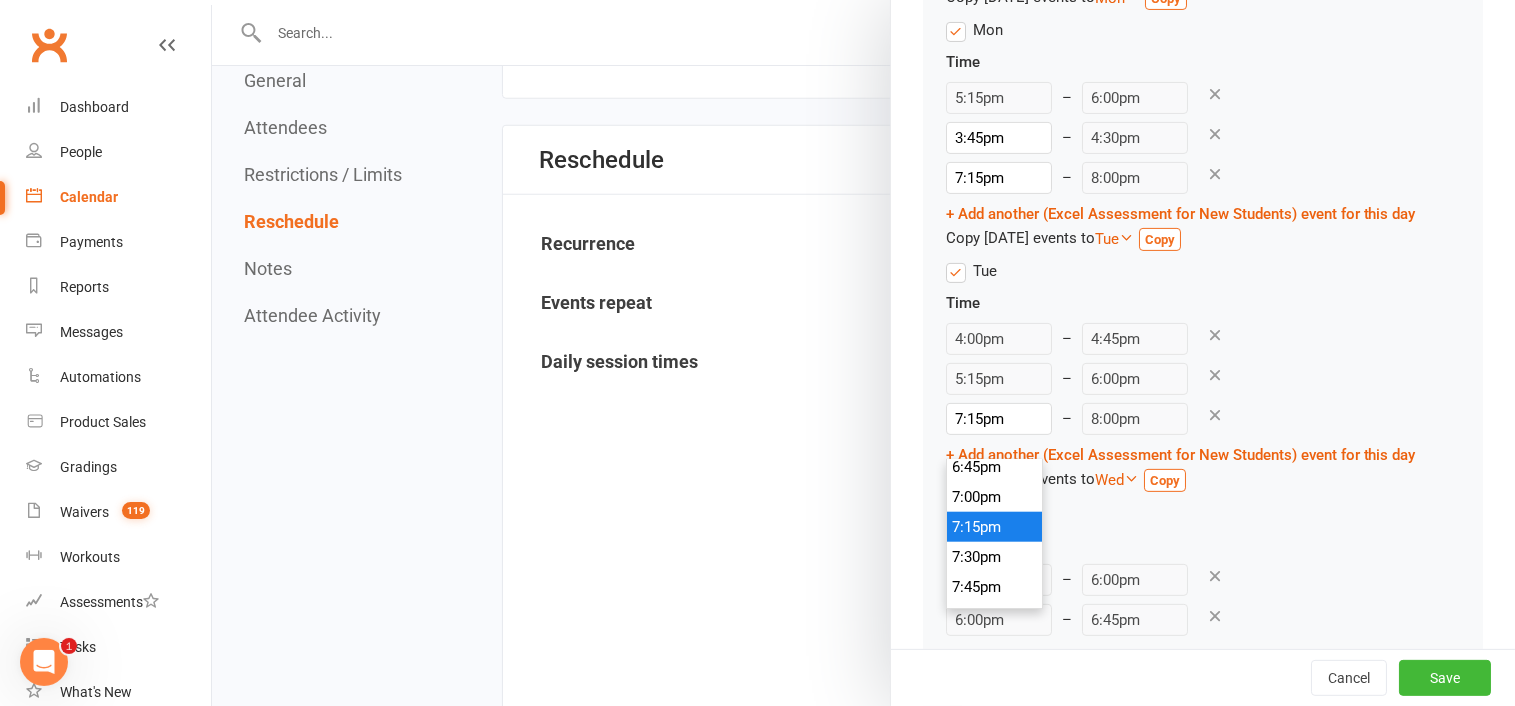 click on "7:15pm" at bounding box center [995, 527] 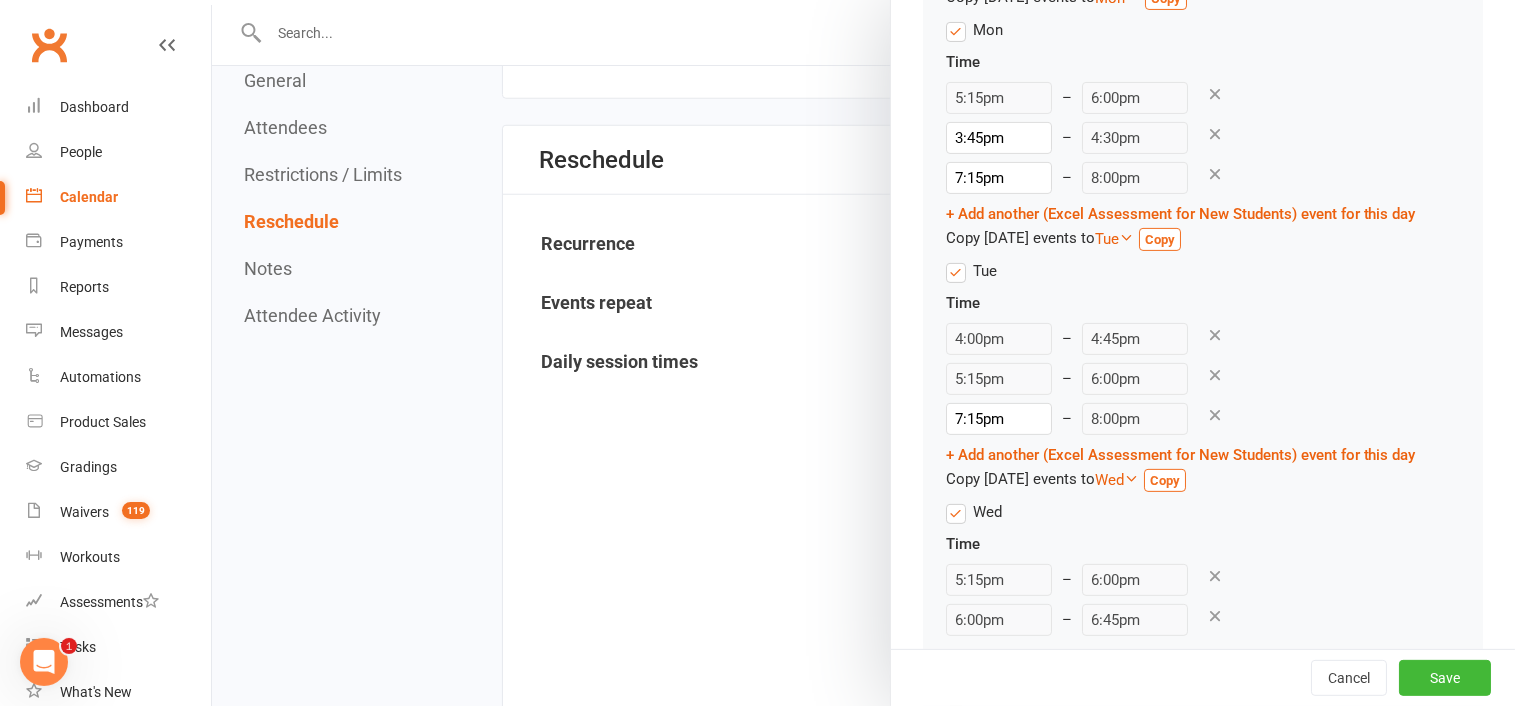 click on "7:15pm 12:00am 12:15am 12:30am 12:45am 1:00am 1:15am 1:30am 1:45am 2:00am 2:15am 2:30am 2:45am 3:00am 3:15am 3:30am 3:45am 4:00am 4:15am 4:30am 4:45am 5:00am 5:15am 5:30am 5:45am 6:00am 6:15am 6:30am 6:45am 7:00am 7:15am 7:30am 7:45am 8:00am 8:15am 8:30am 8:45am 9:00am 9:15am 9:30am 9:45am 10:00am 10:15am 10:30am 10:45am 11:00am 11:15am 11:30am 11:45am 12:00pm 12:15pm 12:30pm 12:45pm 1:00pm 1:15pm 1:30pm 1:45pm 2:00pm 2:15pm 2:30pm 2:45pm 3:00pm 3:15pm 3:30pm 3:45pm 4:00pm 4:15pm 4:30pm 4:45pm 5:00pm 5:15pm 5:30pm 5:45pm 6:00pm 6:15pm 6:30pm 6:45pm 7:00pm 7:15pm 7:30pm 7:45pm 8:00pm 8:15pm 8:30pm 8:45pm 9:00pm 9:15pm 9:30pm 9:45pm 10:00pm 10:15pm 10:30pm 10:45pm 11:00pm 11:15pm 11:30pm 11:45pm –  8:00pm" at bounding box center [1181, 419] 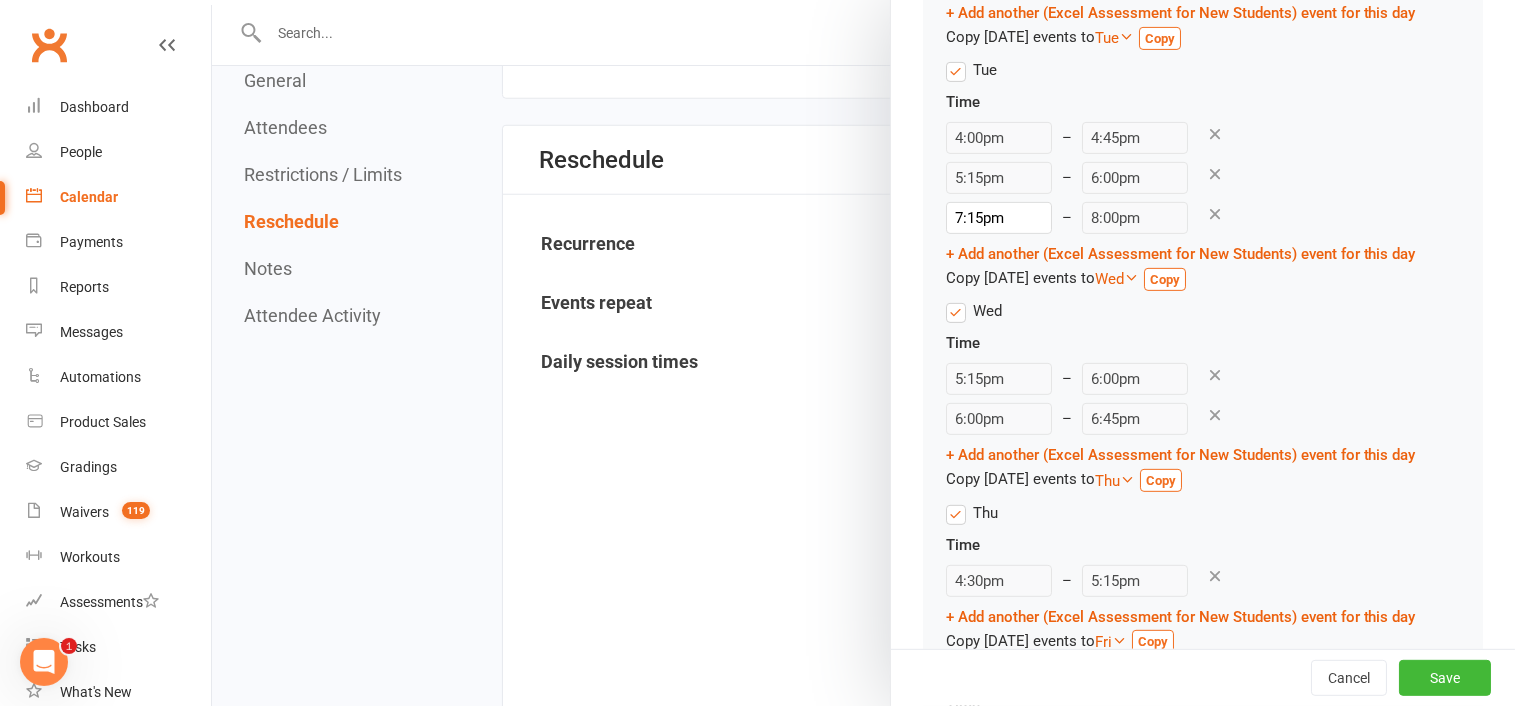 scroll, scrollTop: 800, scrollLeft: 0, axis: vertical 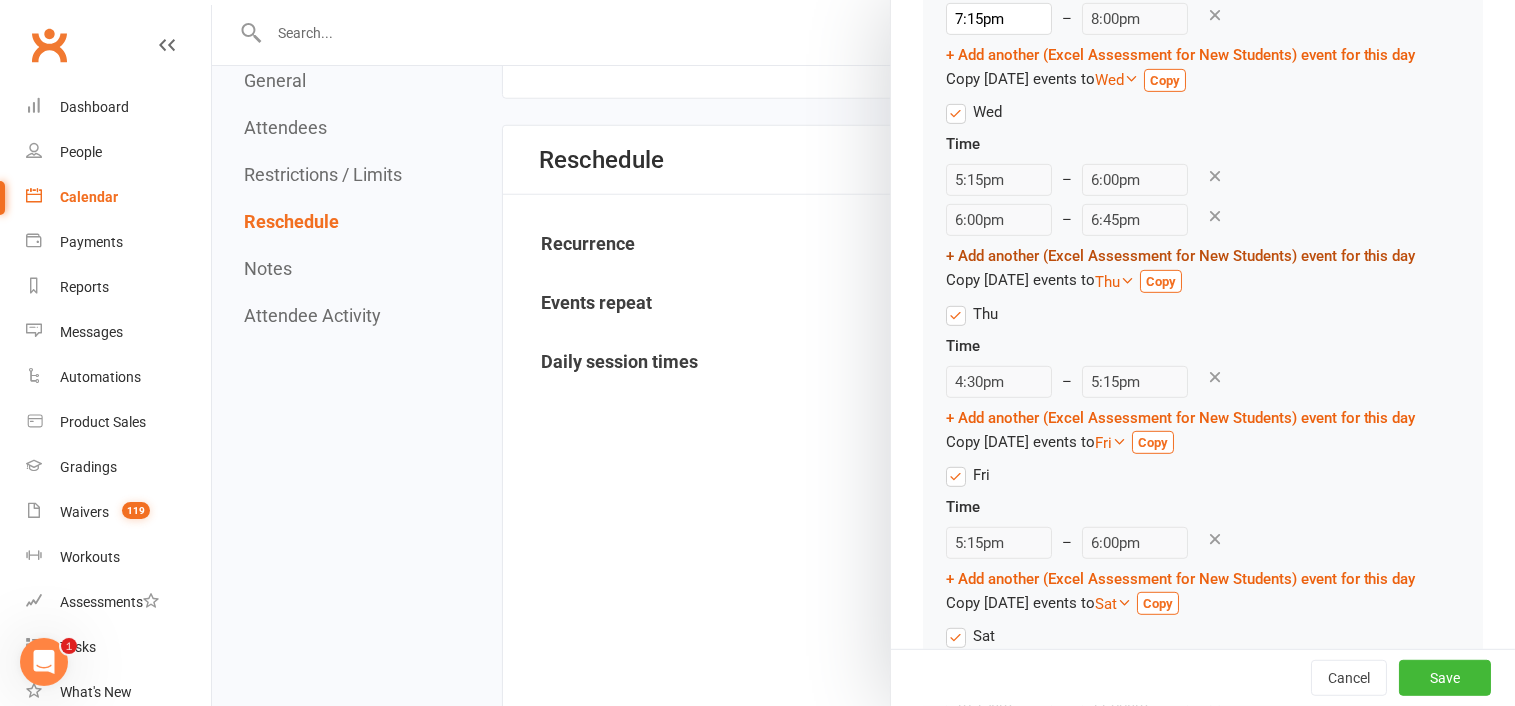 click on "+ Add another (Excel Assessment for New Students) event for this day" at bounding box center [1181, 256] 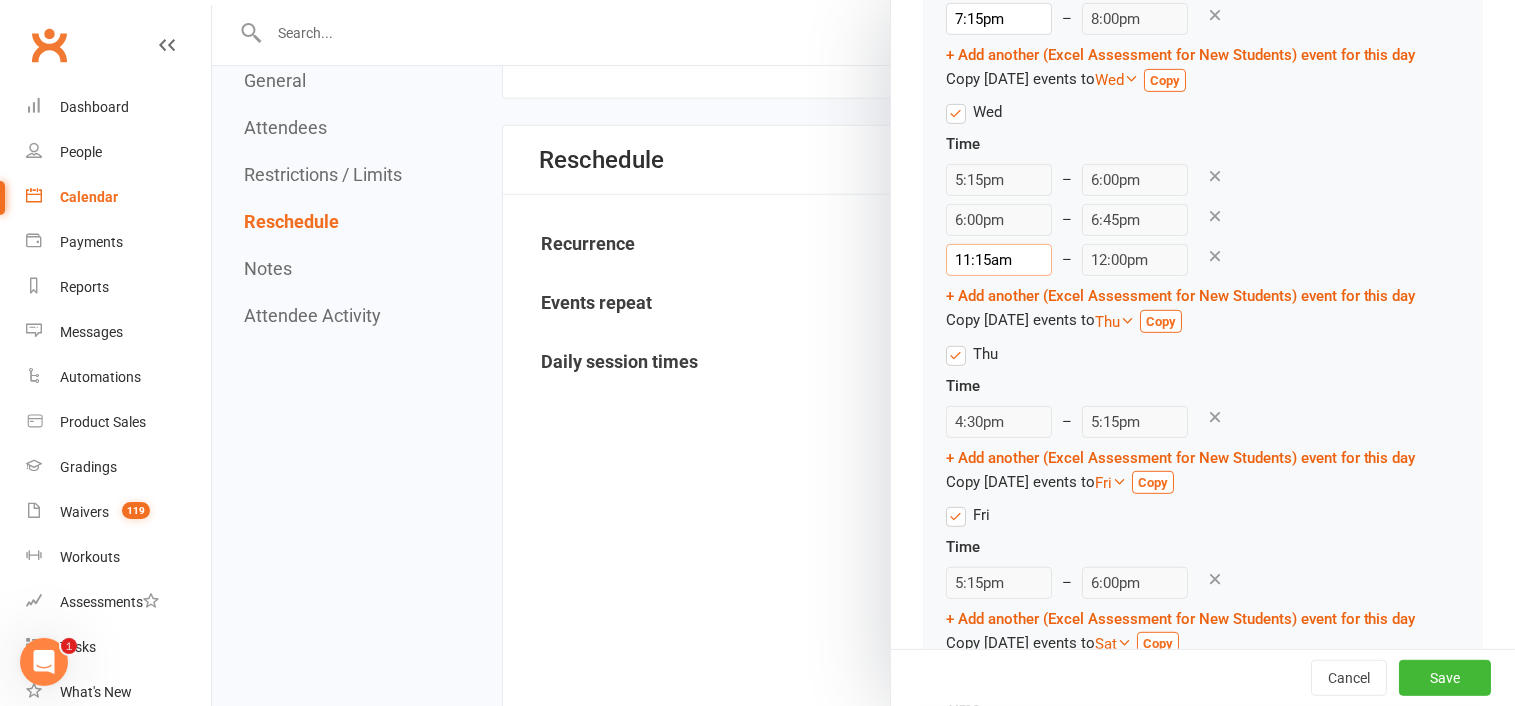 click on "11:15am" at bounding box center (999, 260) 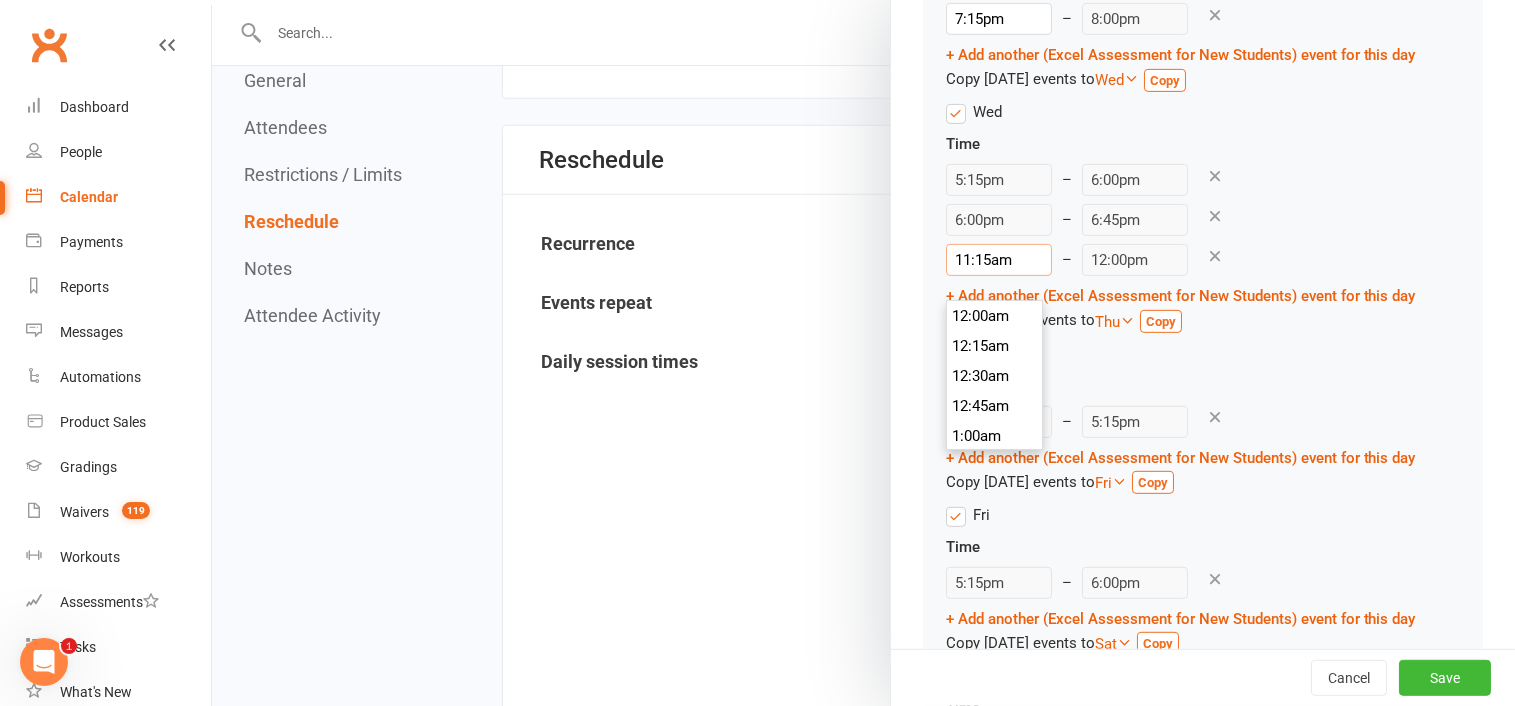 scroll, scrollTop: 1320, scrollLeft: 0, axis: vertical 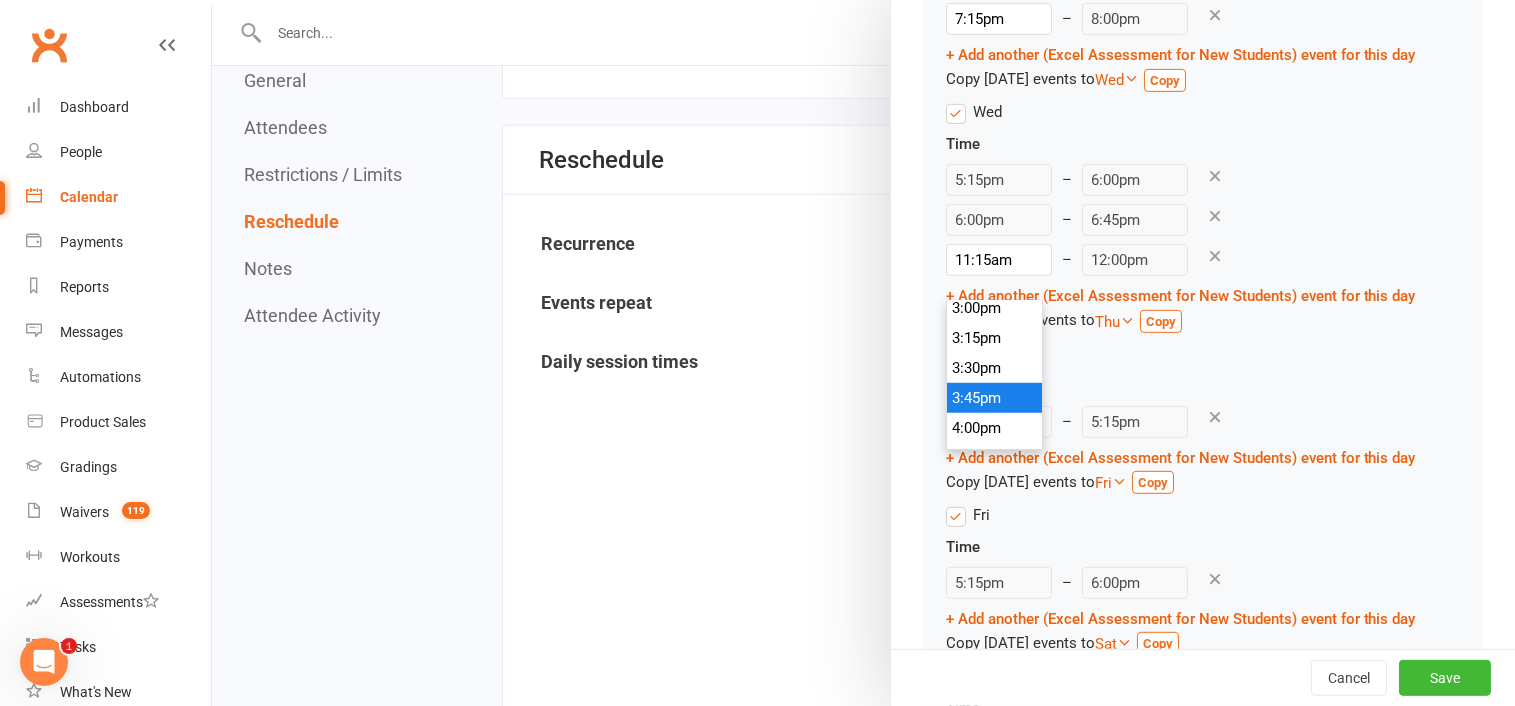 type on "3:45pm" 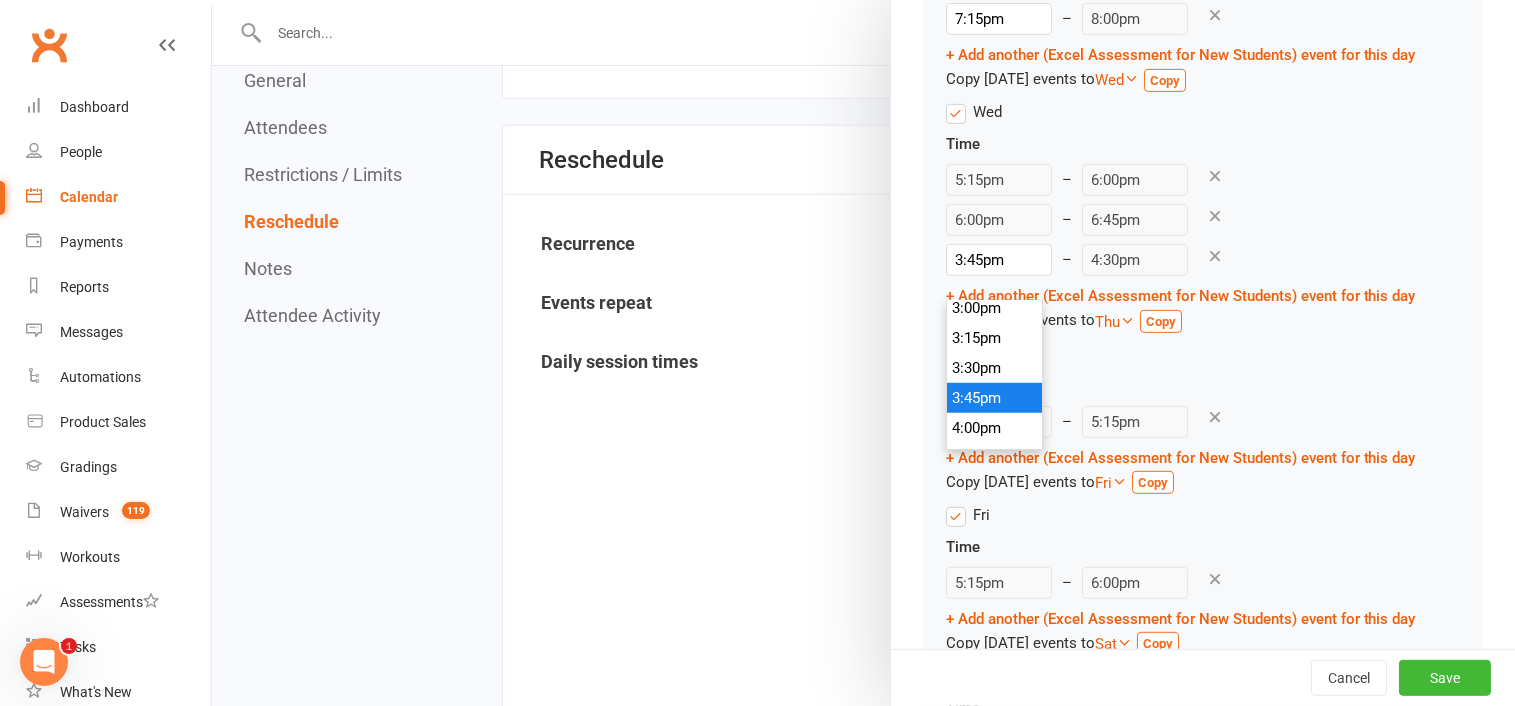 click on "3:45pm" at bounding box center [995, 398] 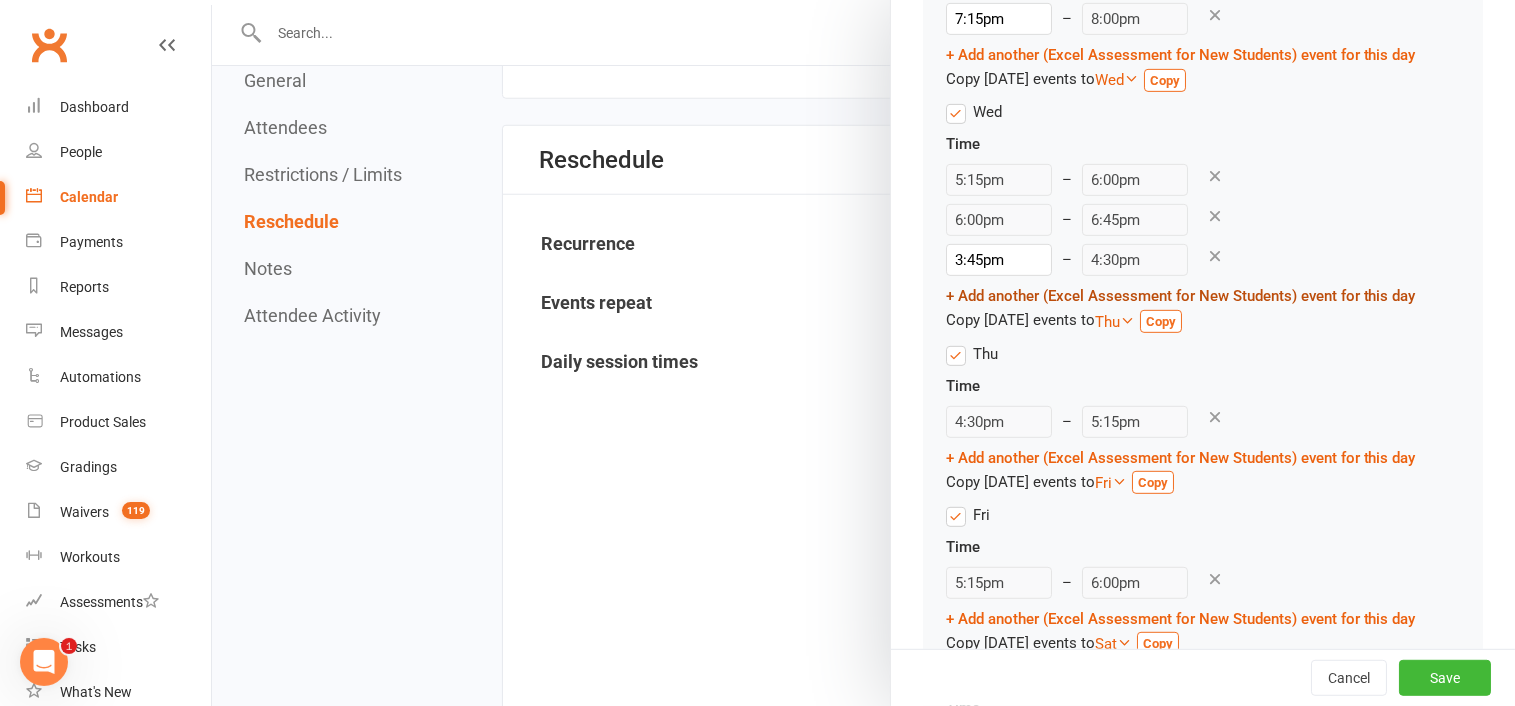 click on "+ Add another (Excel Assessment for New Students) event for this day" at bounding box center [1181, 296] 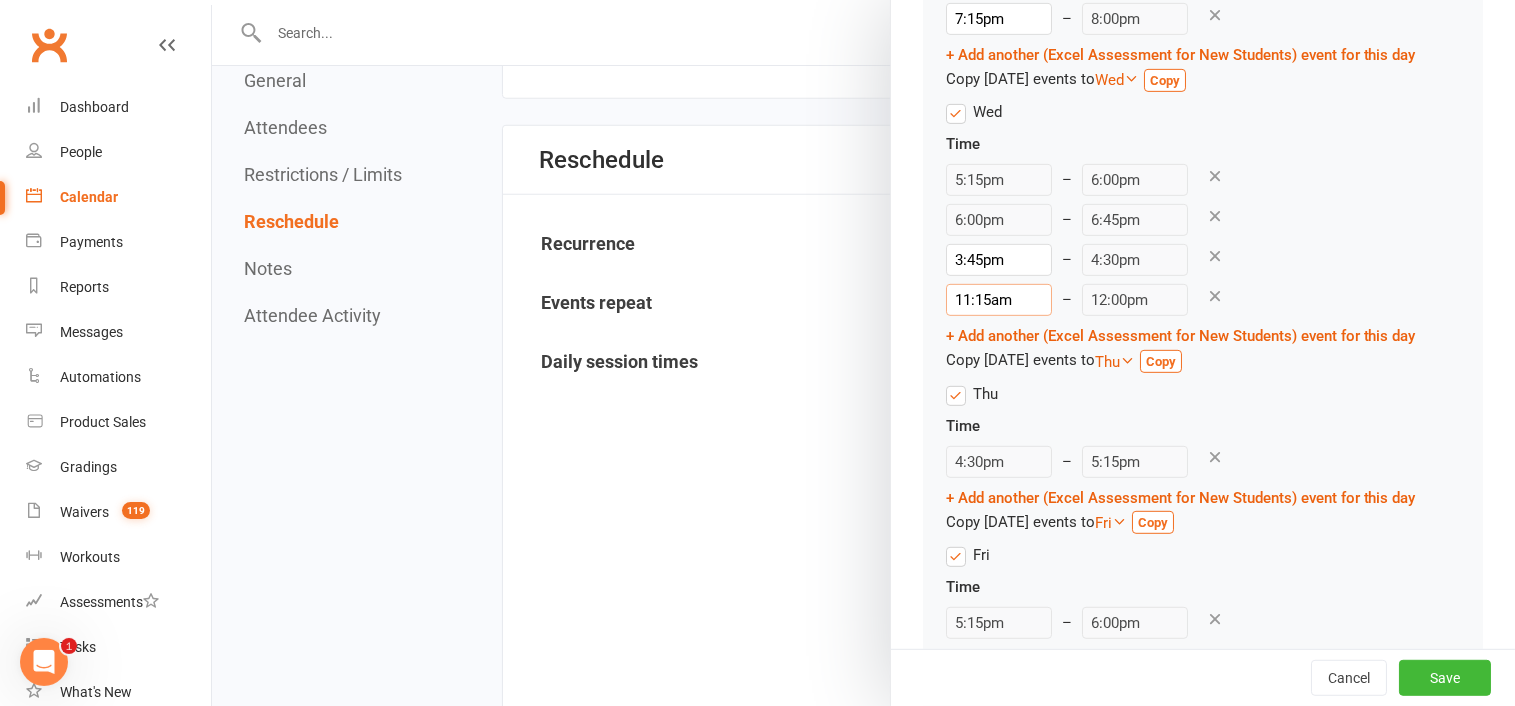 click on "11:15am" at bounding box center (999, 300) 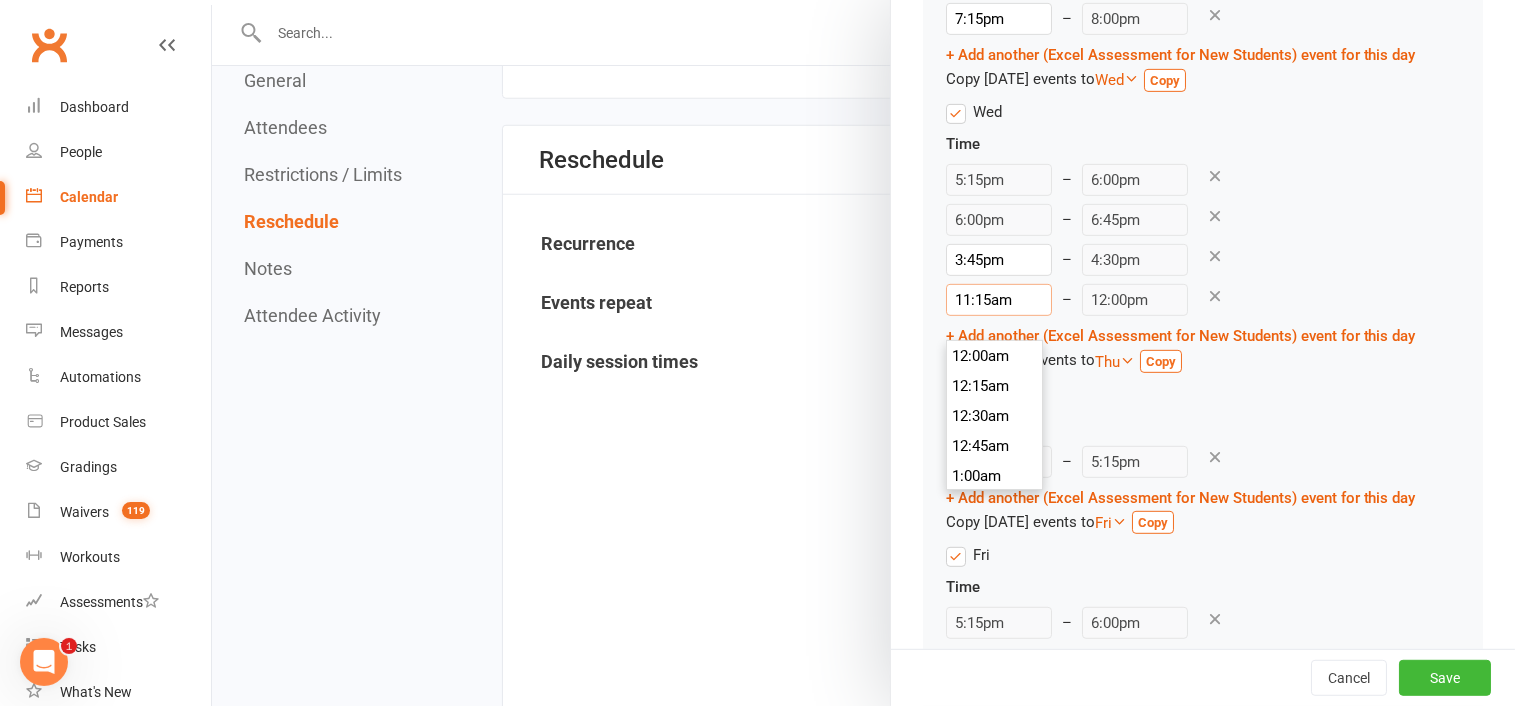 scroll, scrollTop: 1320, scrollLeft: 0, axis: vertical 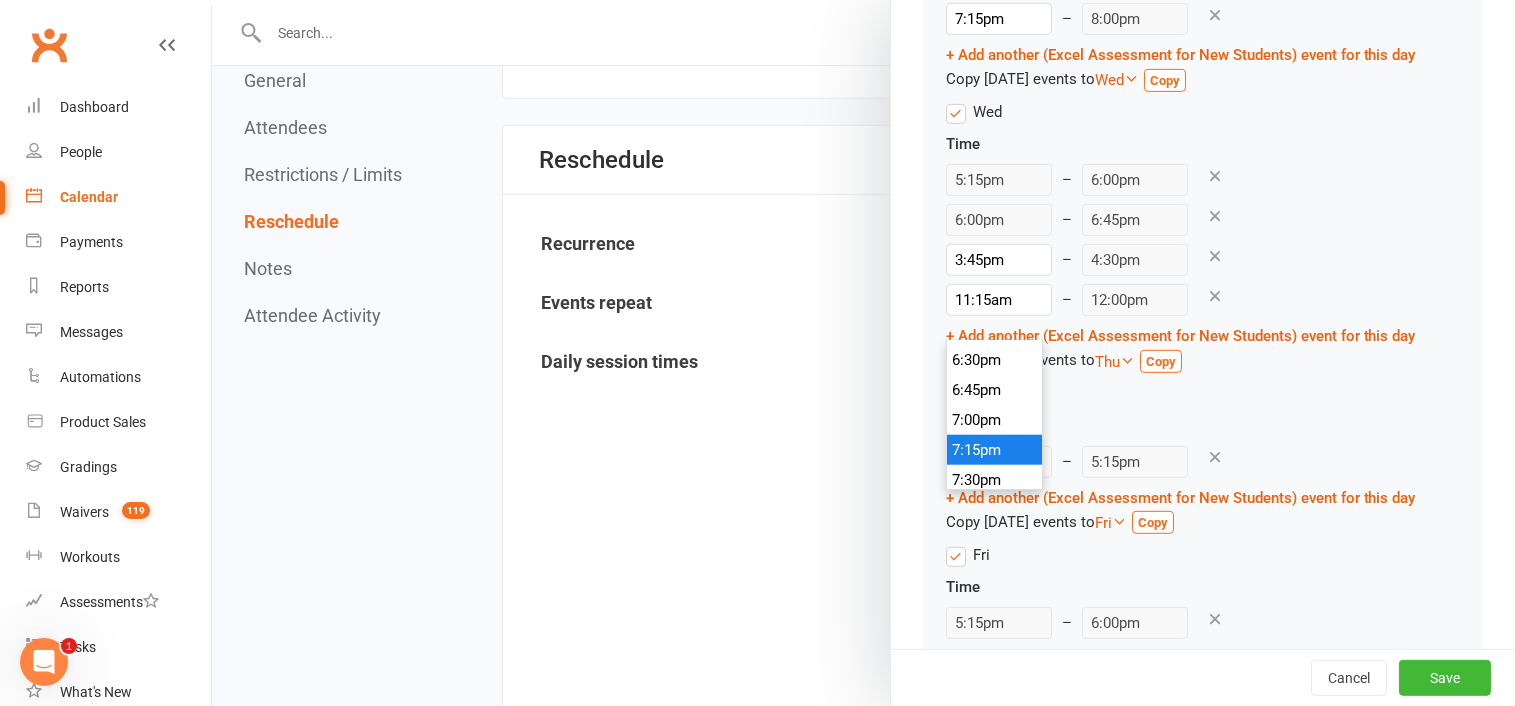type on "7:15pm" 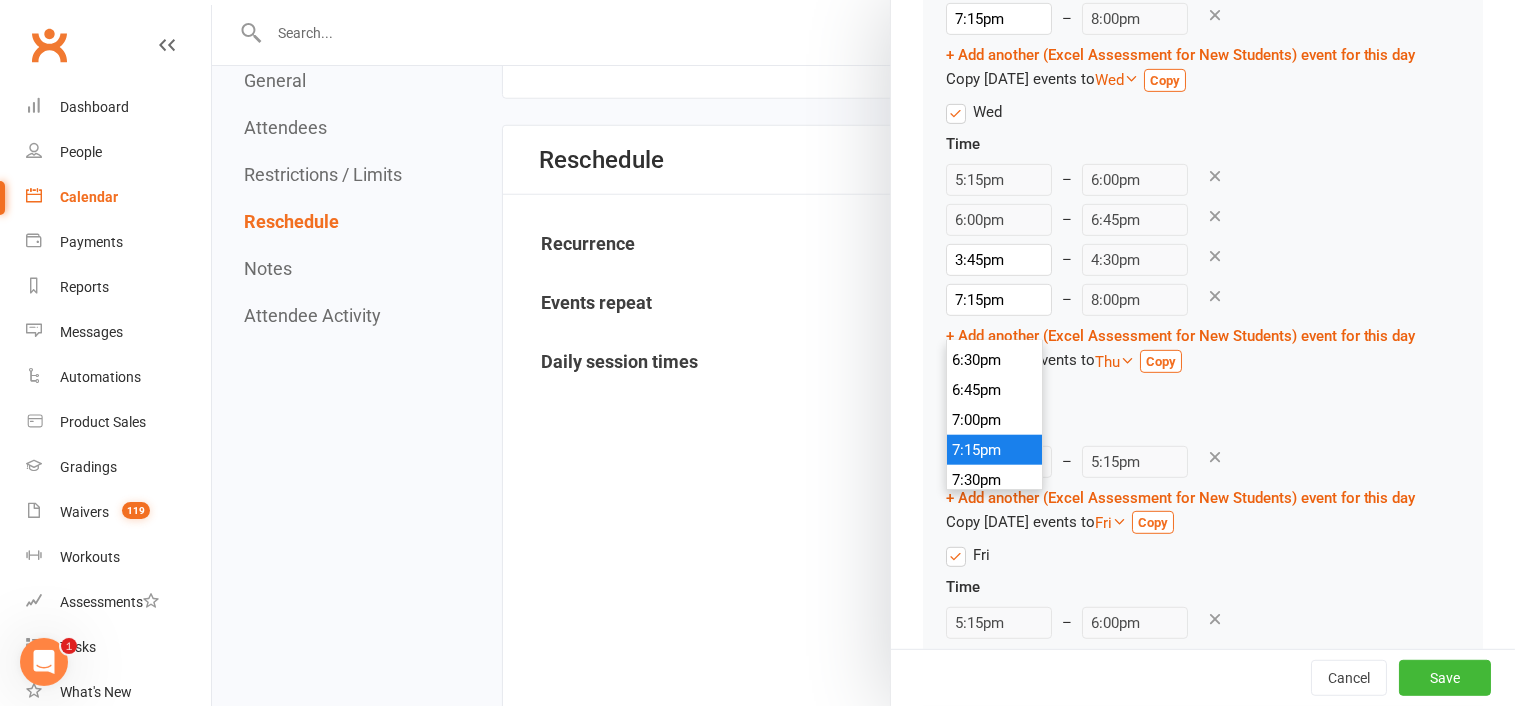 click on "7:15pm" at bounding box center (995, 450) 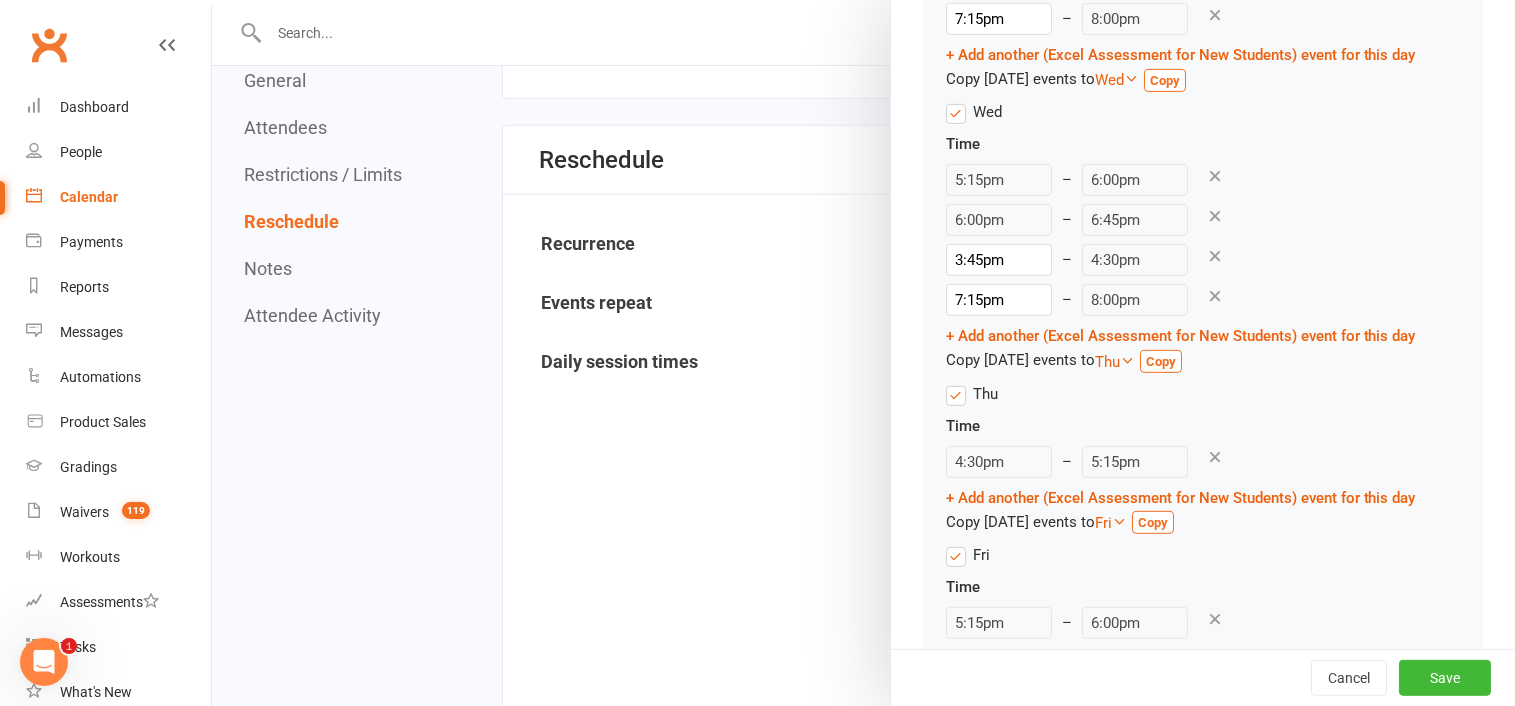 click on "Thu Time 4:30pm –  5:15pm + Add another (Excel Assessment for New Students) event for this day Copy [DATE] events to  Fri  Sun Mon Tue Wed Thu Fri Sat Copy" at bounding box center [1203, 462] 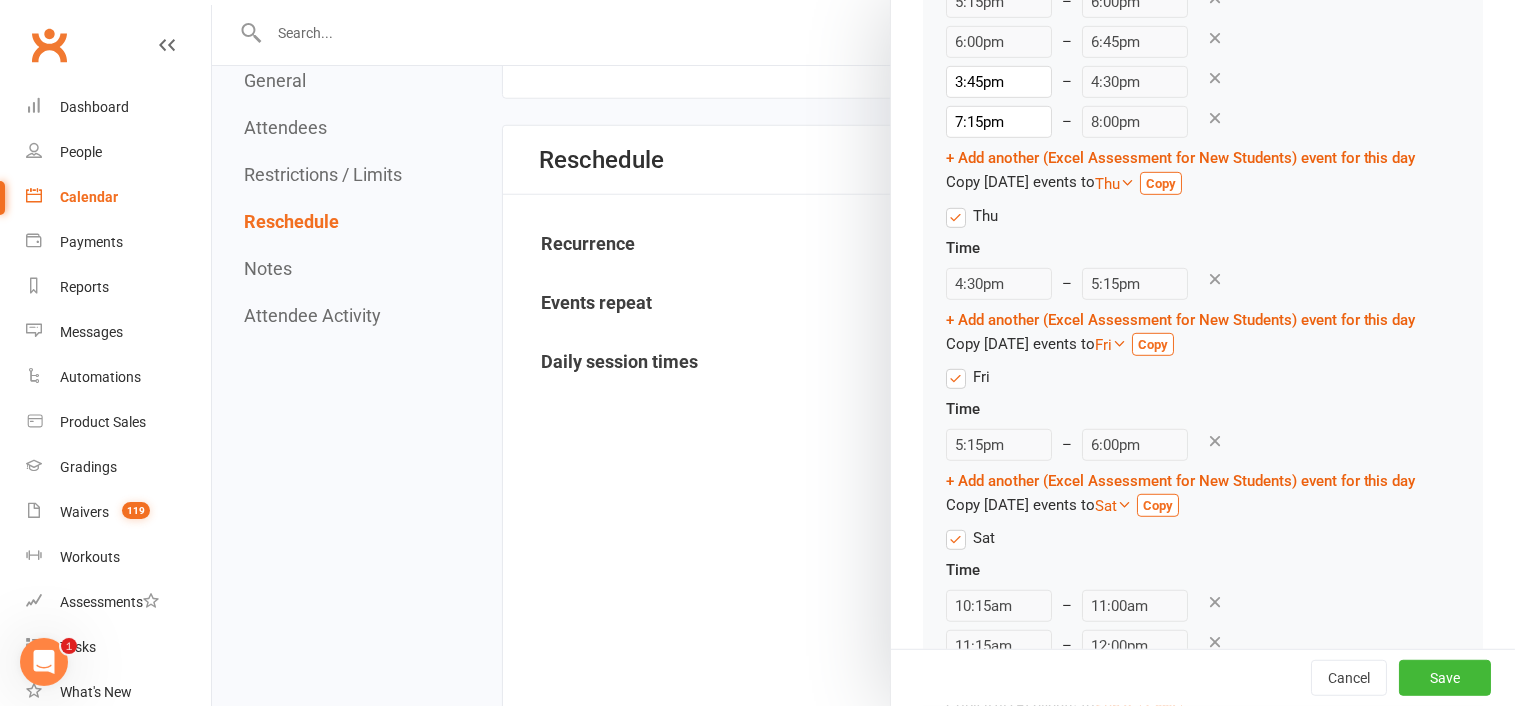 scroll, scrollTop: 1100, scrollLeft: 0, axis: vertical 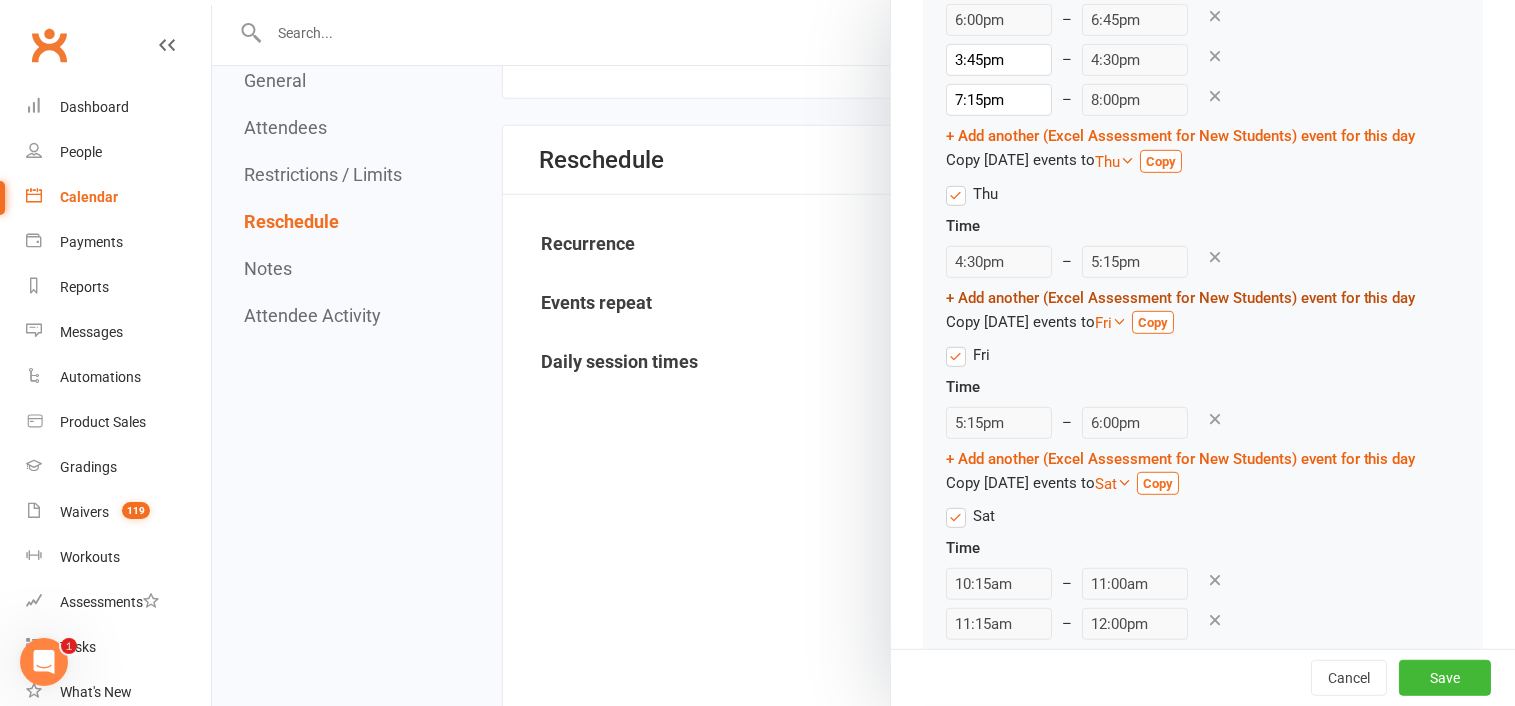click on "+ Add another (Excel Assessment for New Students) event for this day" at bounding box center [1181, 298] 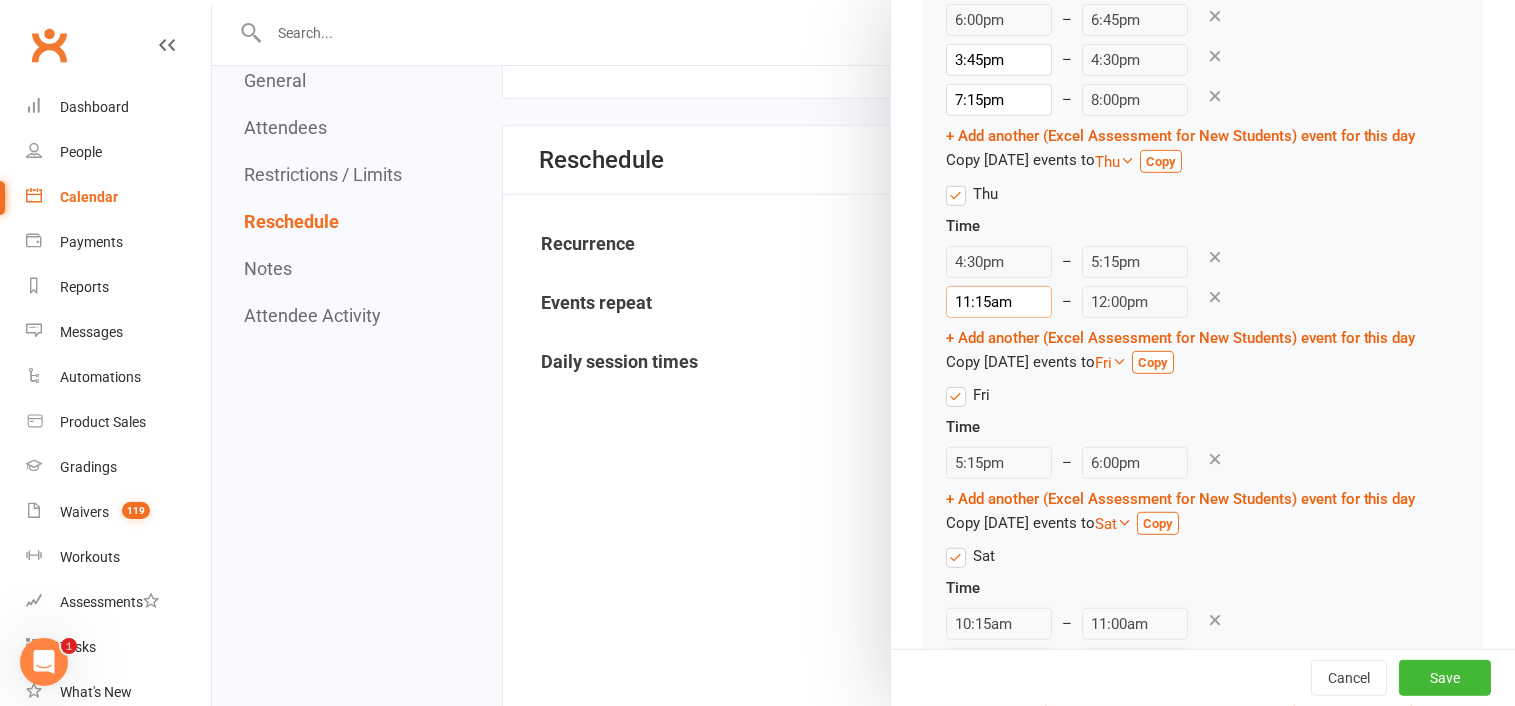 click on "11:15am" at bounding box center (999, 302) 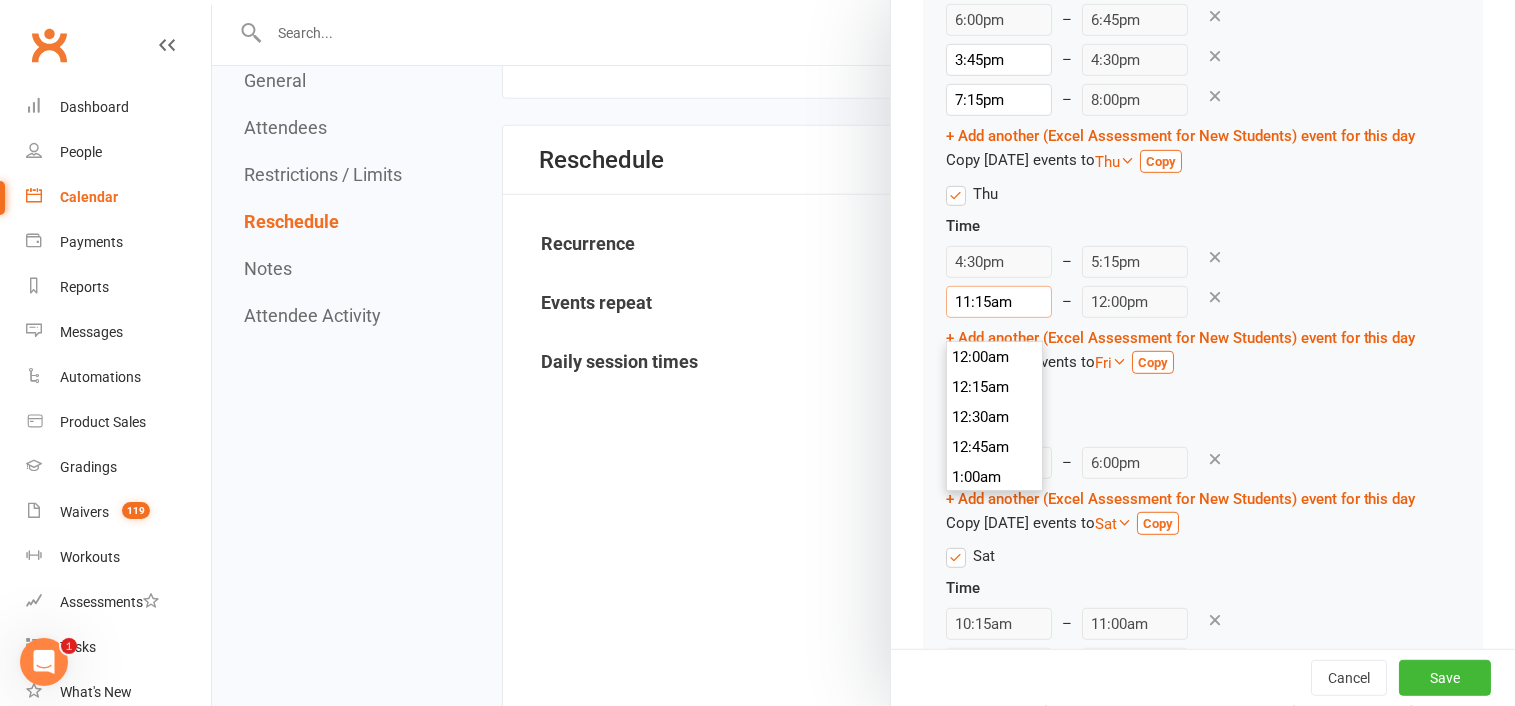 scroll, scrollTop: 1320, scrollLeft: 0, axis: vertical 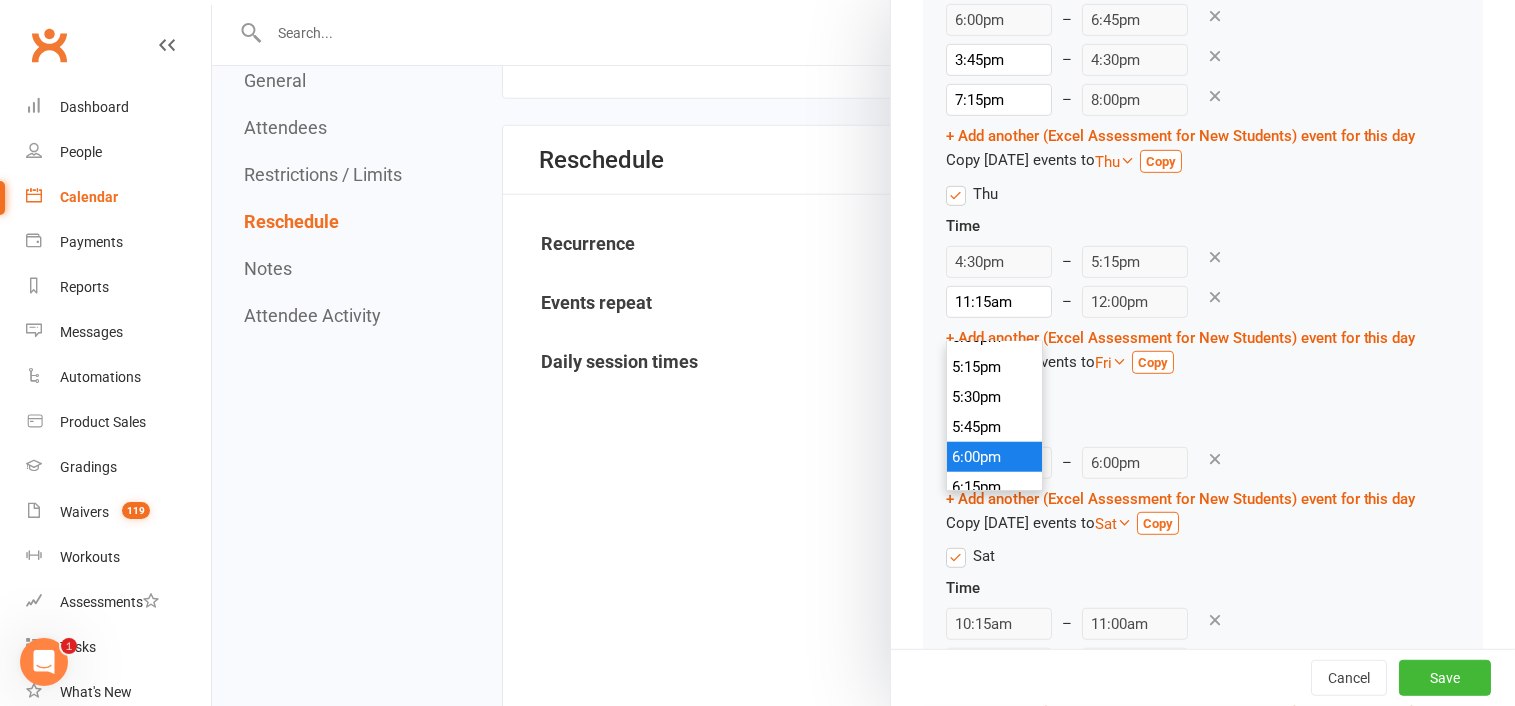 type on "6:00pm" 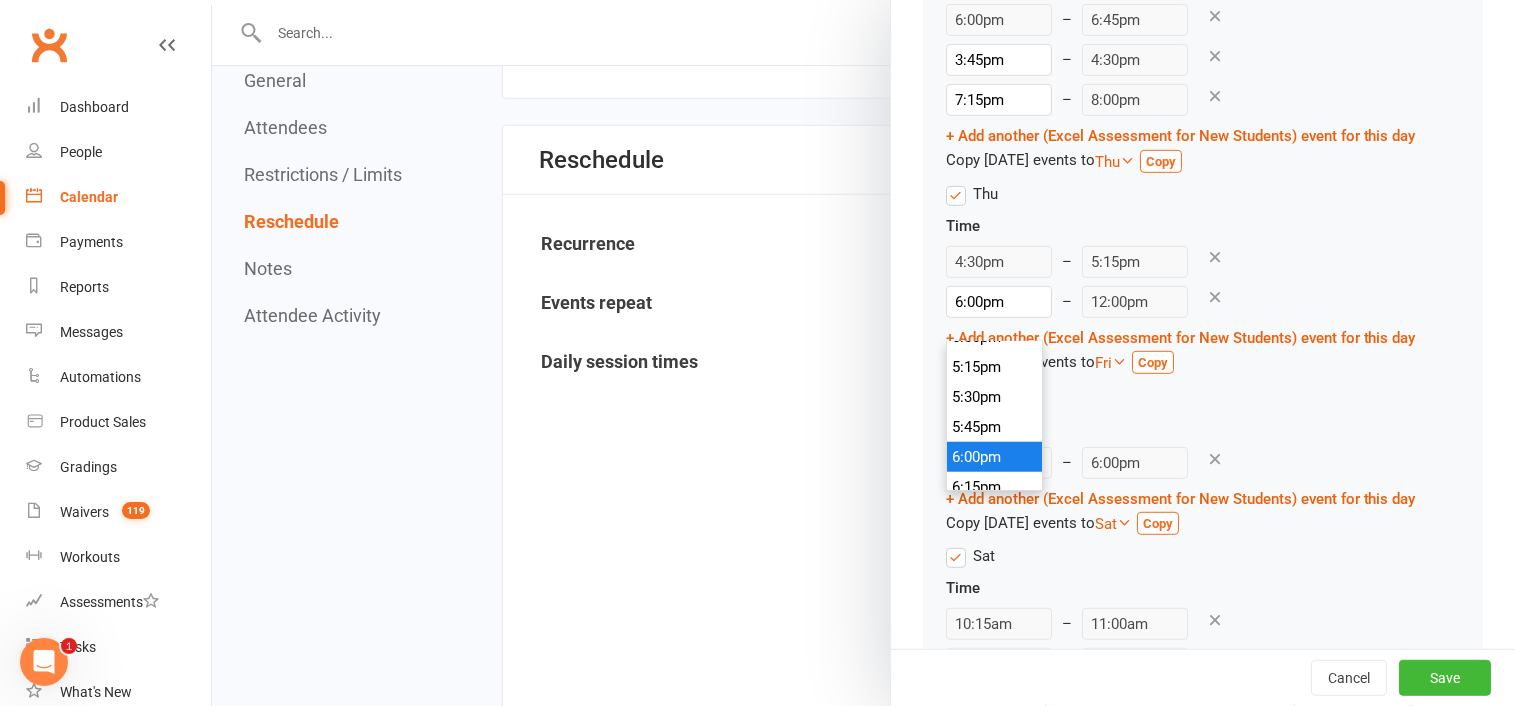 type on "6:45pm" 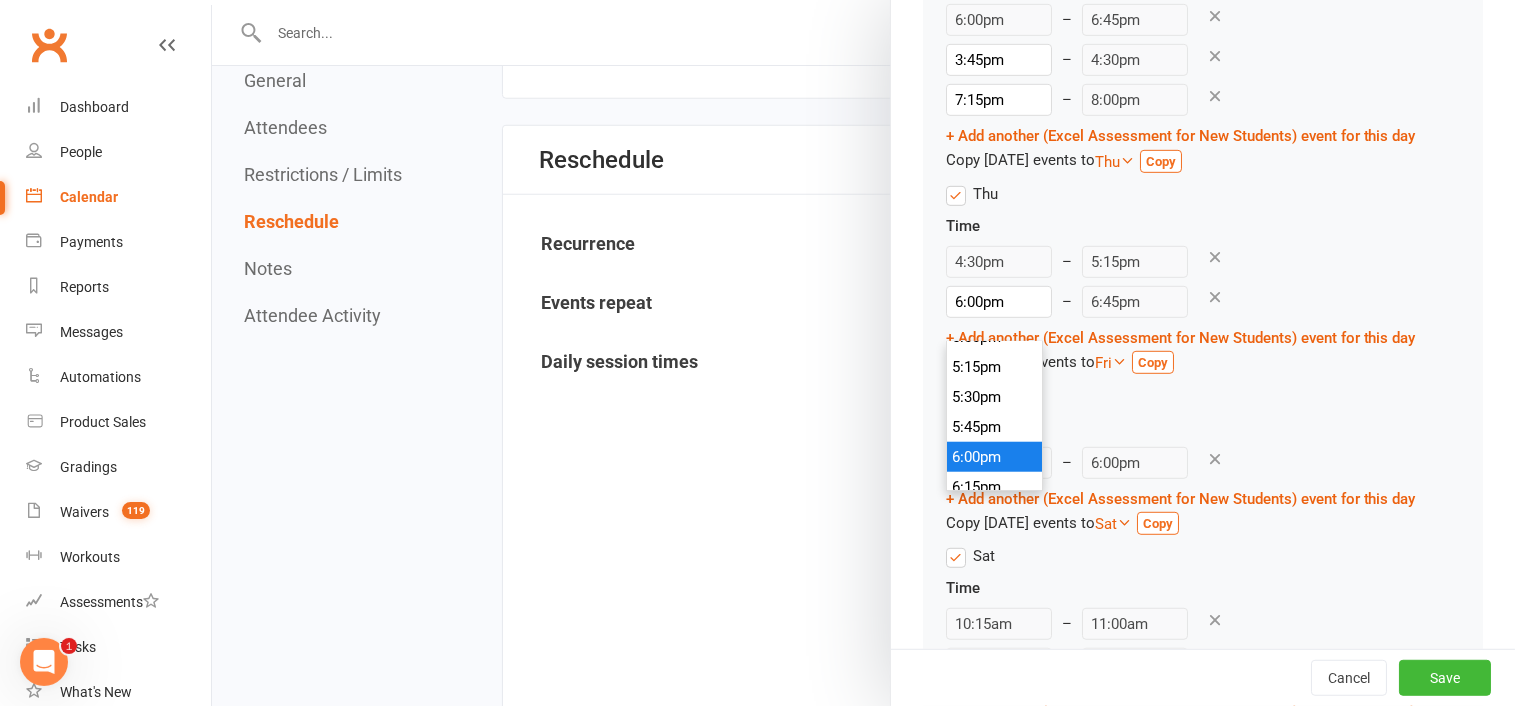 click on "6:00pm" at bounding box center (995, 457) 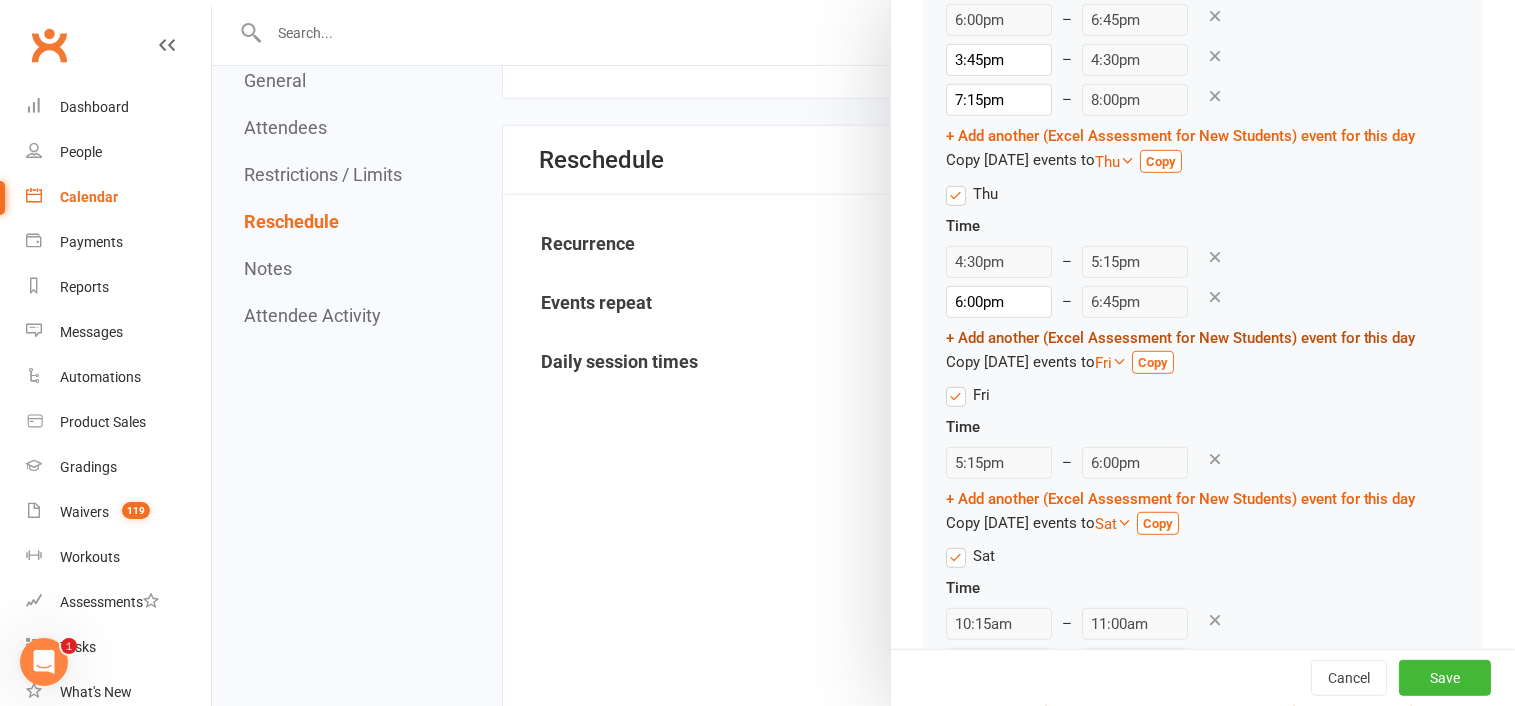 click on "+ Add another (Excel Assessment for New Students) event for this day" at bounding box center (1181, 338) 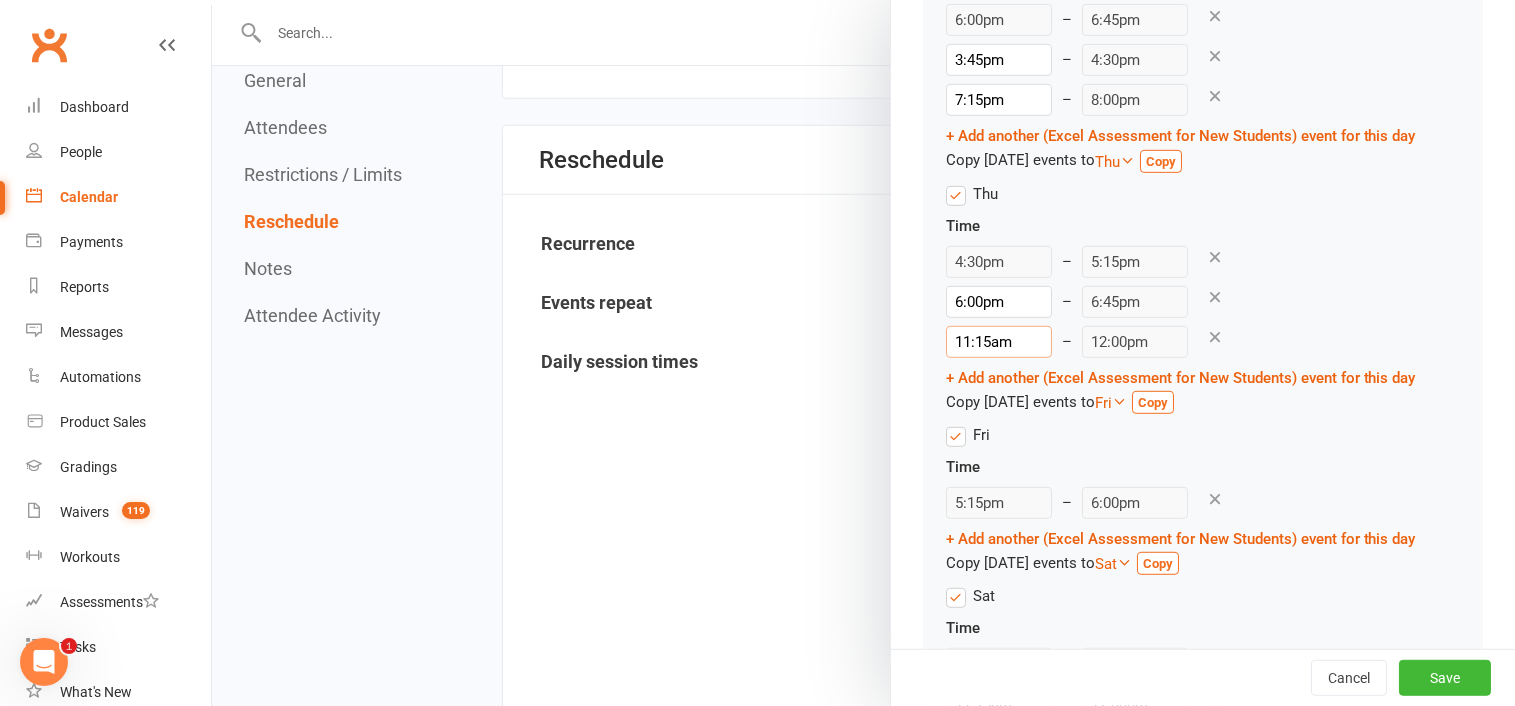 click on "11:15am" at bounding box center (999, 342) 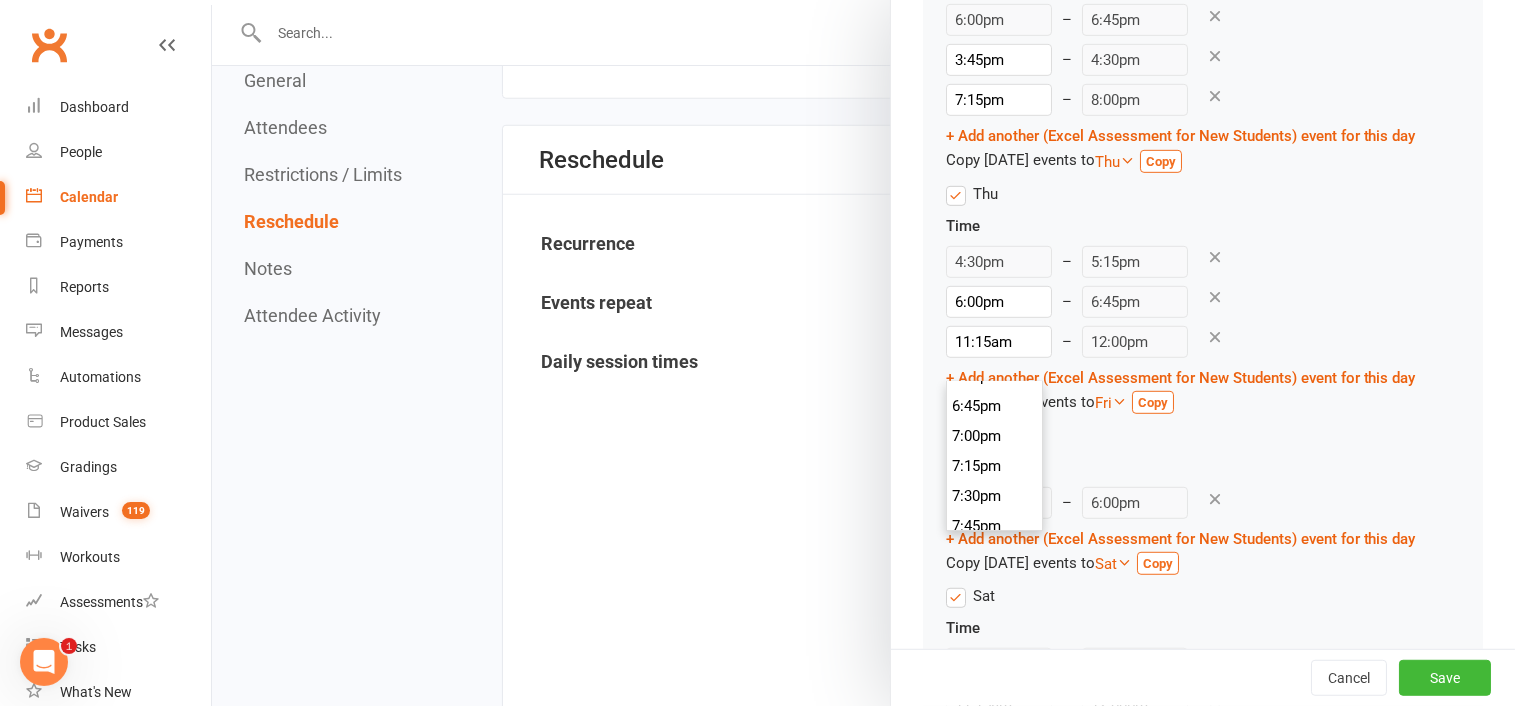 scroll, scrollTop: 2267, scrollLeft: 0, axis: vertical 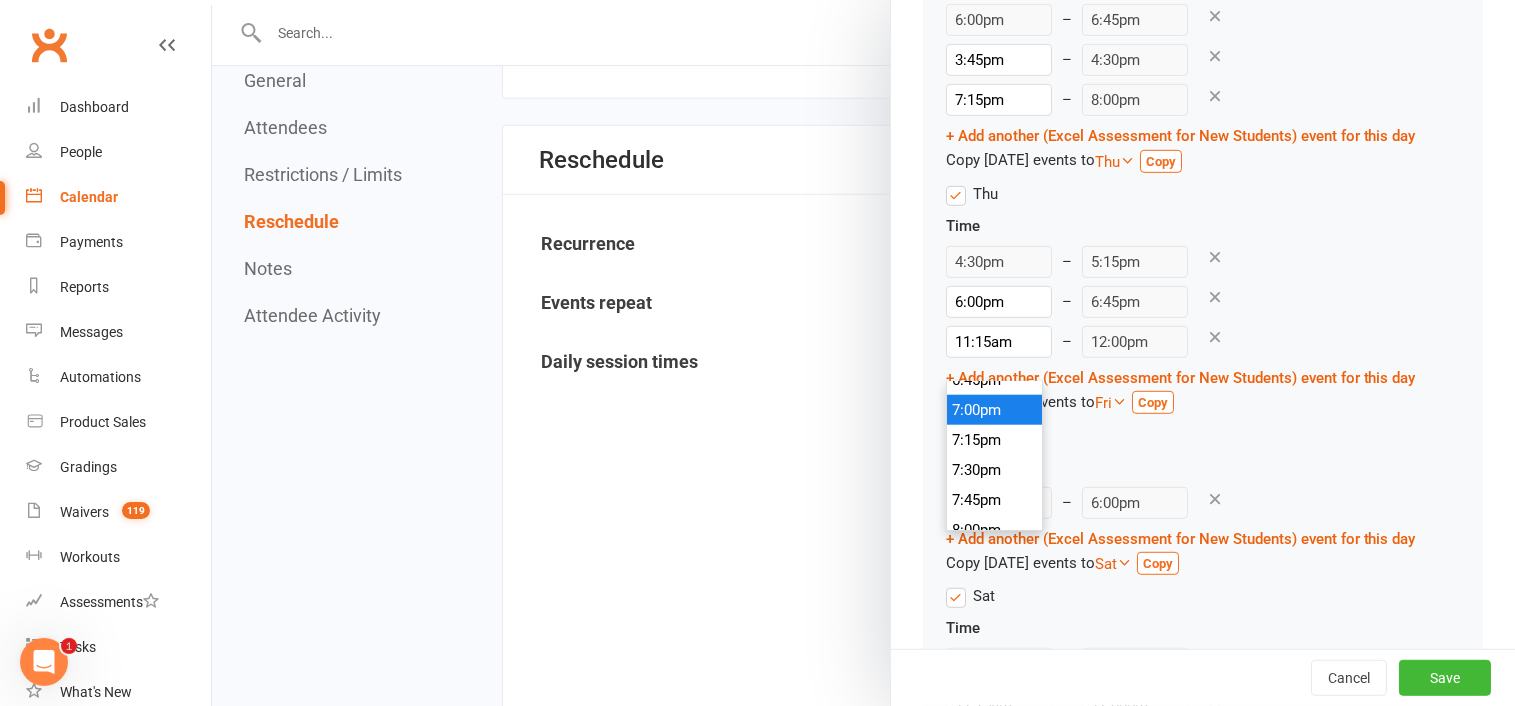 type on "7:00pm" 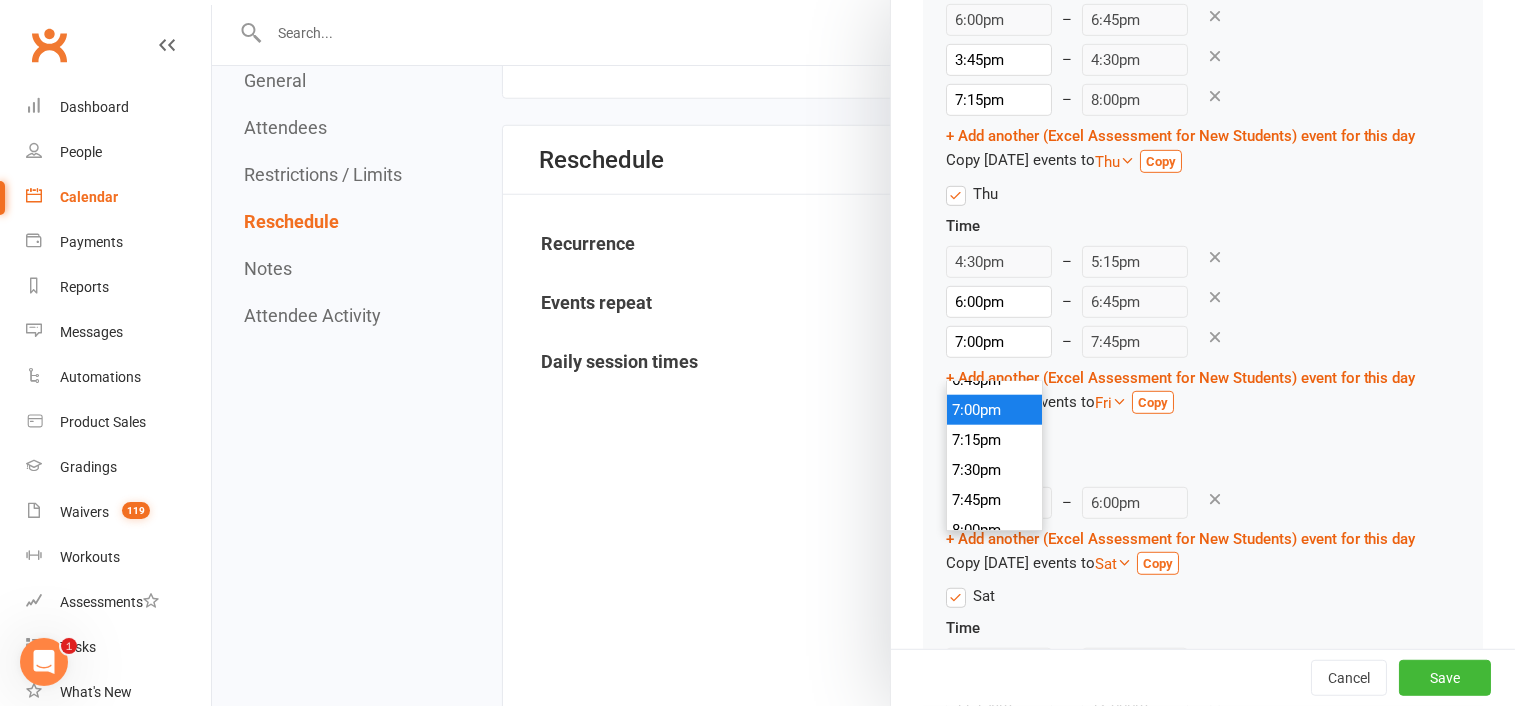 click on "7:00pm" at bounding box center (995, 410) 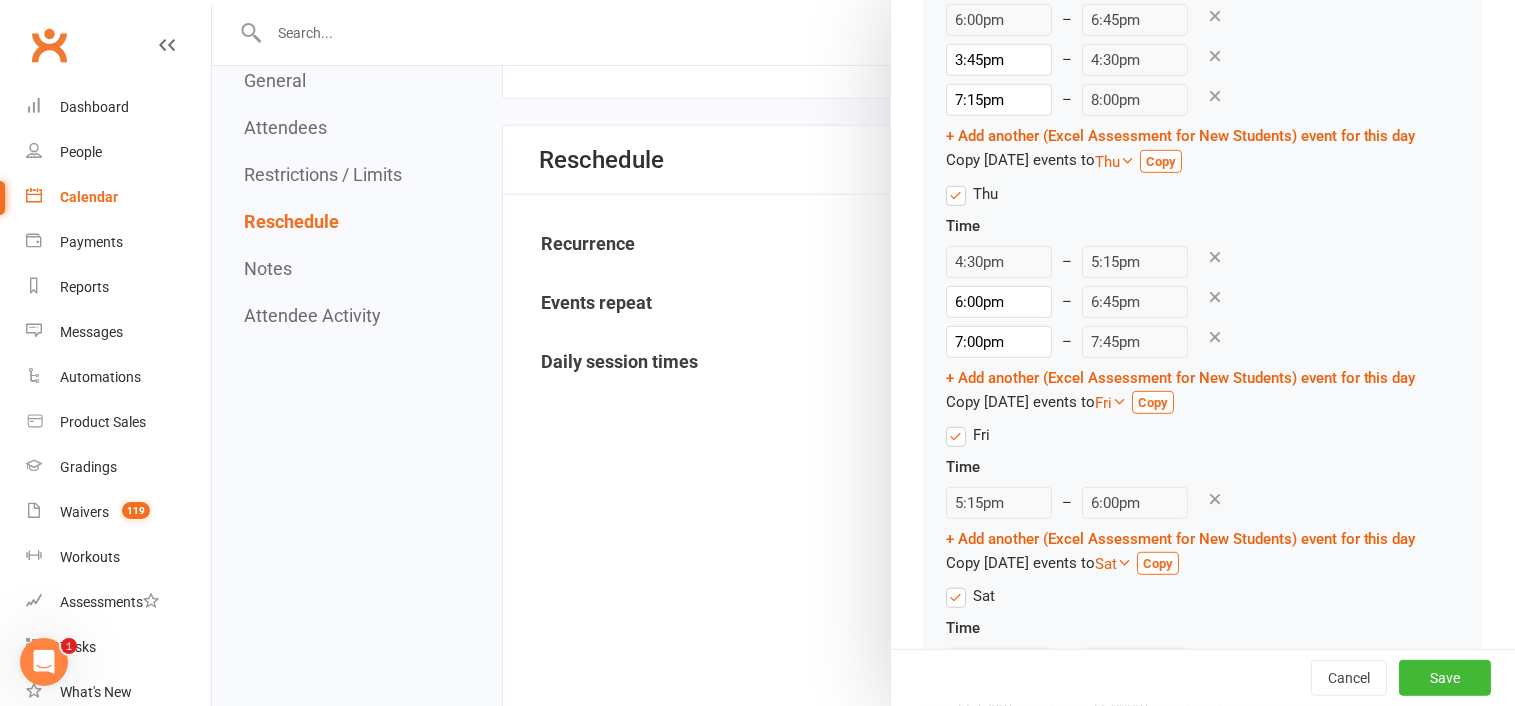 click on "Fri Time 5:15pm –  6:00pm + Add another (Excel Assessment for New Students) event for this day Copy [DATE] events to  Sat  Sun Mon Tue Wed Thu Fri Sat Copy" at bounding box center [1203, 503] 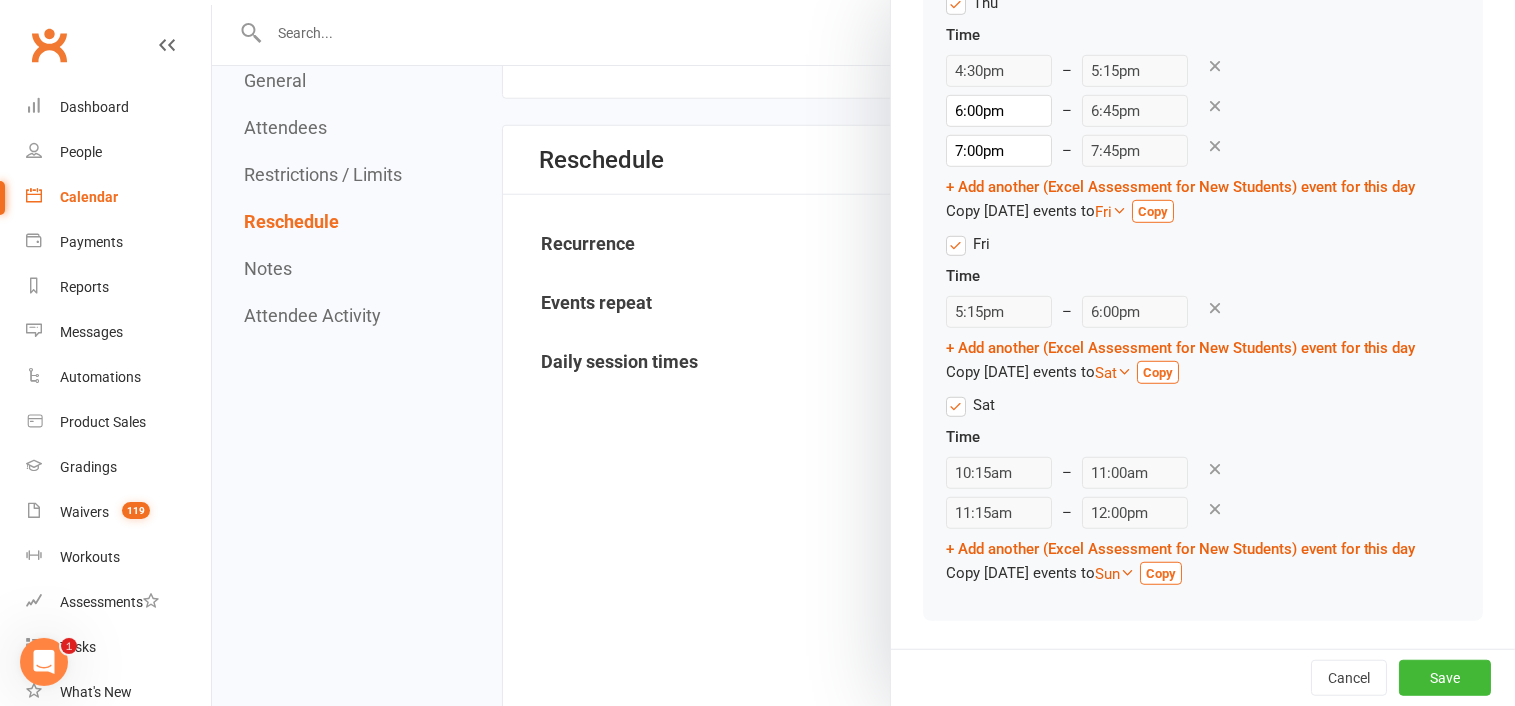 scroll, scrollTop: 1300, scrollLeft: 0, axis: vertical 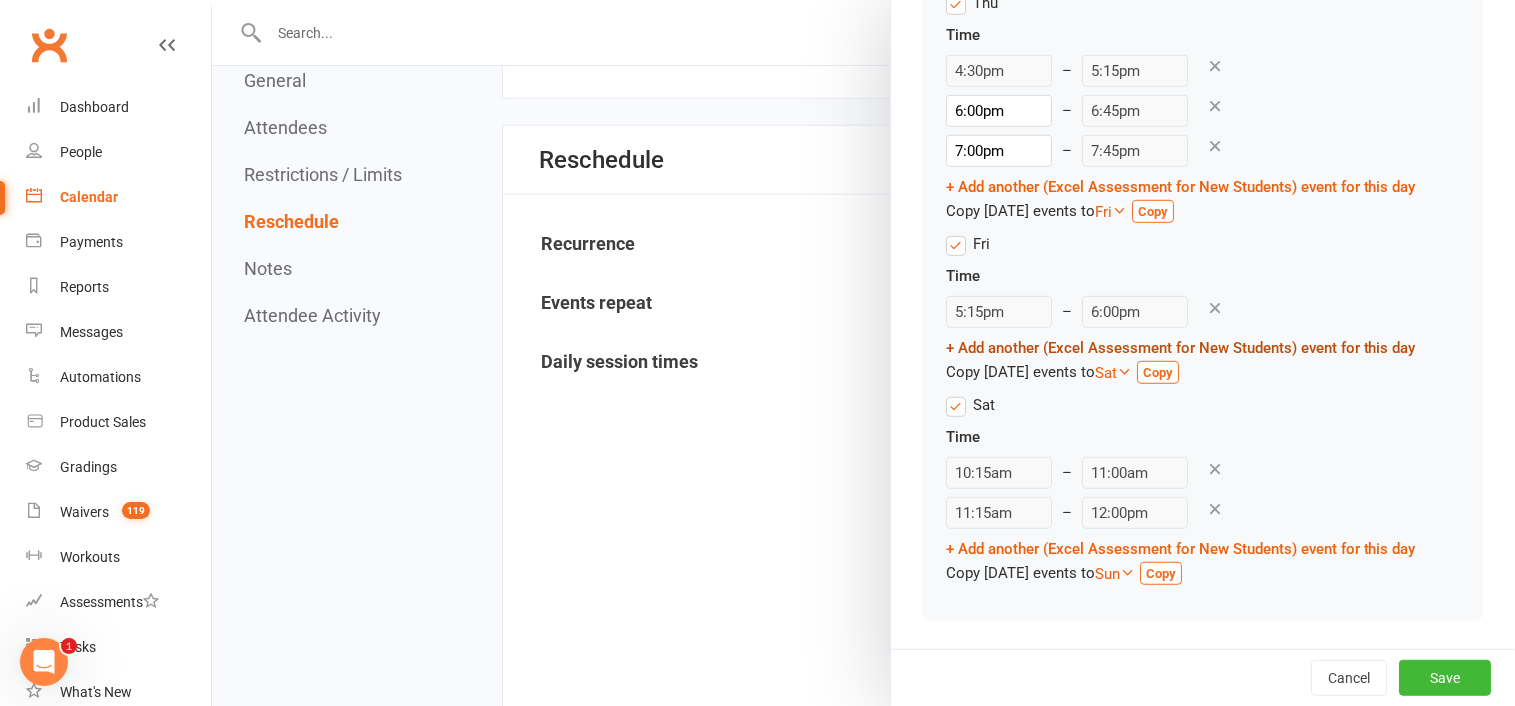 click on "+ Add another (Excel Assessment for New Students) event for this day" at bounding box center [1181, 348] 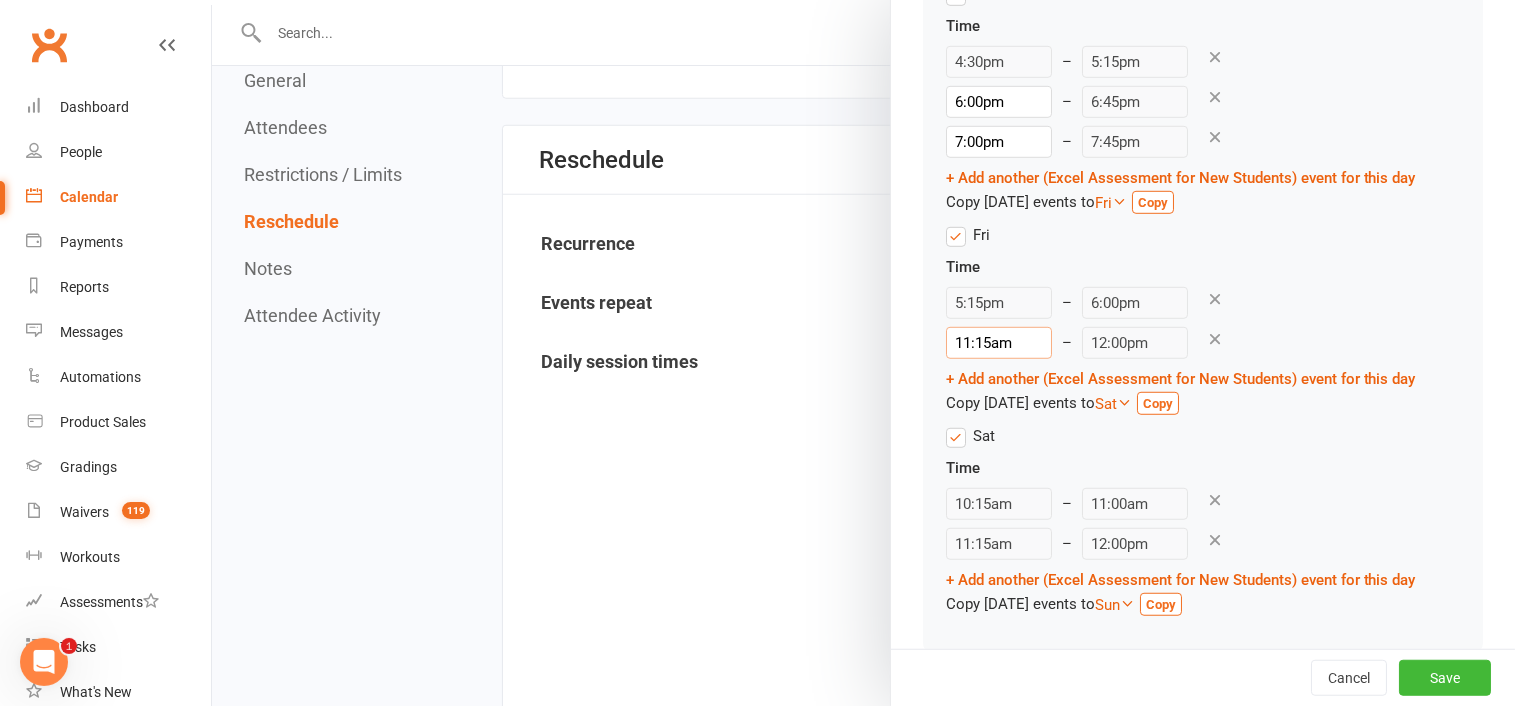 click on "11:15am" at bounding box center (999, 343) 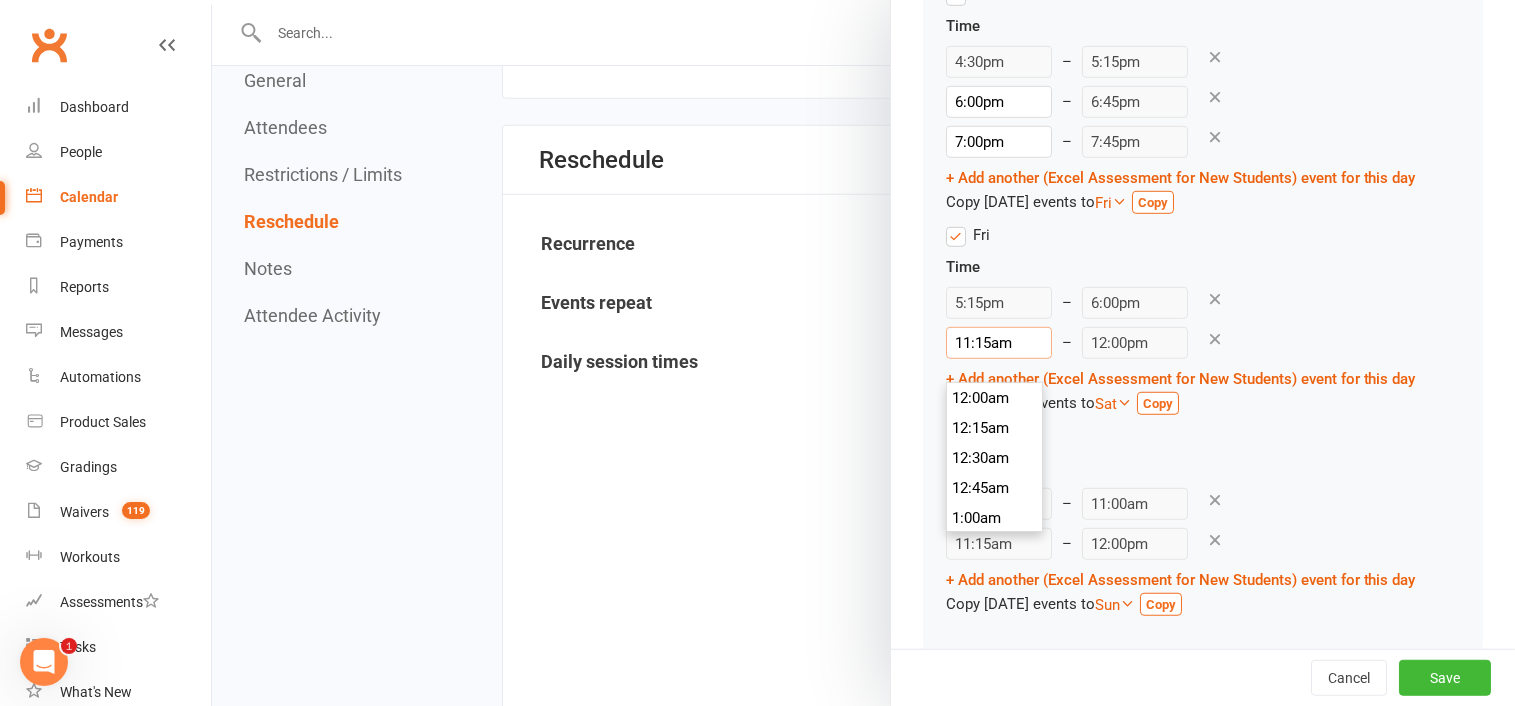 scroll, scrollTop: 1320, scrollLeft: 0, axis: vertical 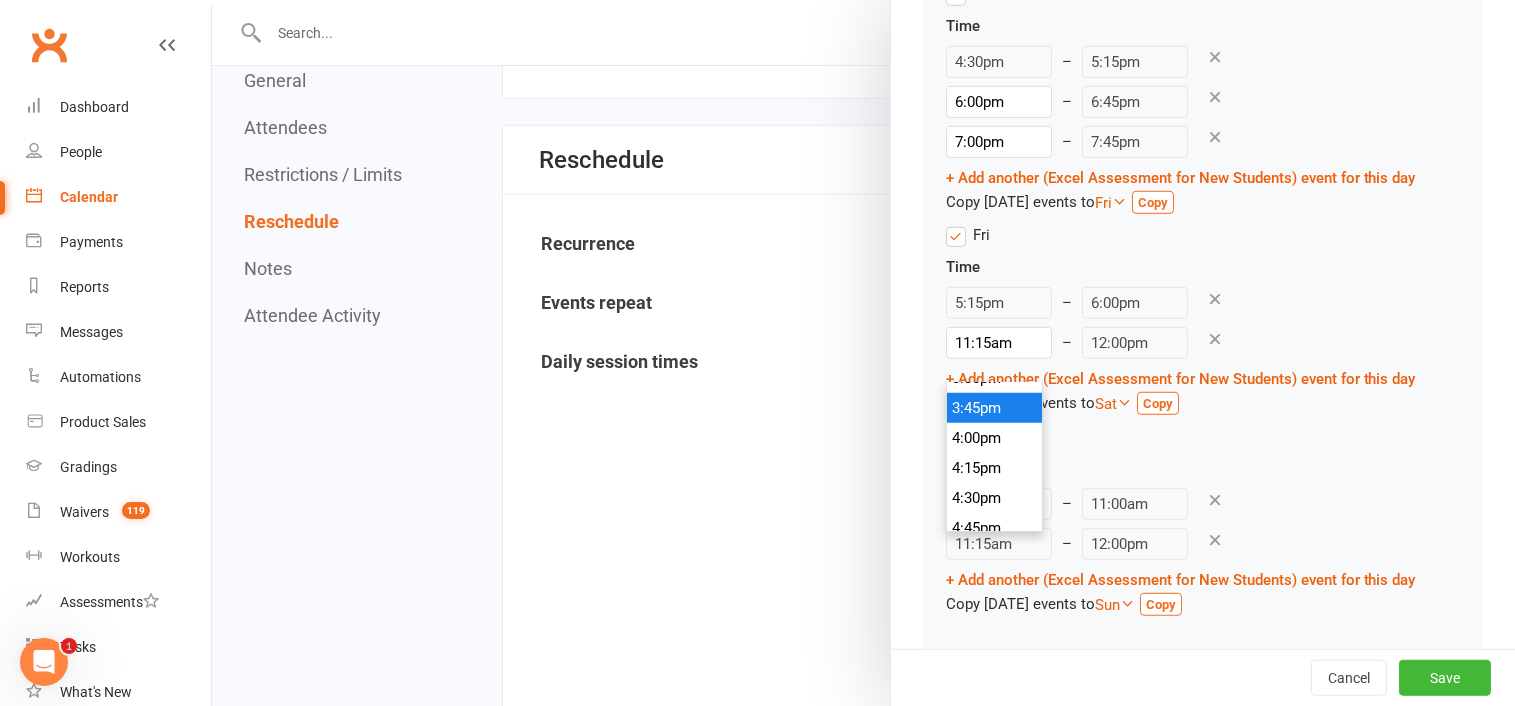 type on "3:45pm" 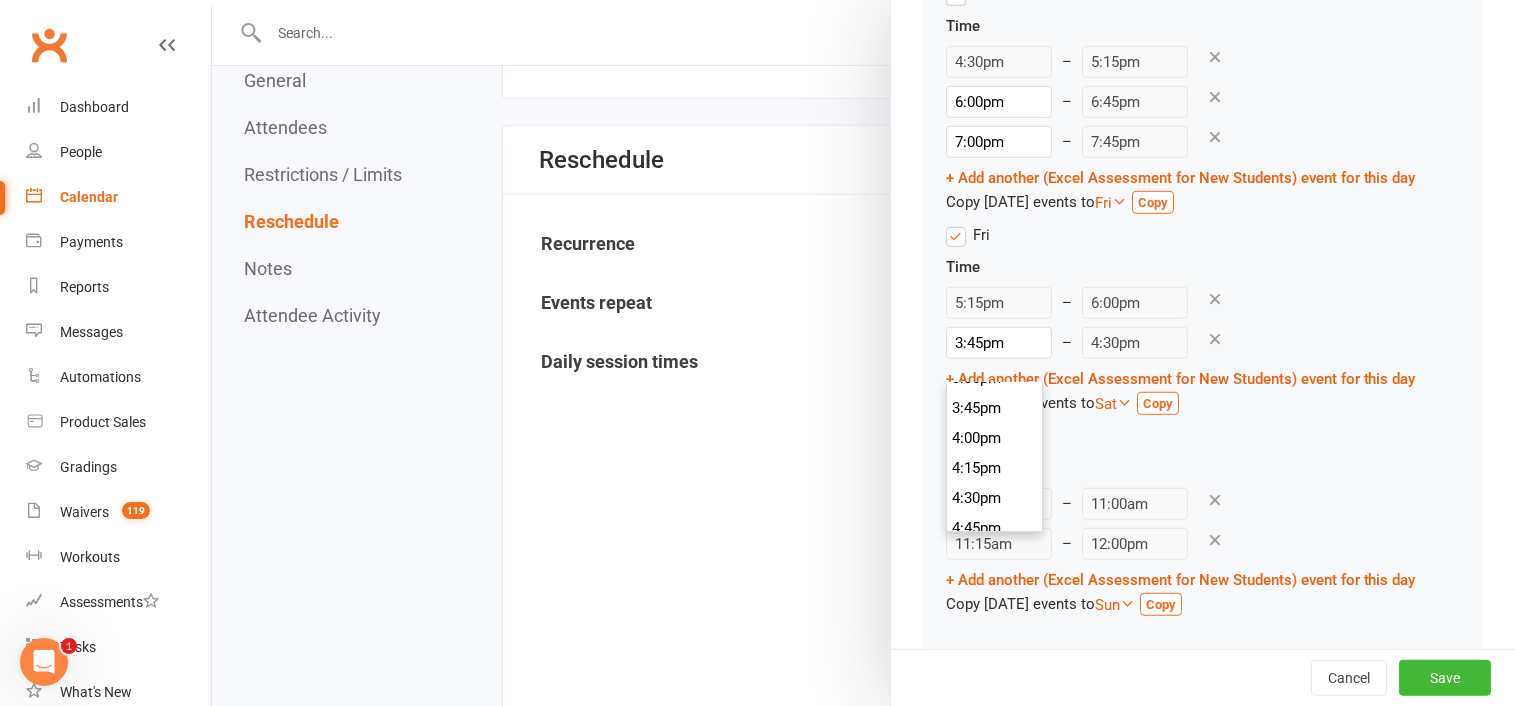 drag, startPoint x: 986, startPoint y: 406, endPoint x: 1031, endPoint y: 410, distance: 45.17743 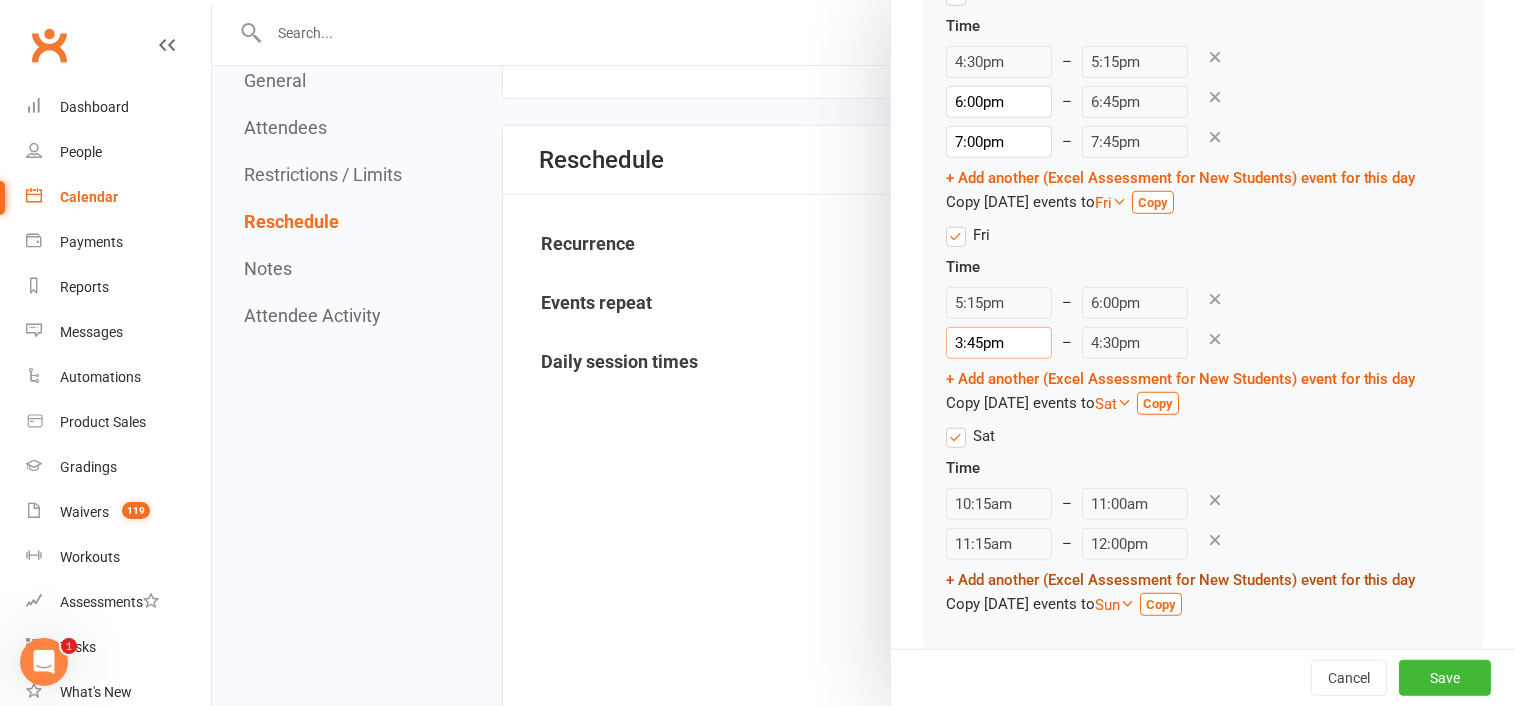 scroll, scrollTop: 1860, scrollLeft: 0, axis: vertical 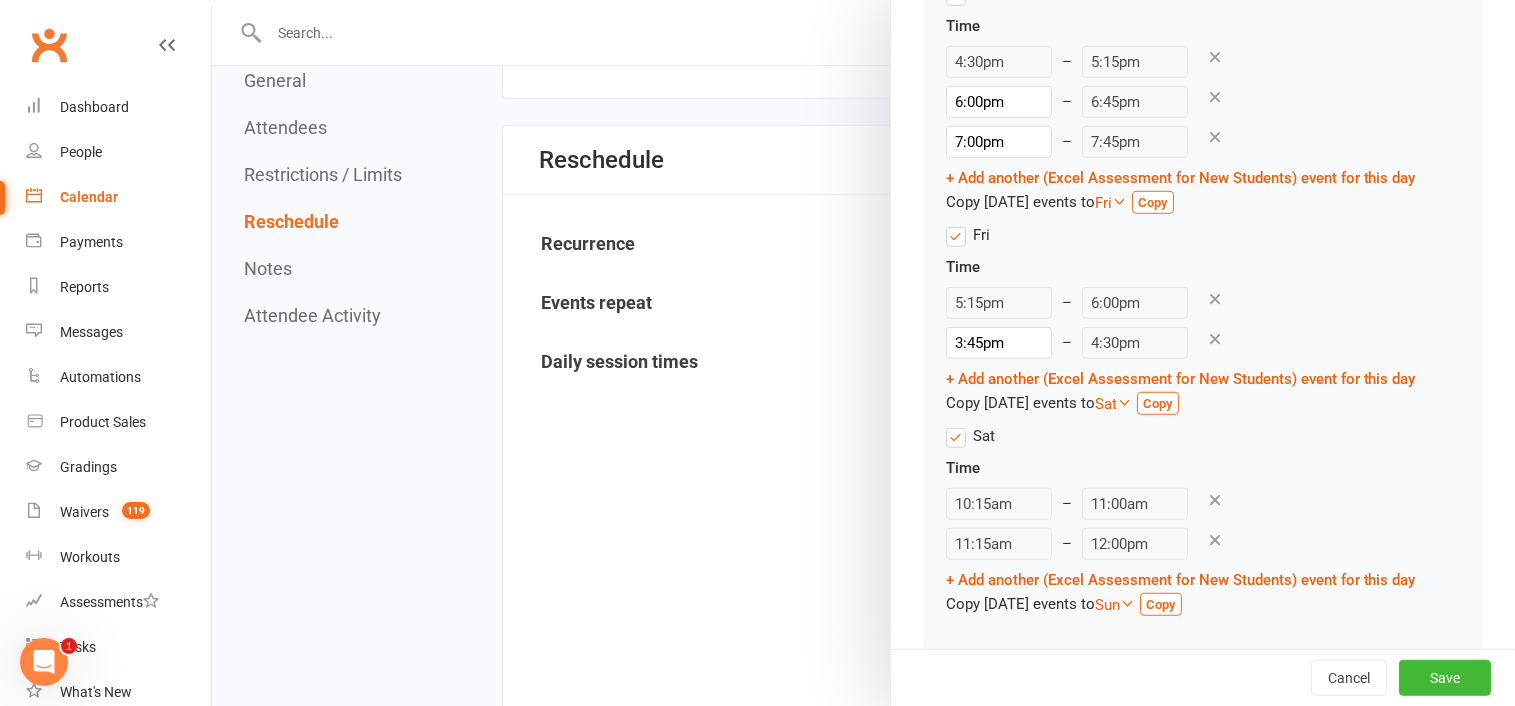 click on "Time" at bounding box center [1181, 468] 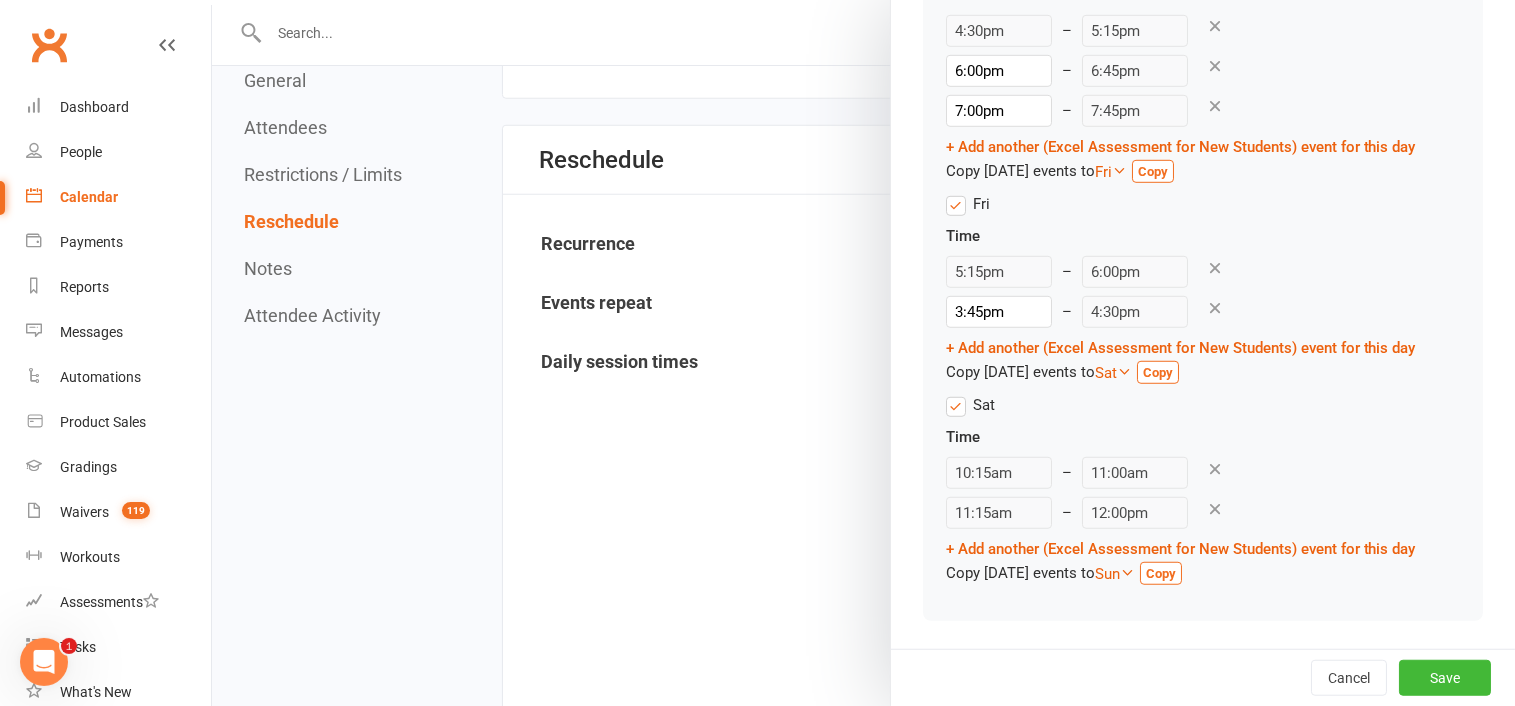 scroll, scrollTop: 1352, scrollLeft: 0, axis: vertical 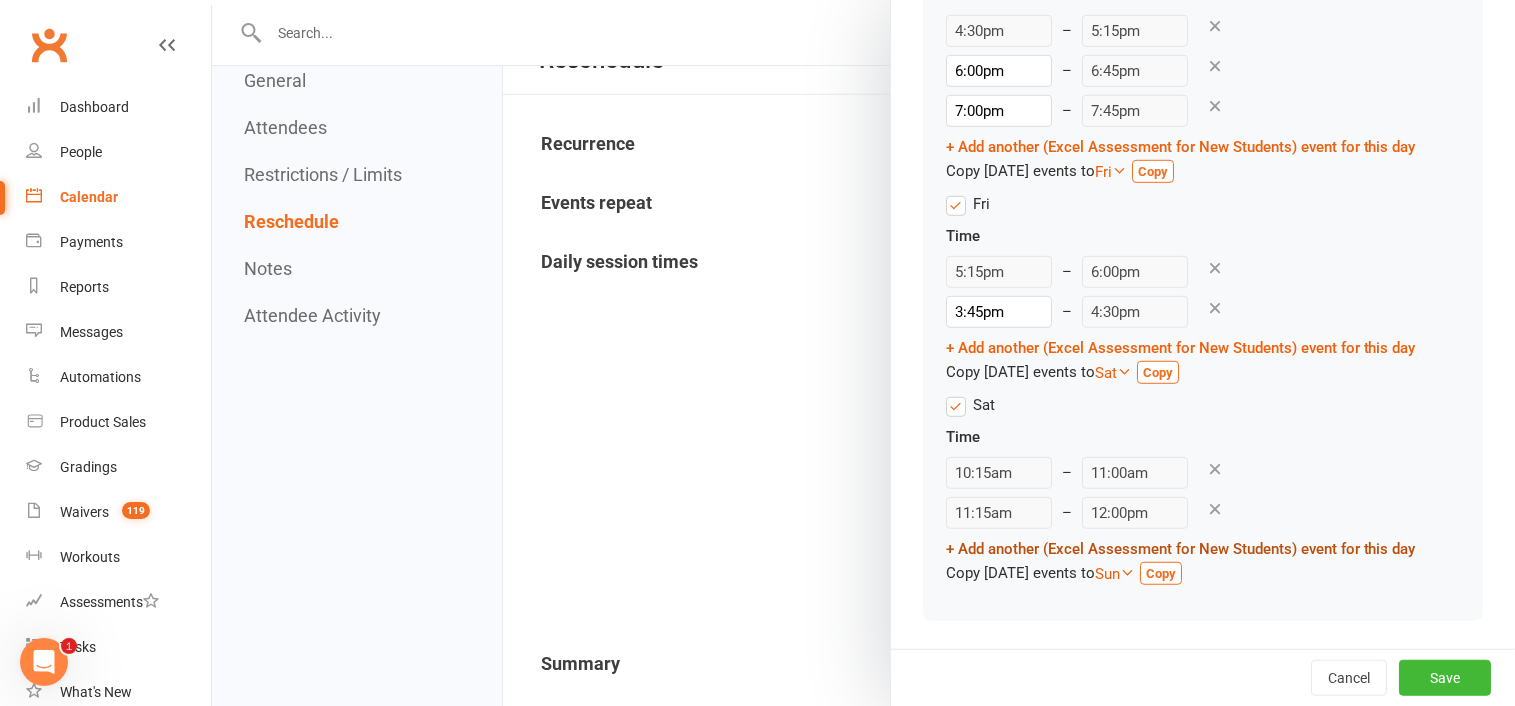 click on "+ Add another (Excel Assessment for New Students) event for this day" at bounding box center (1181, 549) 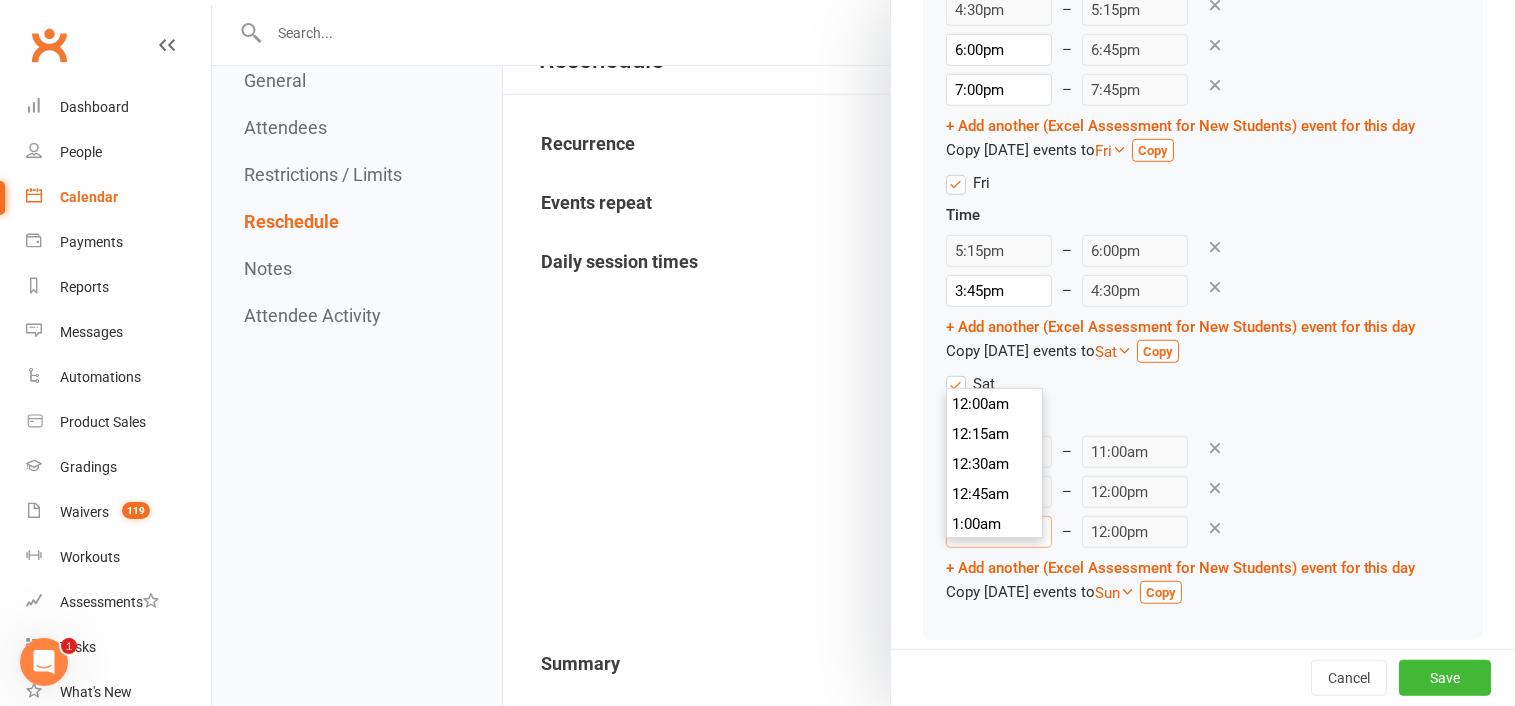 click on "11:15am" at bounding box center (999, 532) 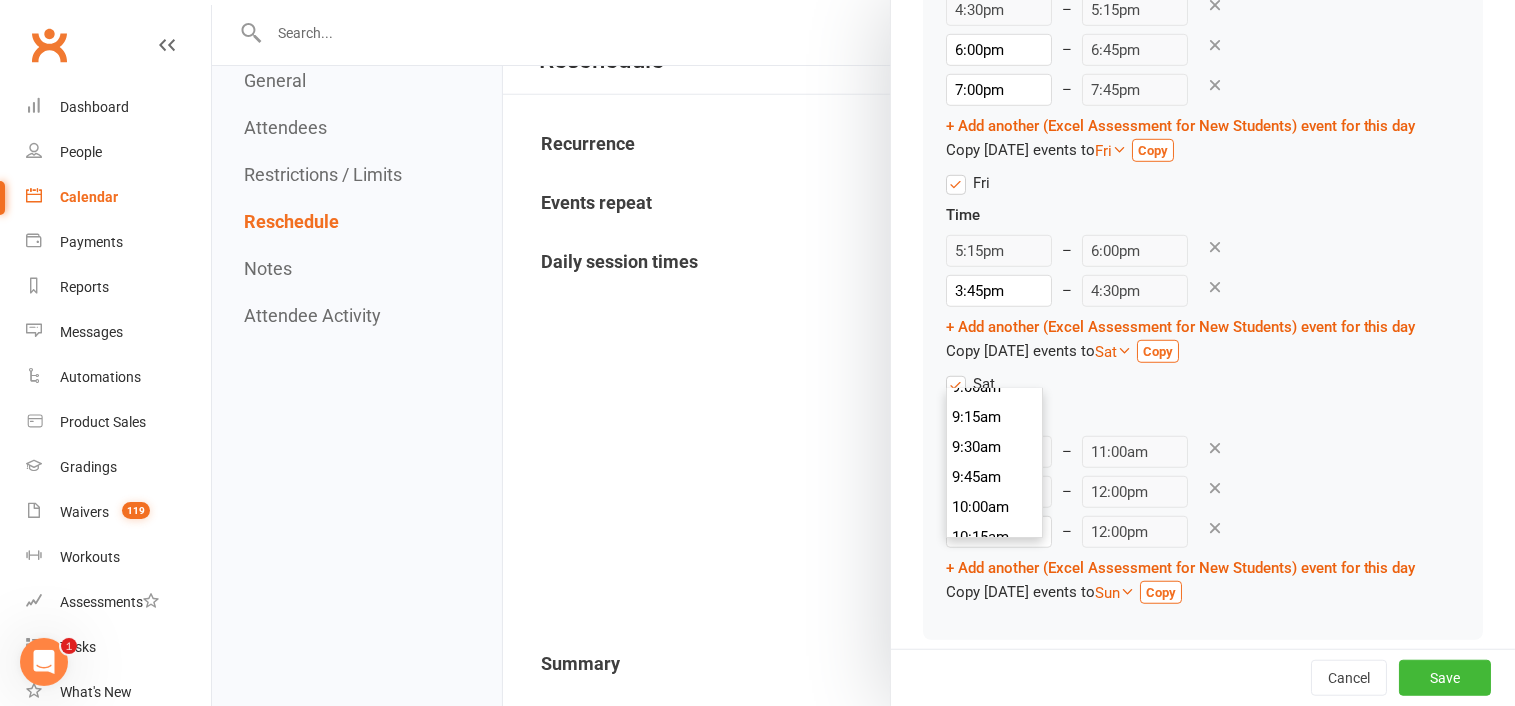 scroll, scrollTop: 1080, scrollLeft: 0, axis: vertical 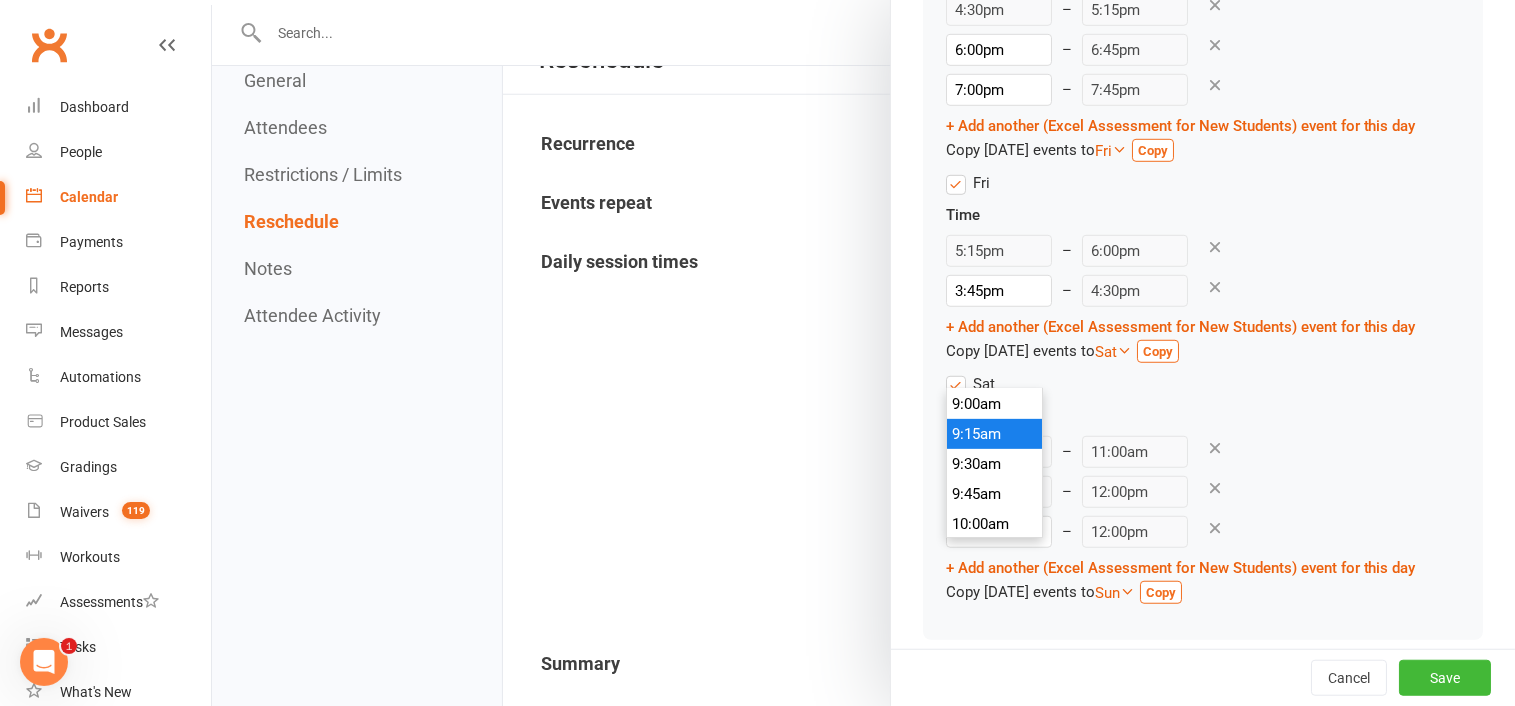 type on "9:15am" 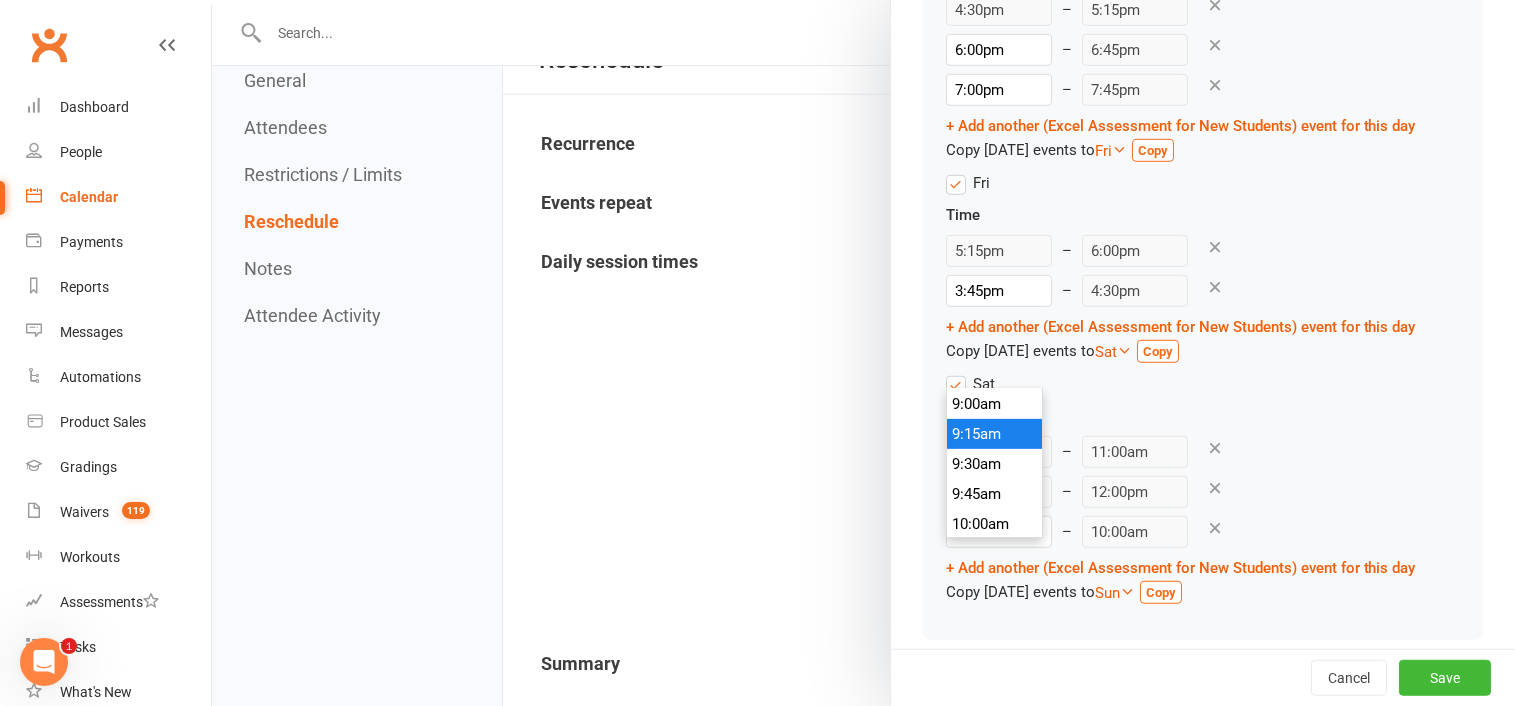 click on "9:15am" at bounding box center [995, 434] 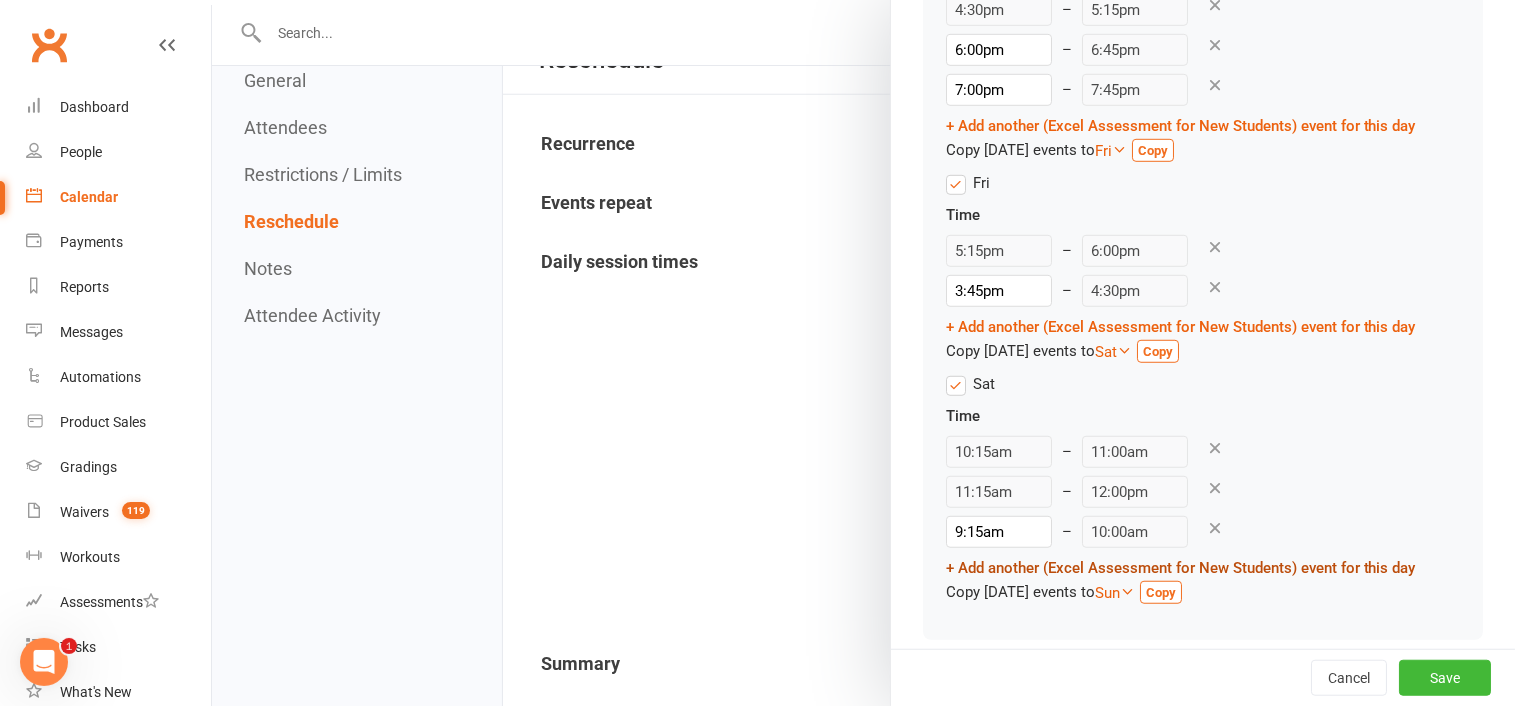 click on "+ Add another (Excel Assessment for New Students) event for this day" at bounding box center (1181, 568) 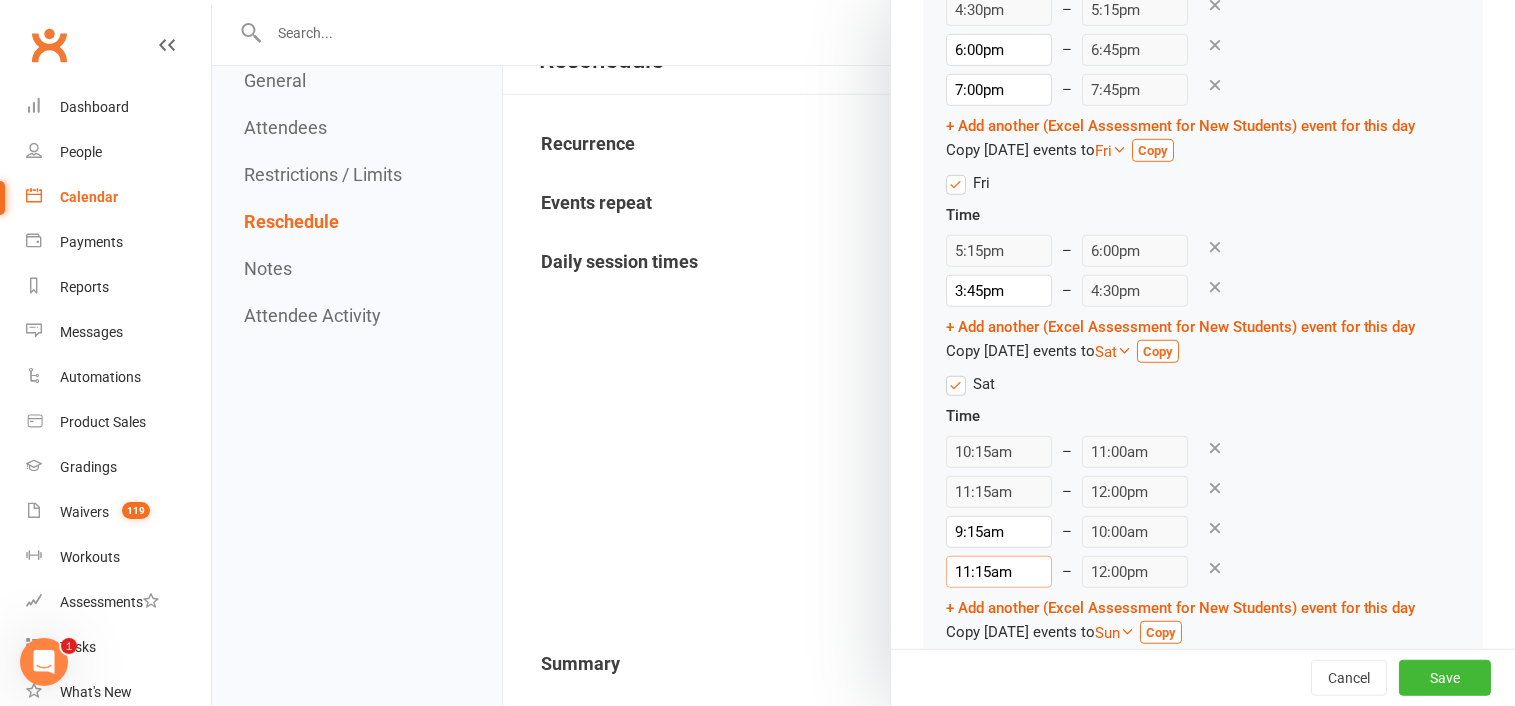 click on "11:15am" at bounding box center [999, 572] 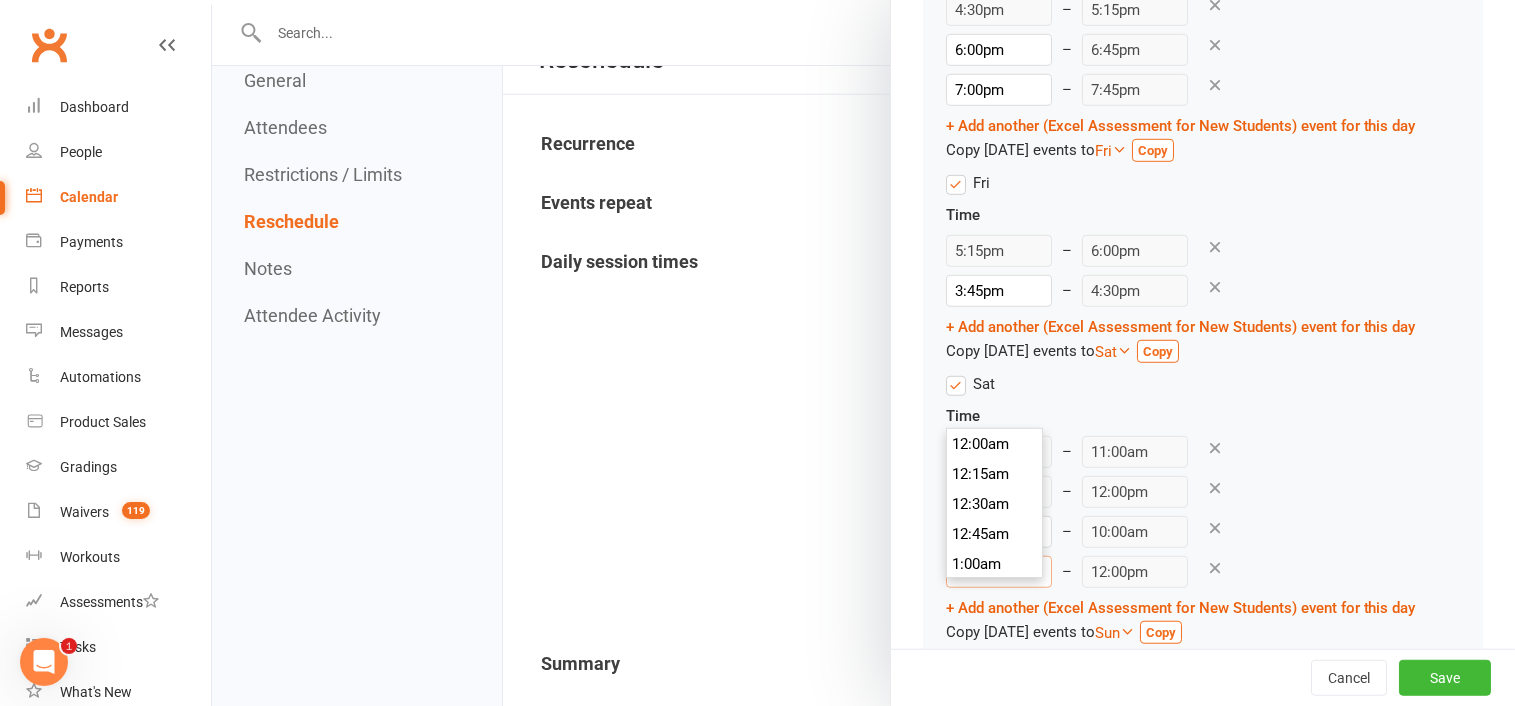 scroll, scrollTop: 1320, scrollLeft: 0, axis: vertical 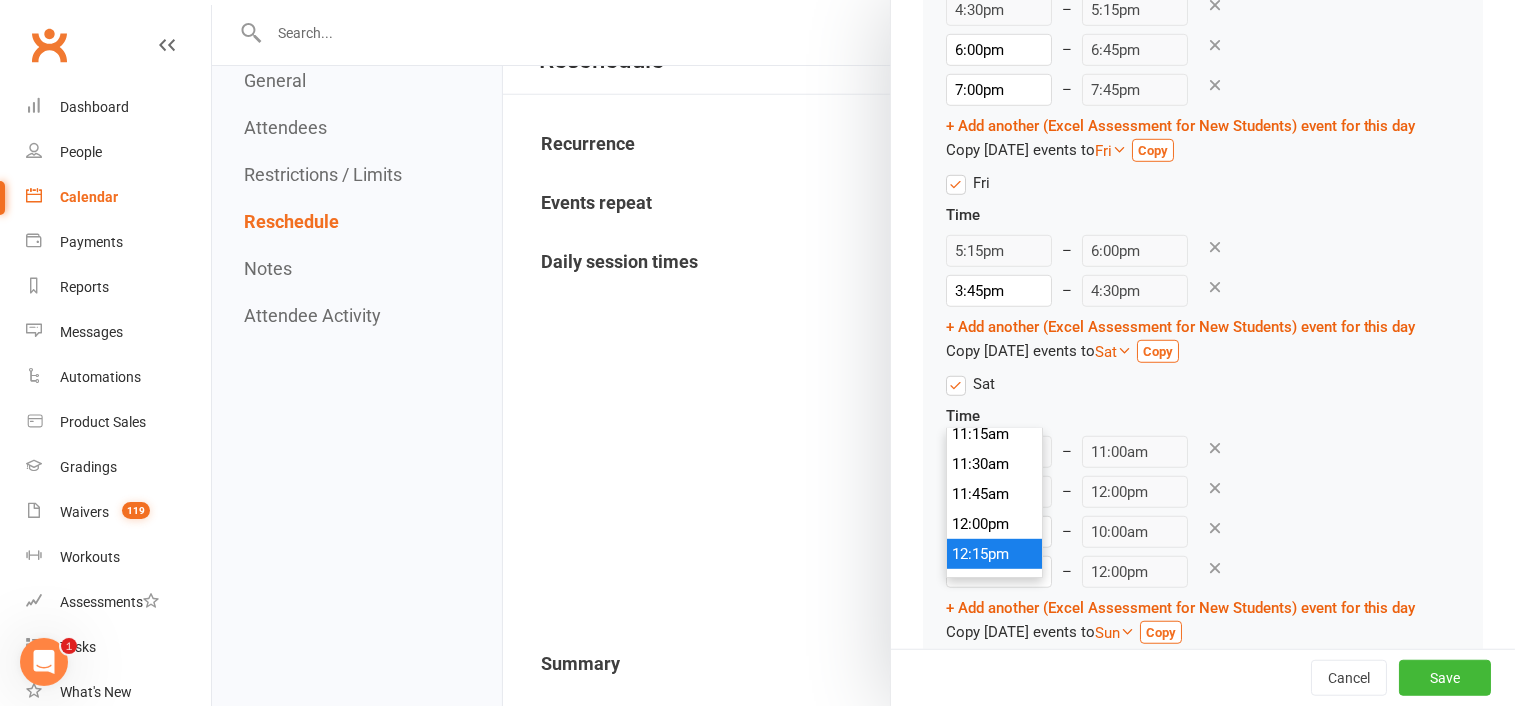 type on "12:15pm" 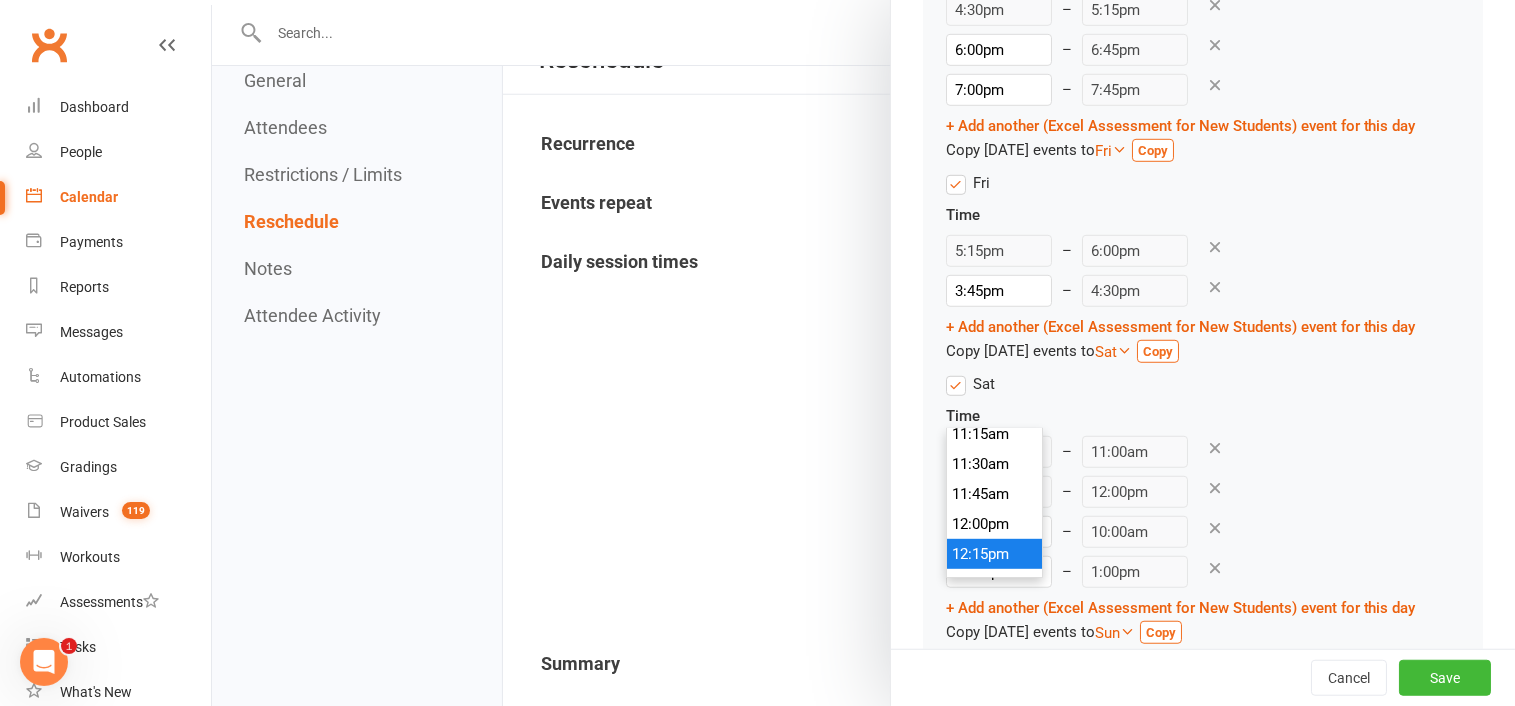 click on "12:15pm" at bounding box center [995, 554] 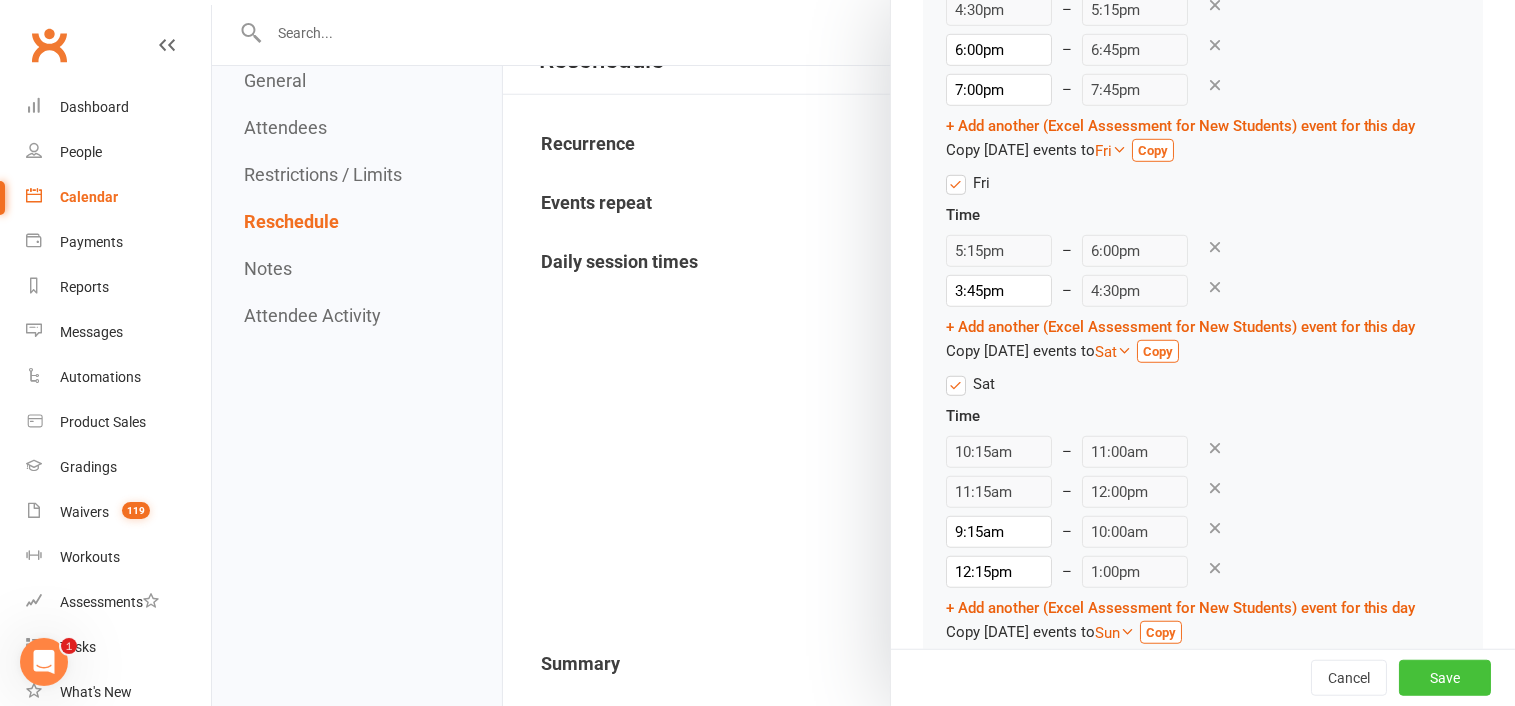 click on "Save" at bounding box center [1445, 678] 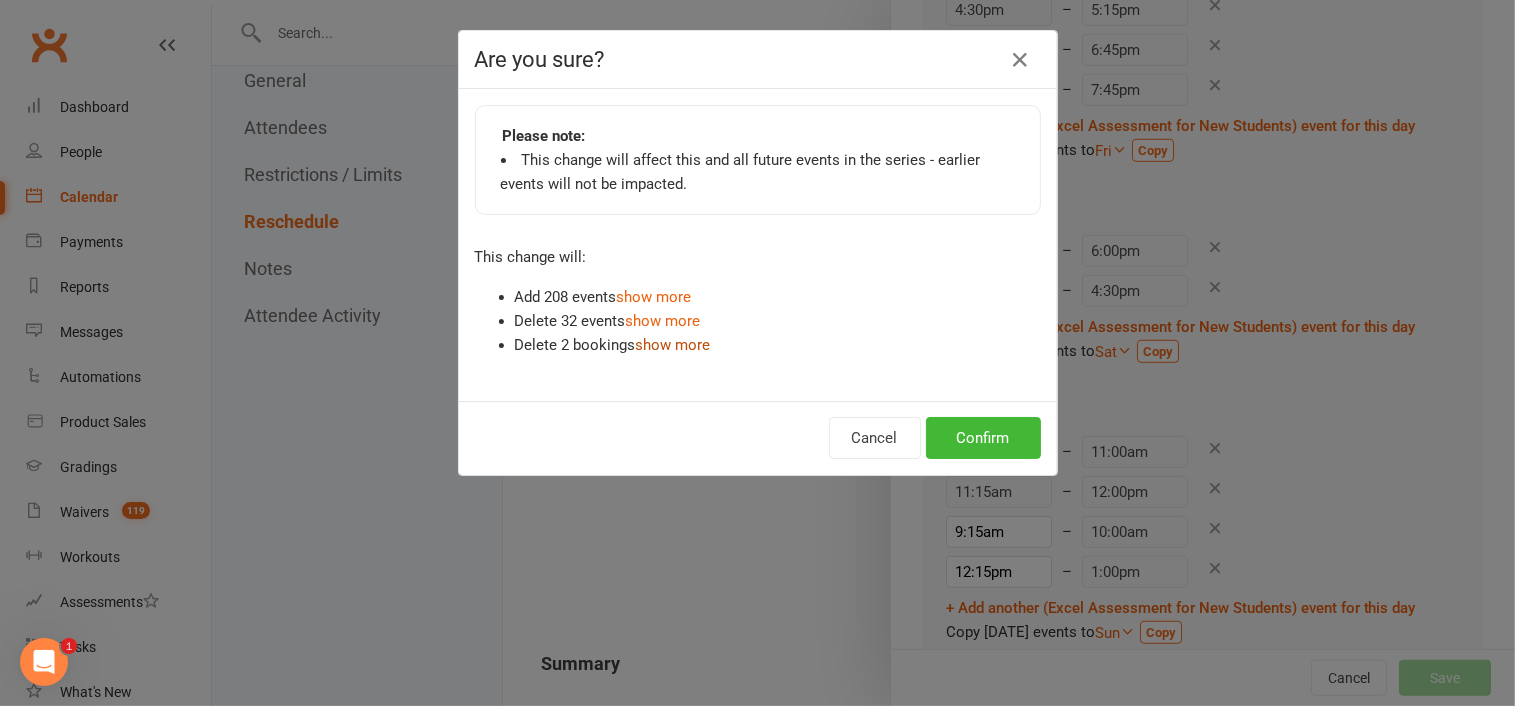click on "show more" at bounding box center (673, 345) 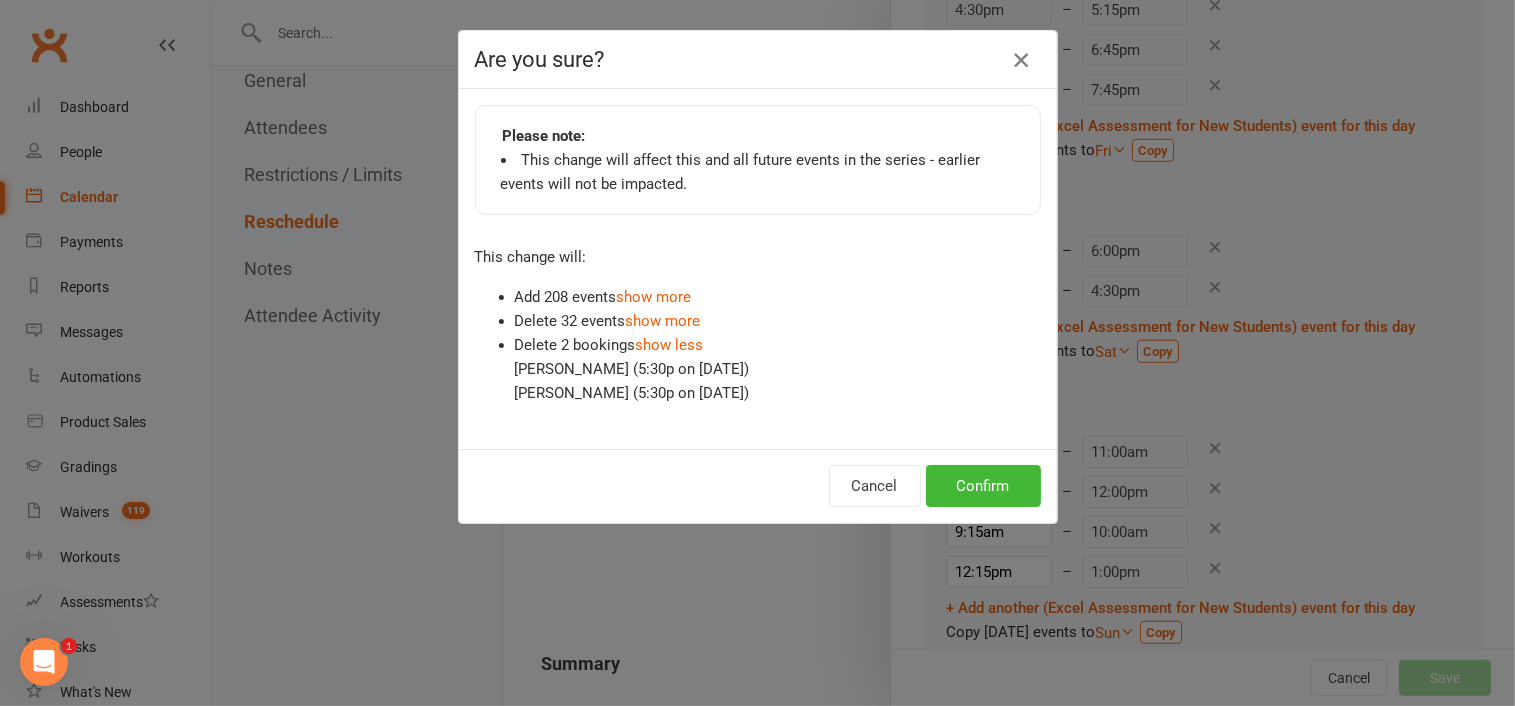 click at bounding box center [1021, 60] 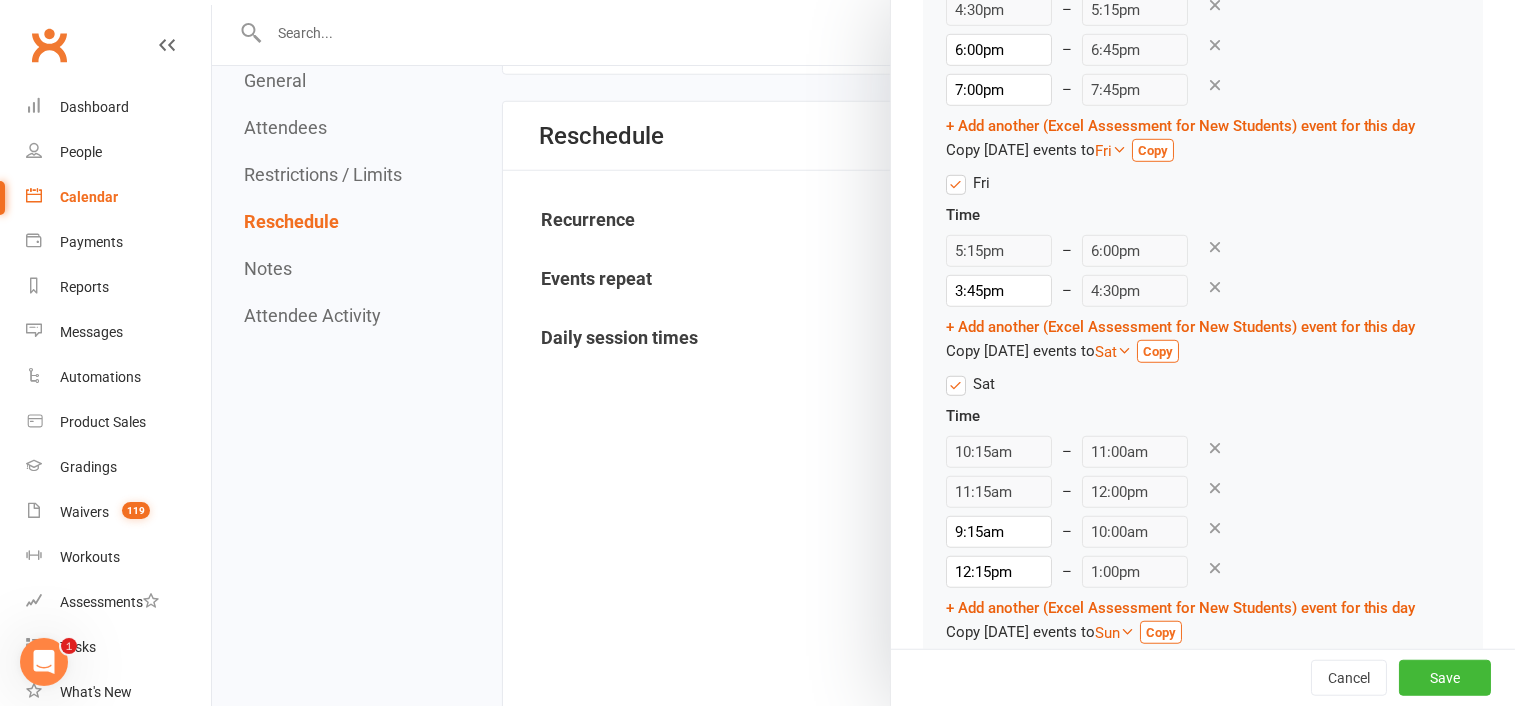 scroll, scrollTop: 1858, scrollLeft: 0, axis: vertical 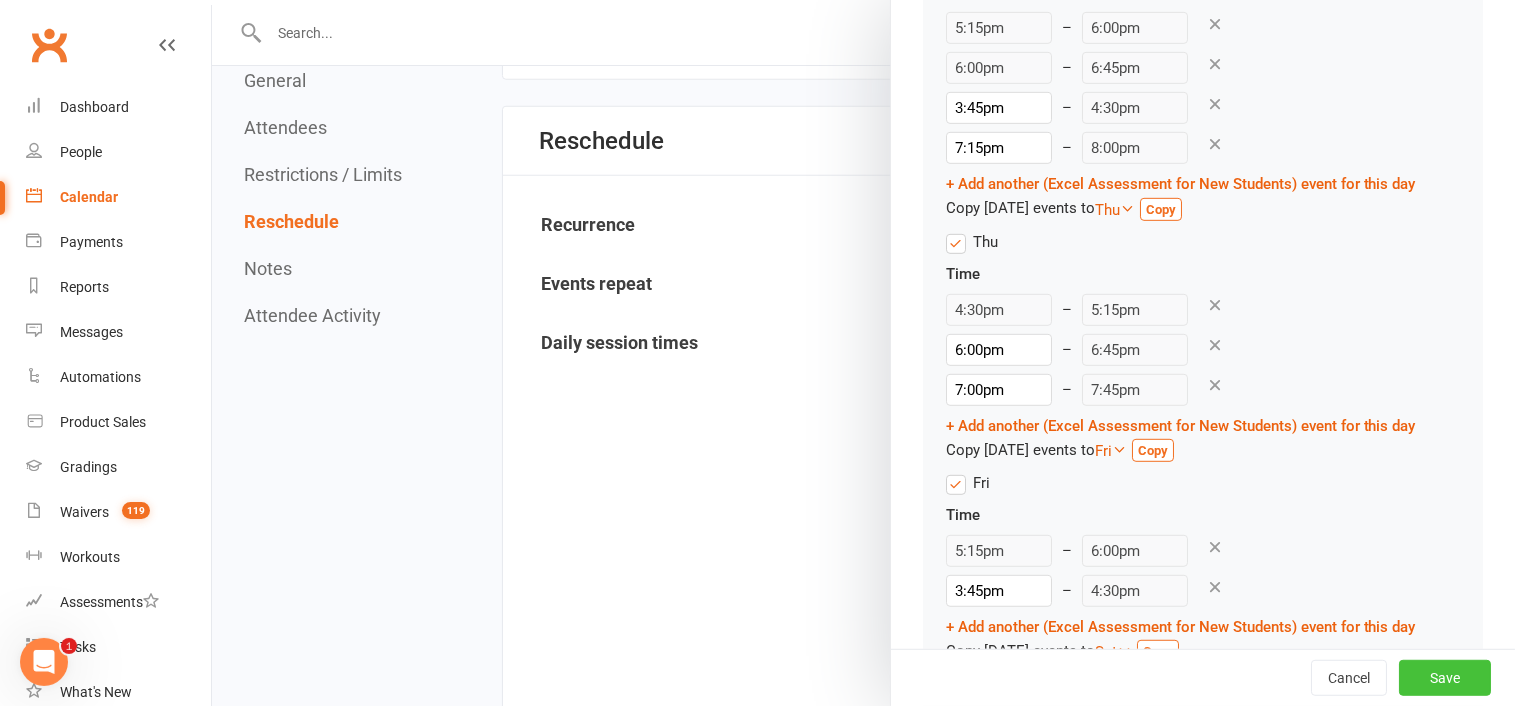 click on "Save" at bounding box center (1445, 678) 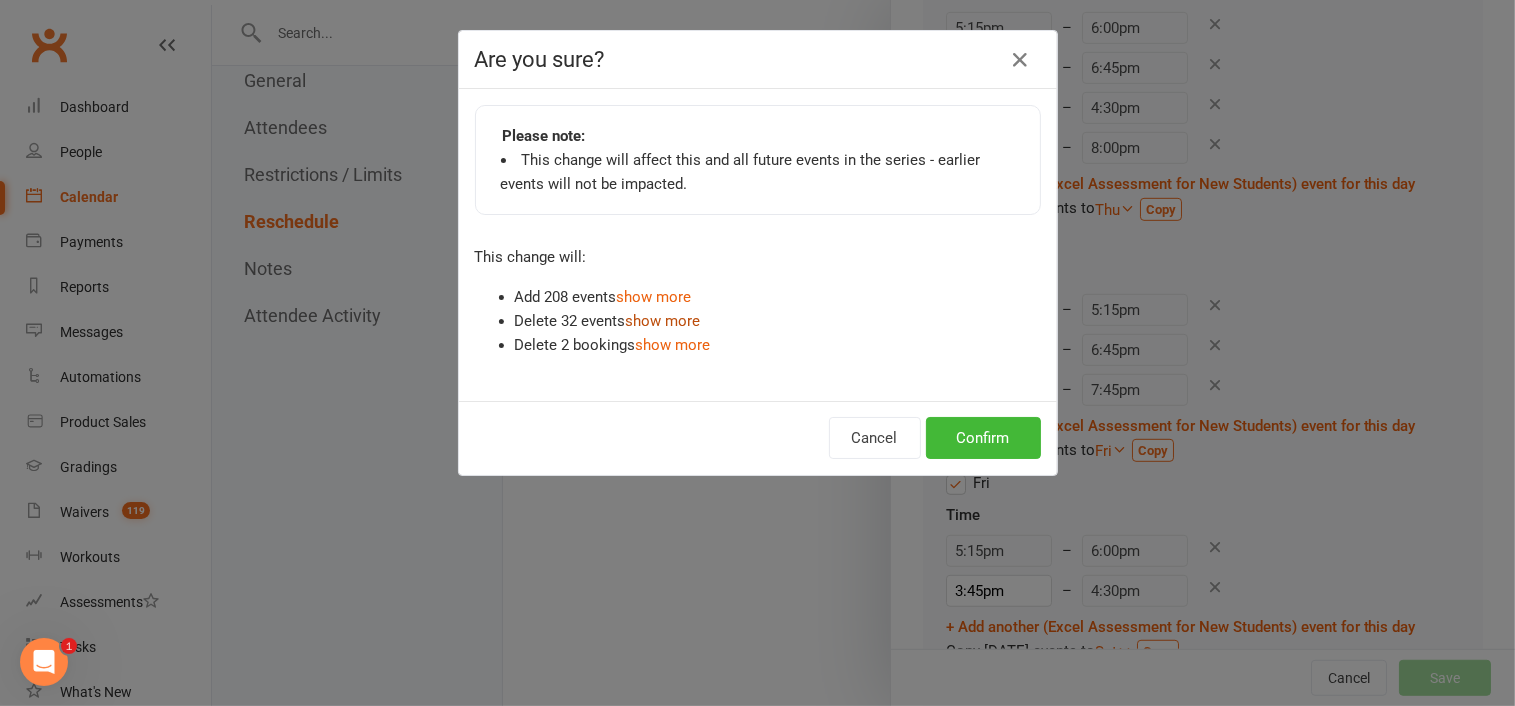 click on "show more" at bounding box center [663, 321] 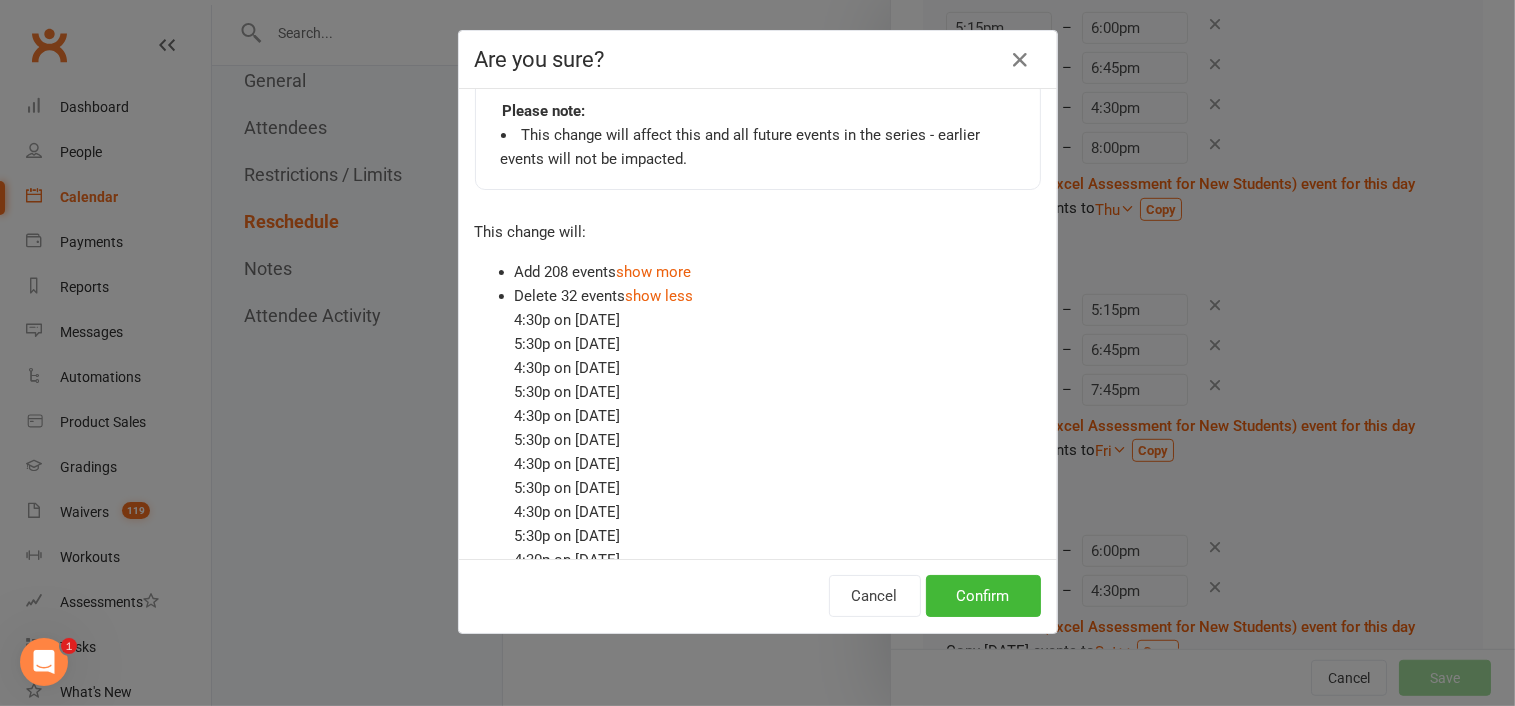 scroll, scrollTop: 0, scrollLeft: 0, axis: both 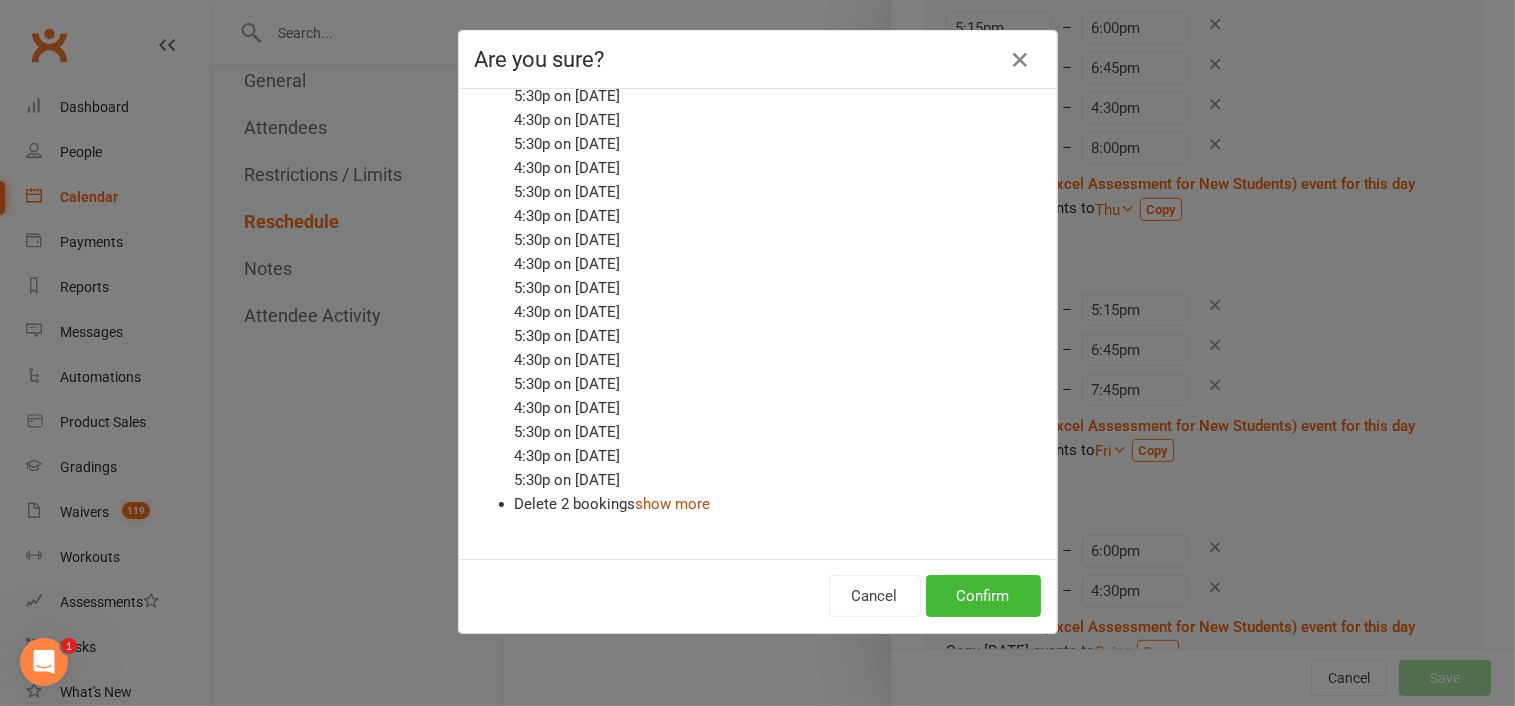 click on "show more" at bounding box center (673, 504) 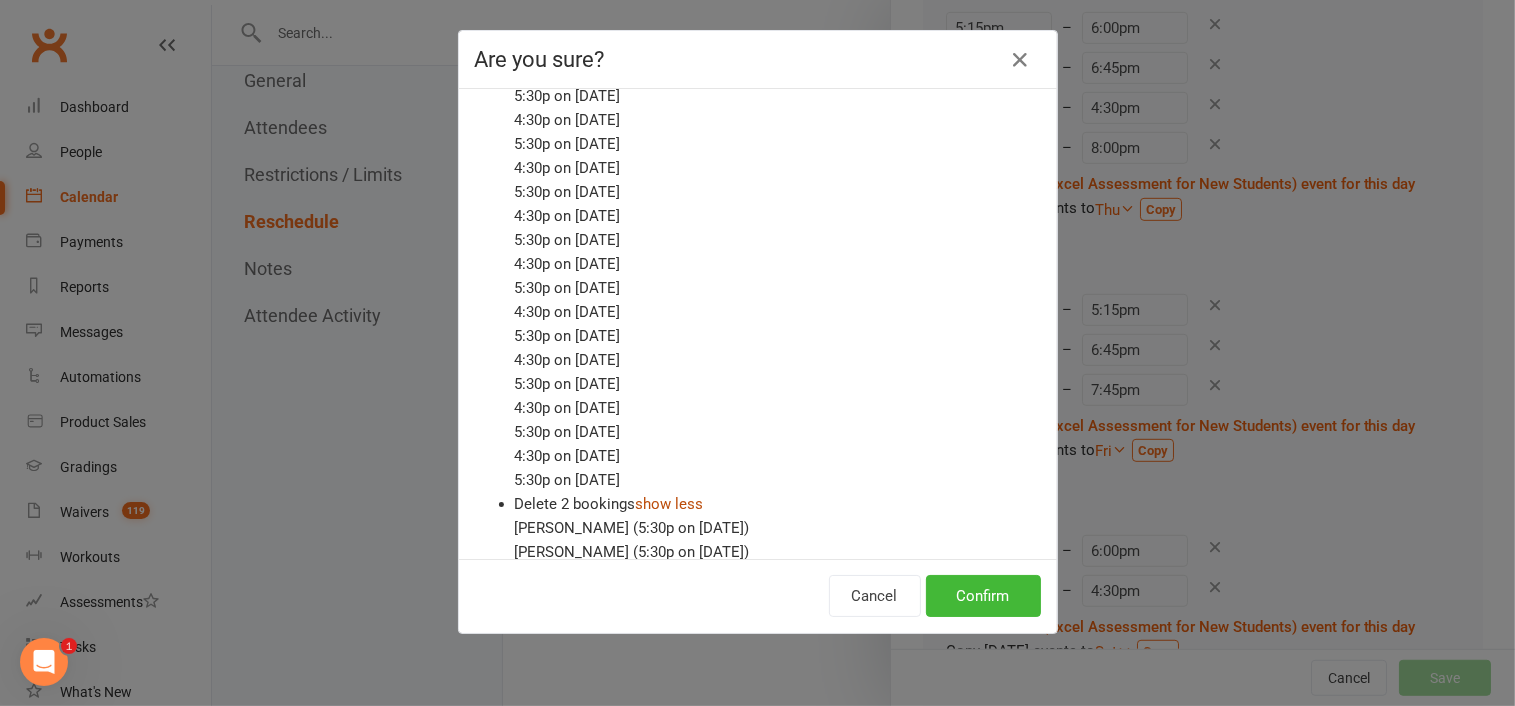 scroll, scrollTop: 657, scrollLeft: 0, axis: vertical 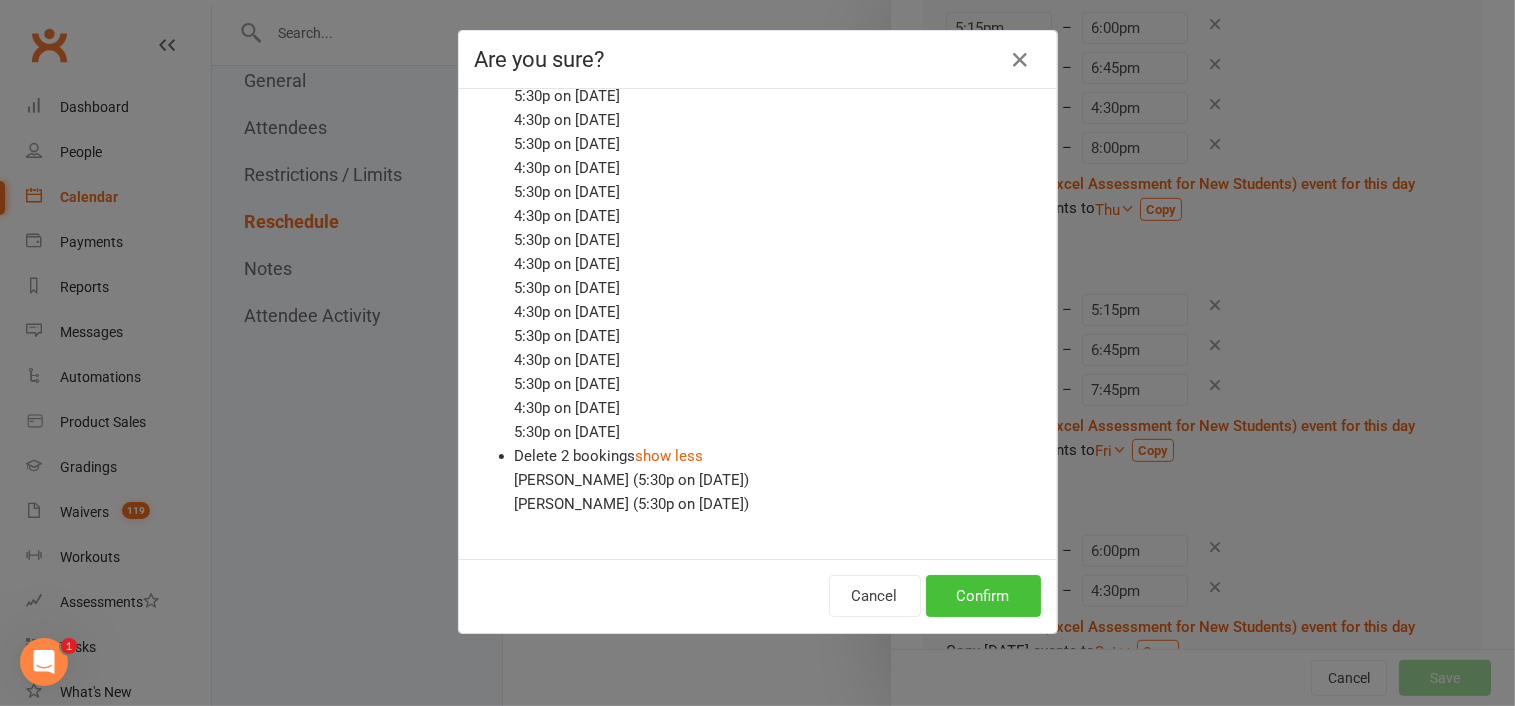click on "Confirm" at bounding box center (983, 596) 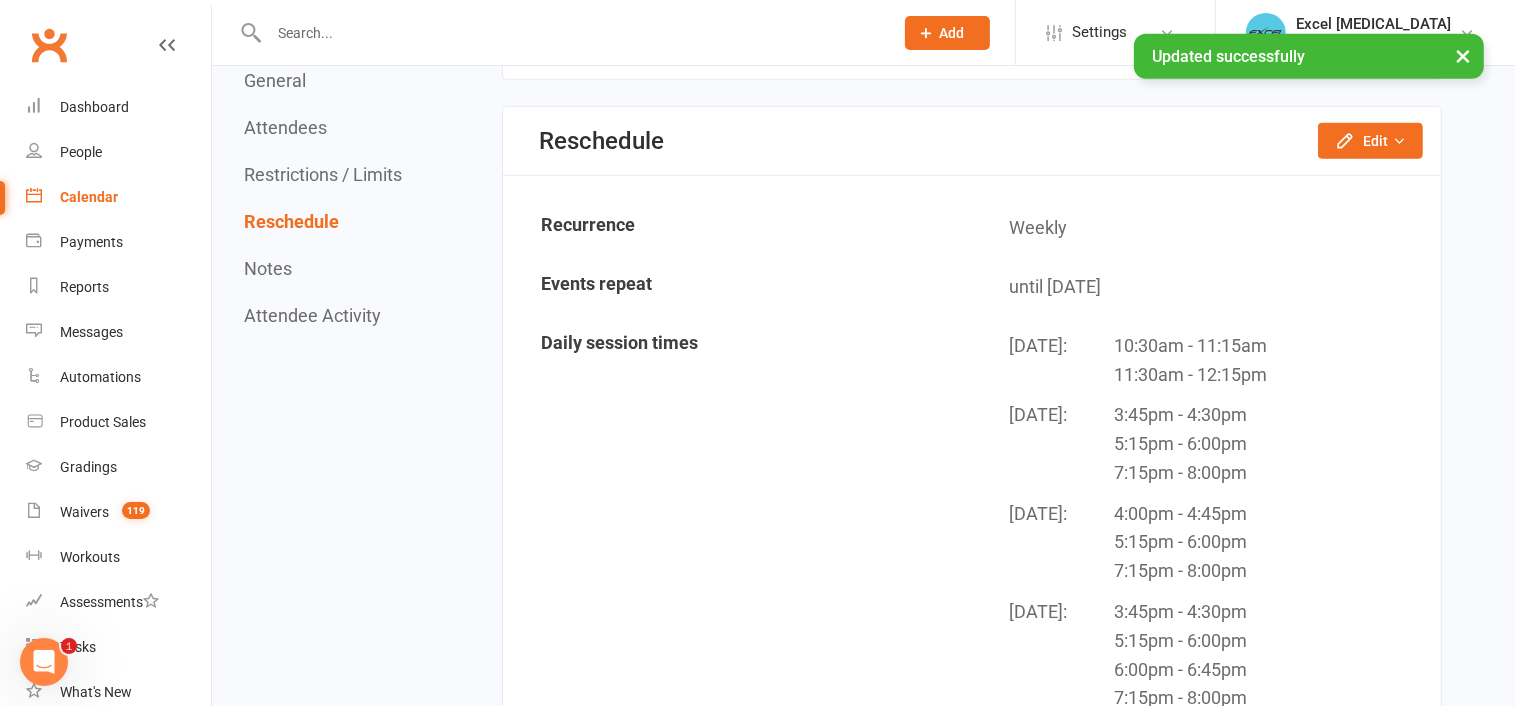 drag, startPoint x: 95, startPoint y: 198, endPoint x: 118, endPoint y: 194, distance: 23.345236 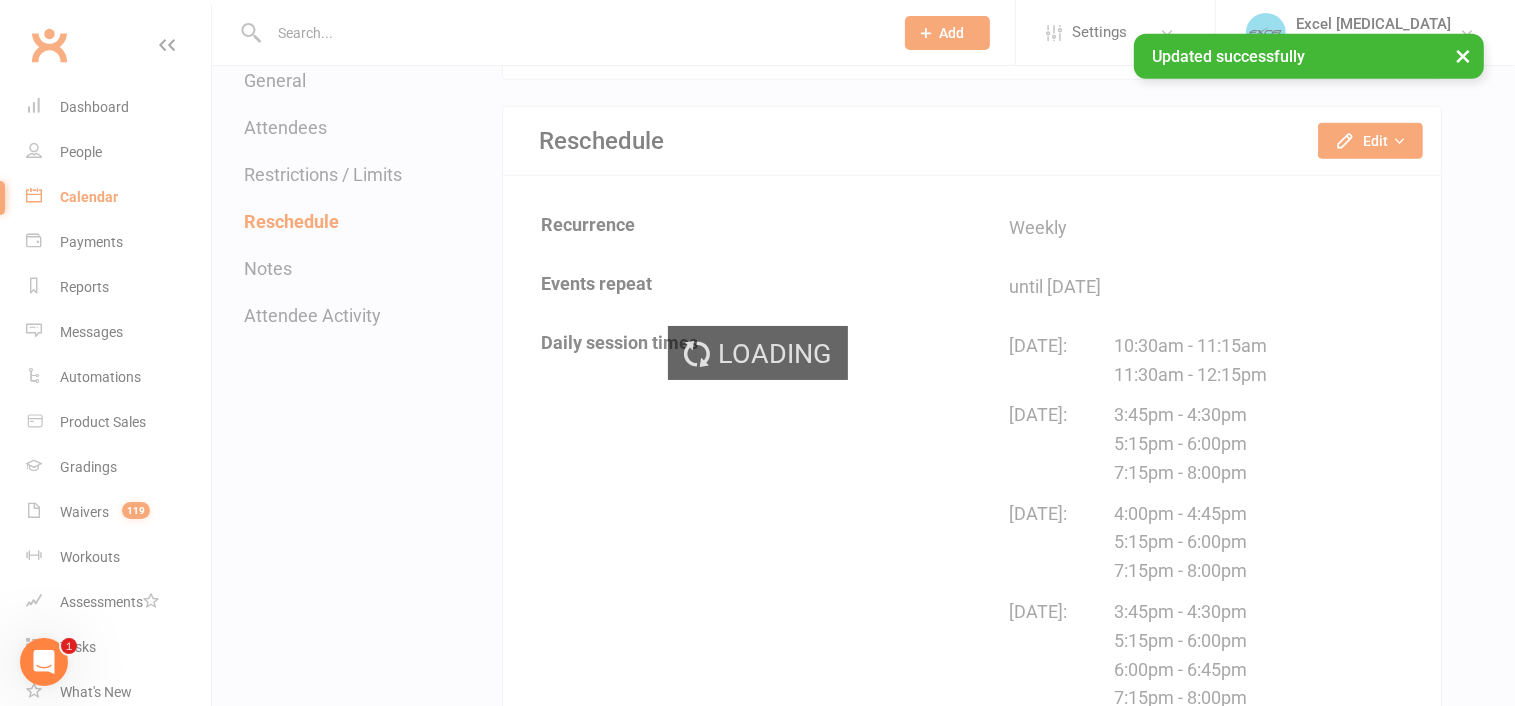 scroll, scrollTop: 0, scrollLeft: 0, axis: both 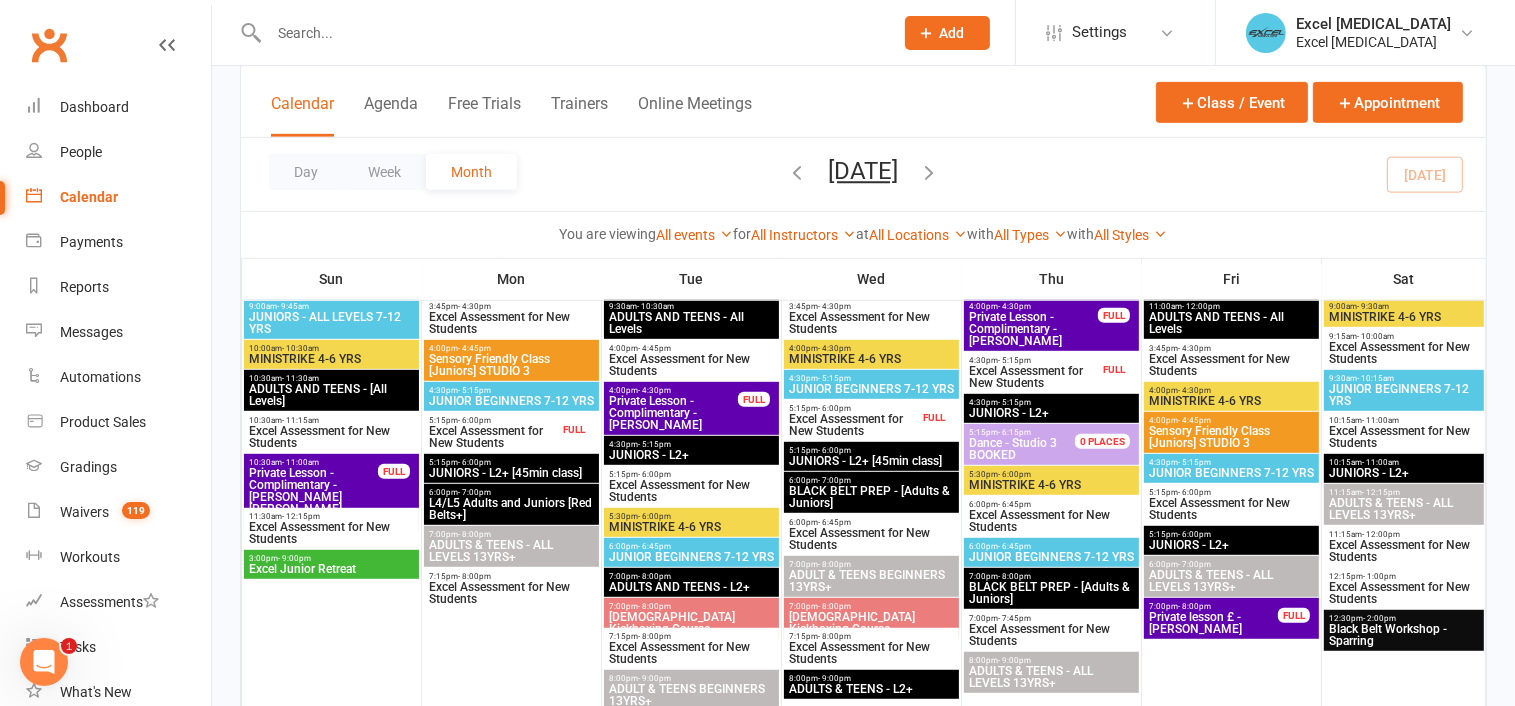 click on "Excel Assessment for New Students" at bounding box center (1033, 377) 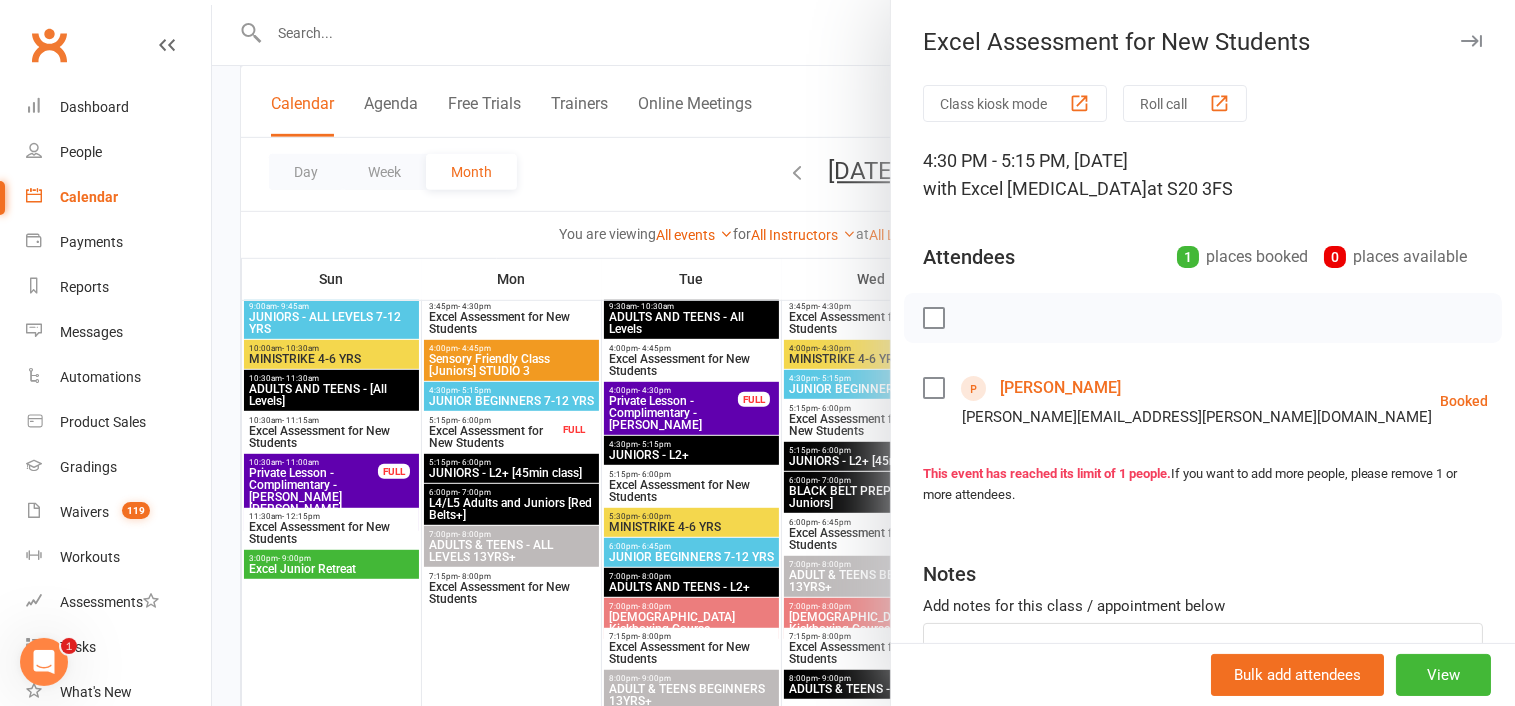 click at bounding box center [1471, 41] 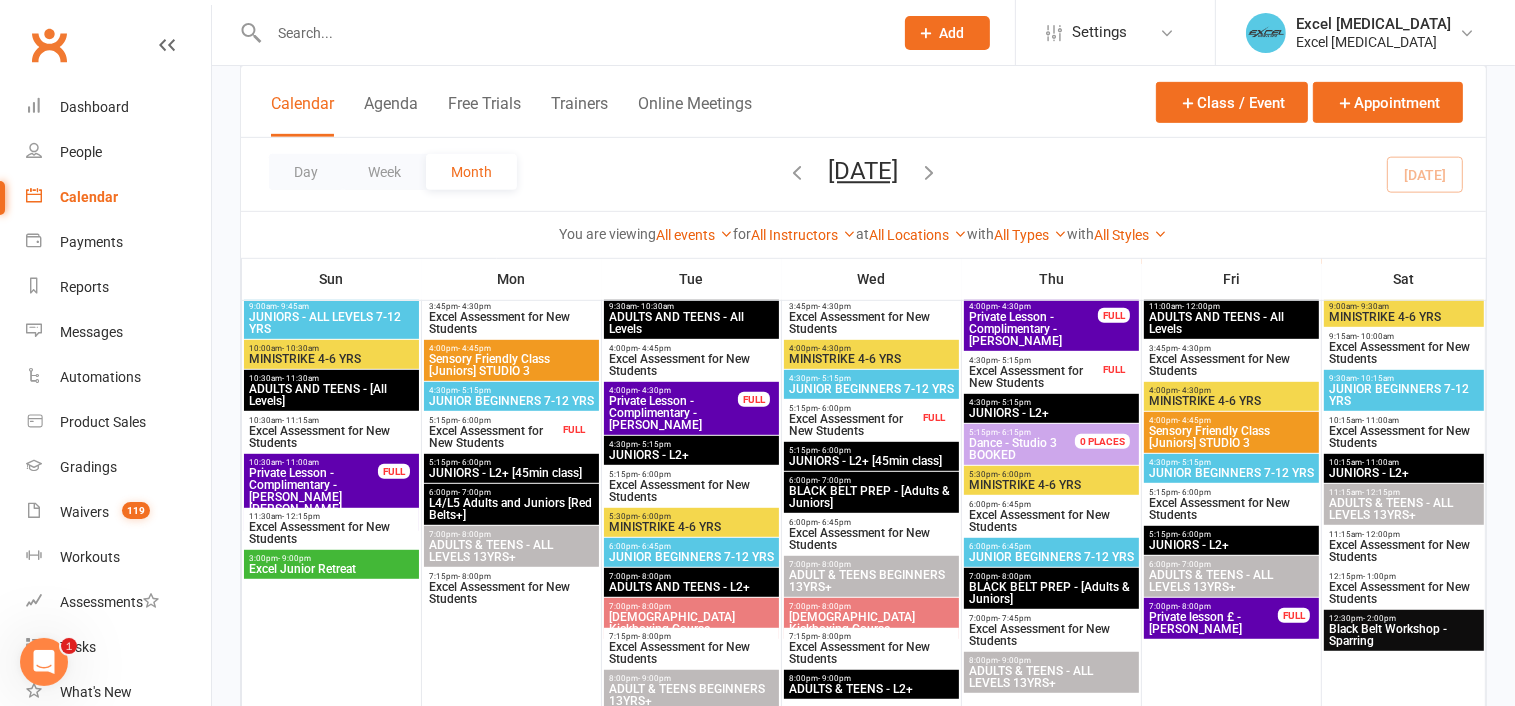 click on "Excel Assessment for New Students" at bounding box center (1051, 521) 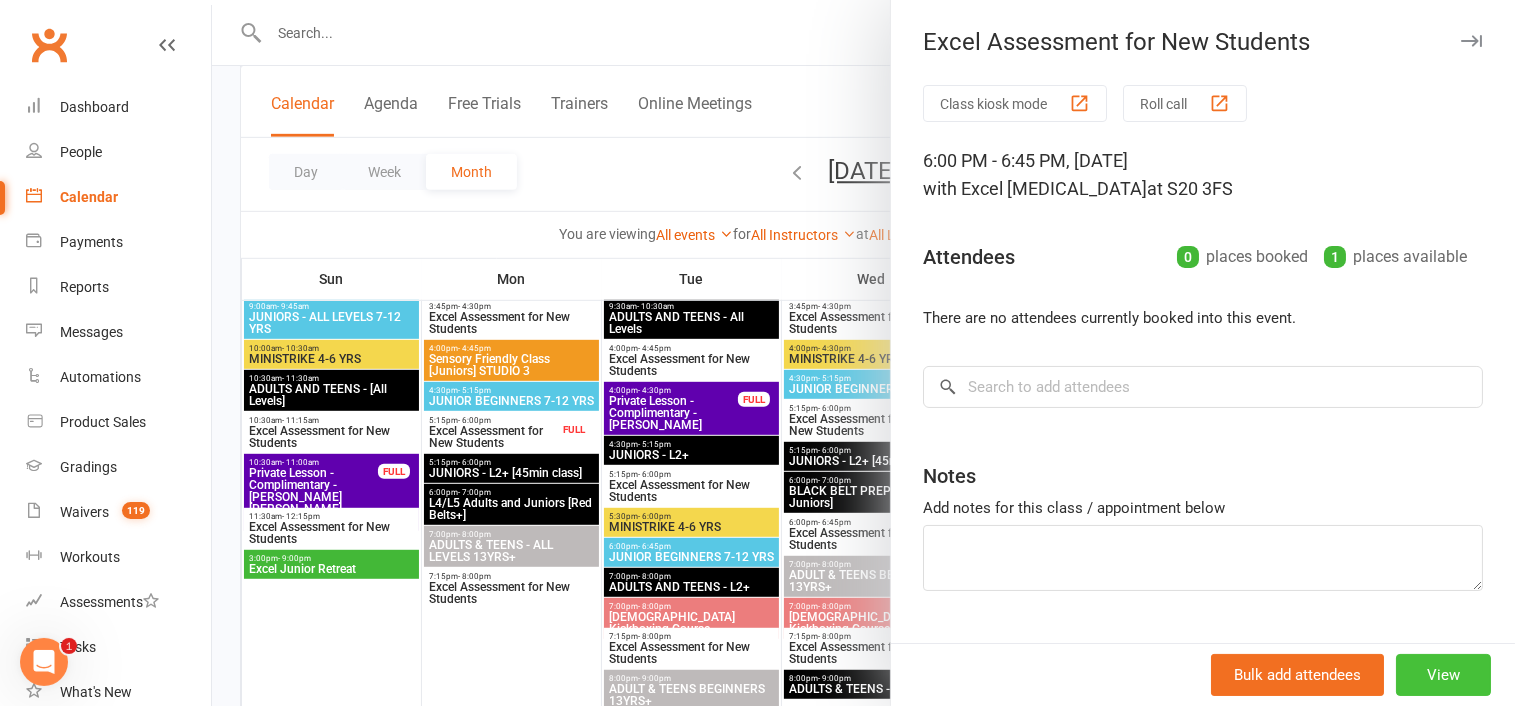 click on "View" at bounding box center (1443, 675) 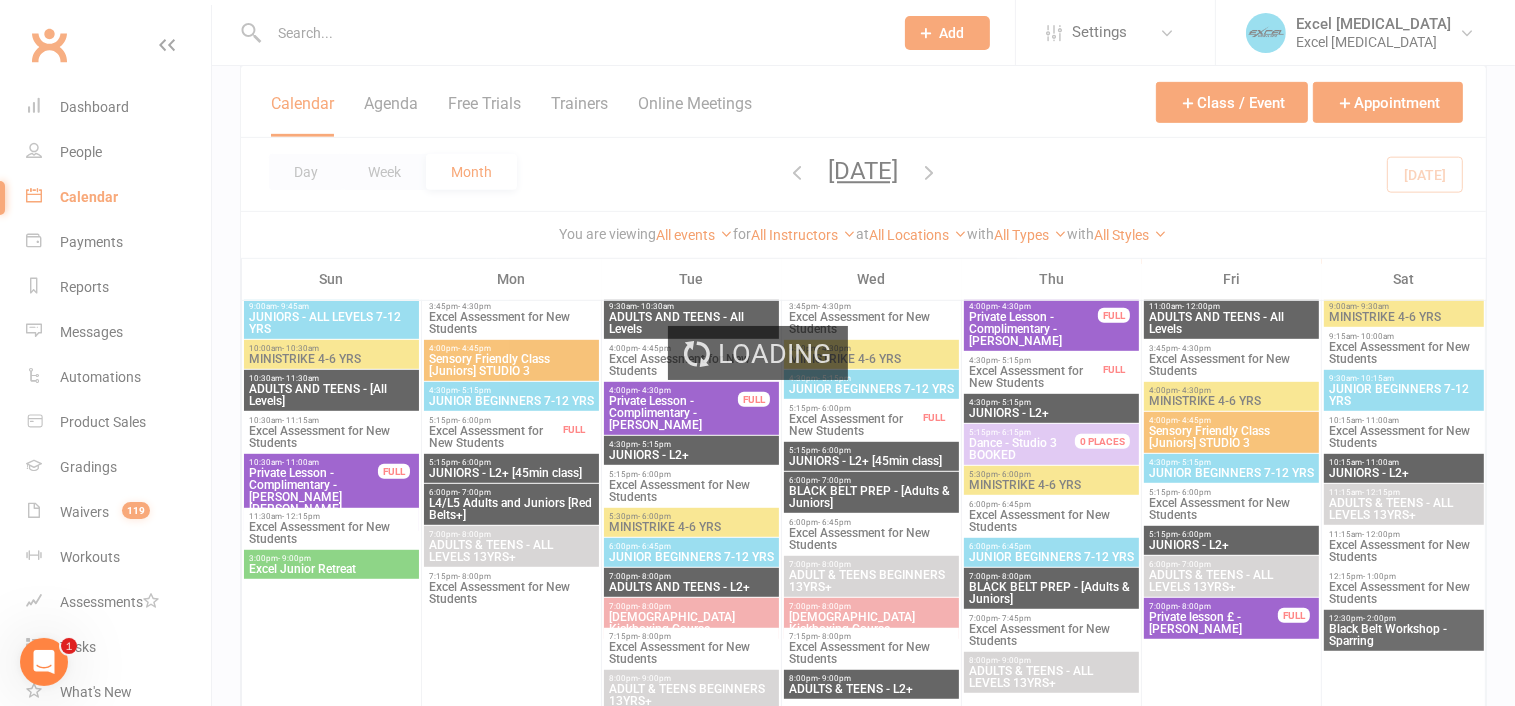 scroll, scrollTop: 0, scrollLeft: 0, axis: both 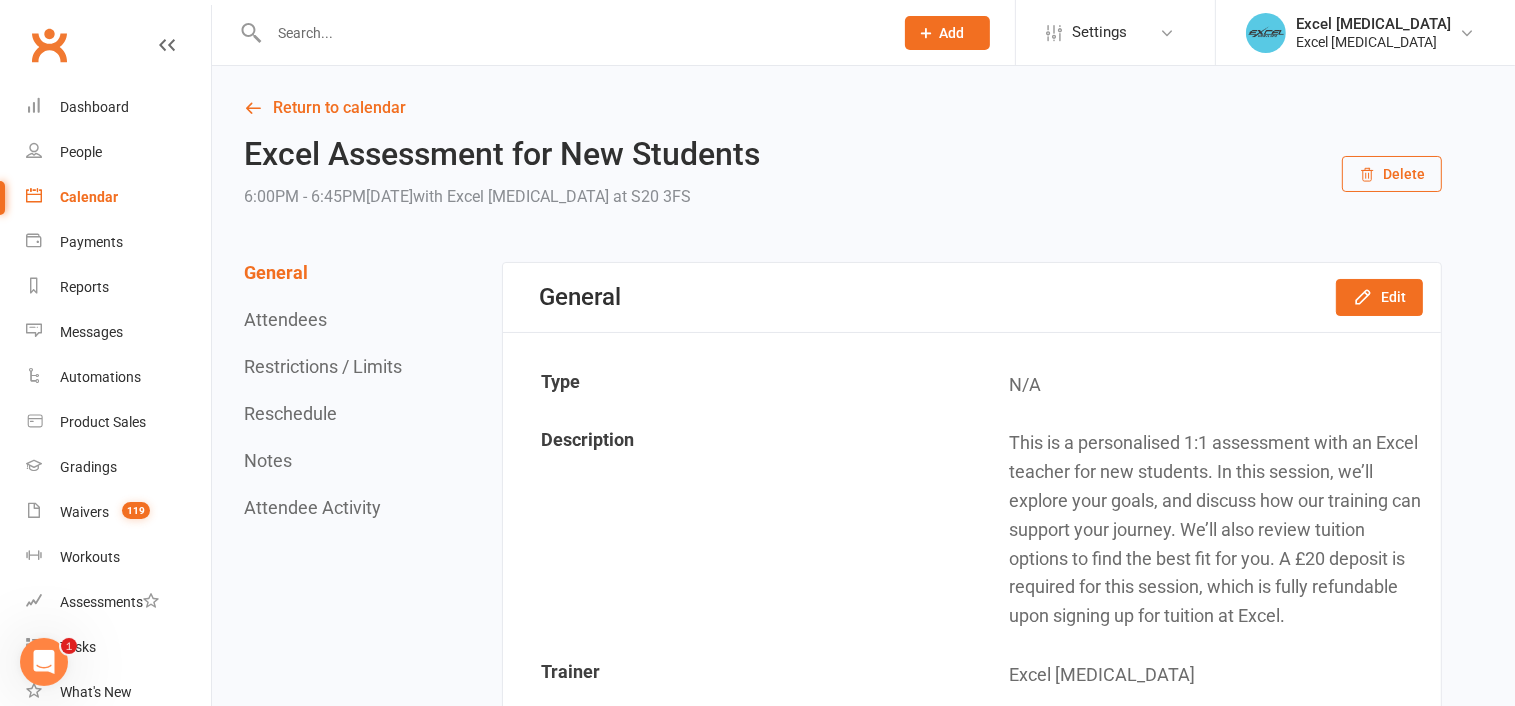 click on "Reschedule" at bounding box center (290, 413) 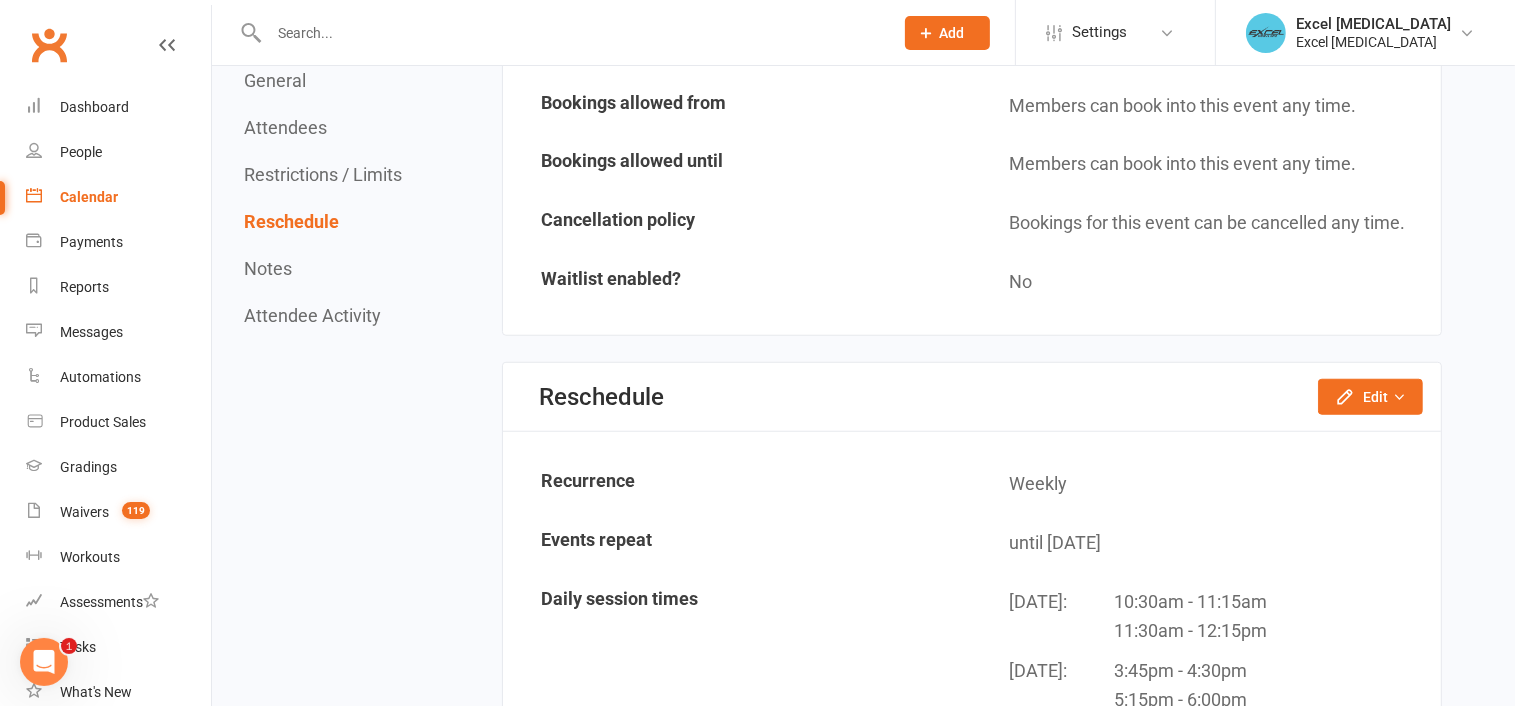 scroll, scrollTop: 1598, scrollLeft: 0, axis: vertical 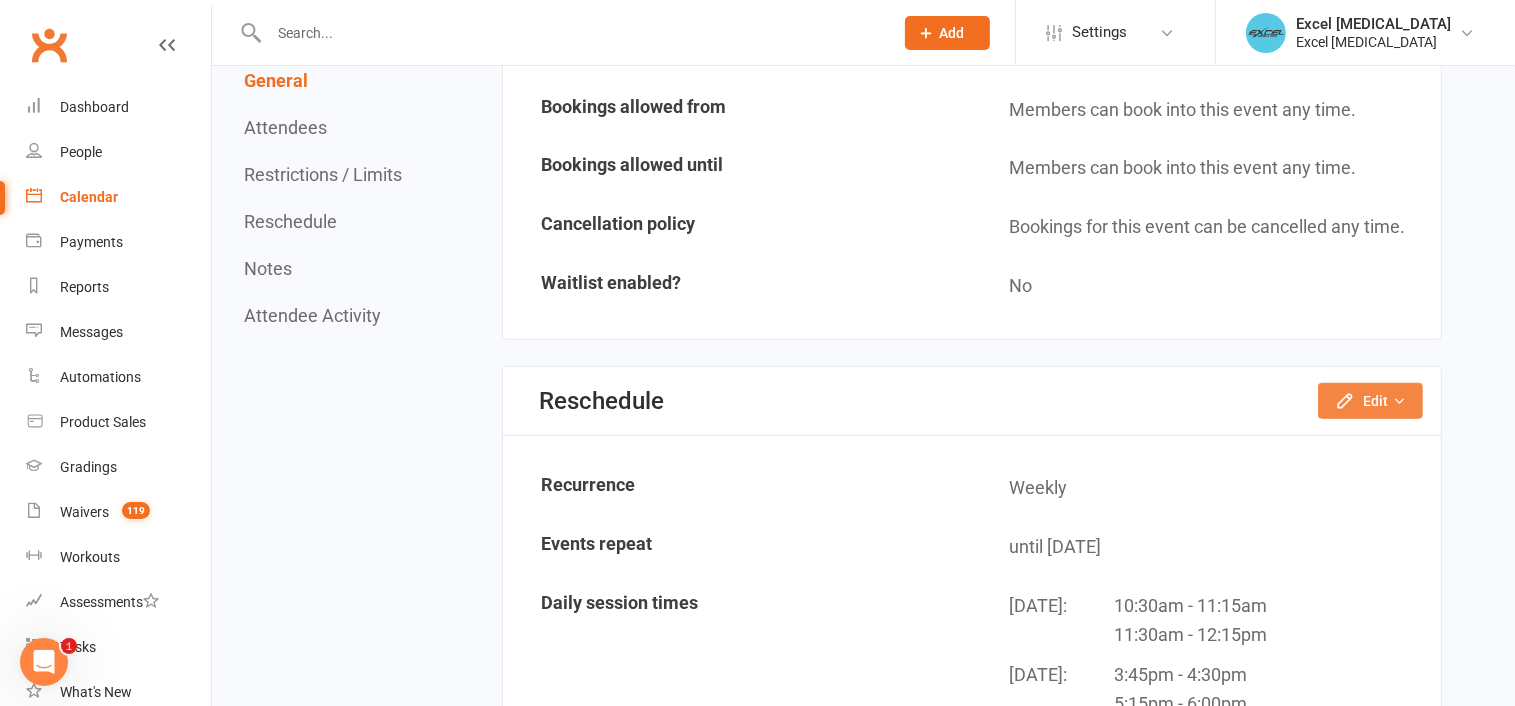 click on "Edit" 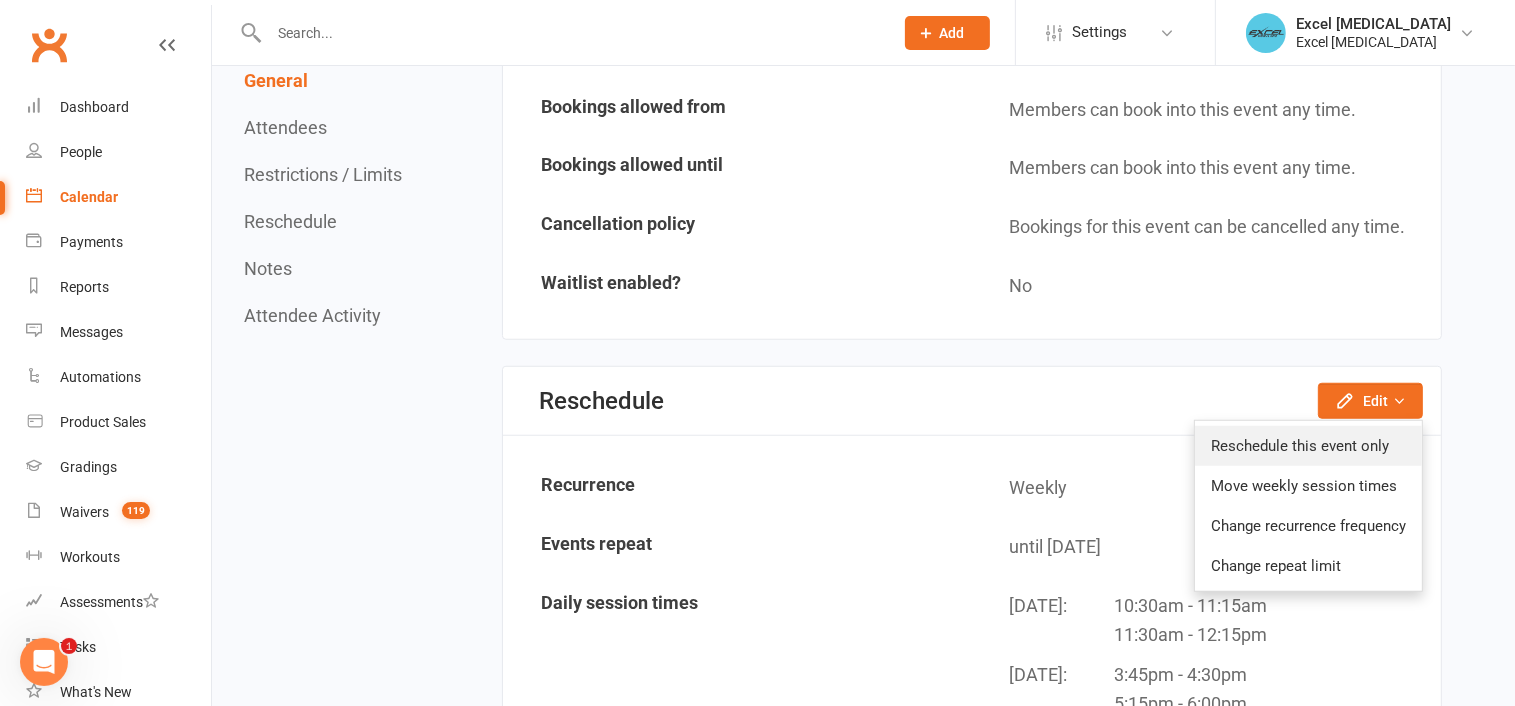 click on "Reschedule this event only" 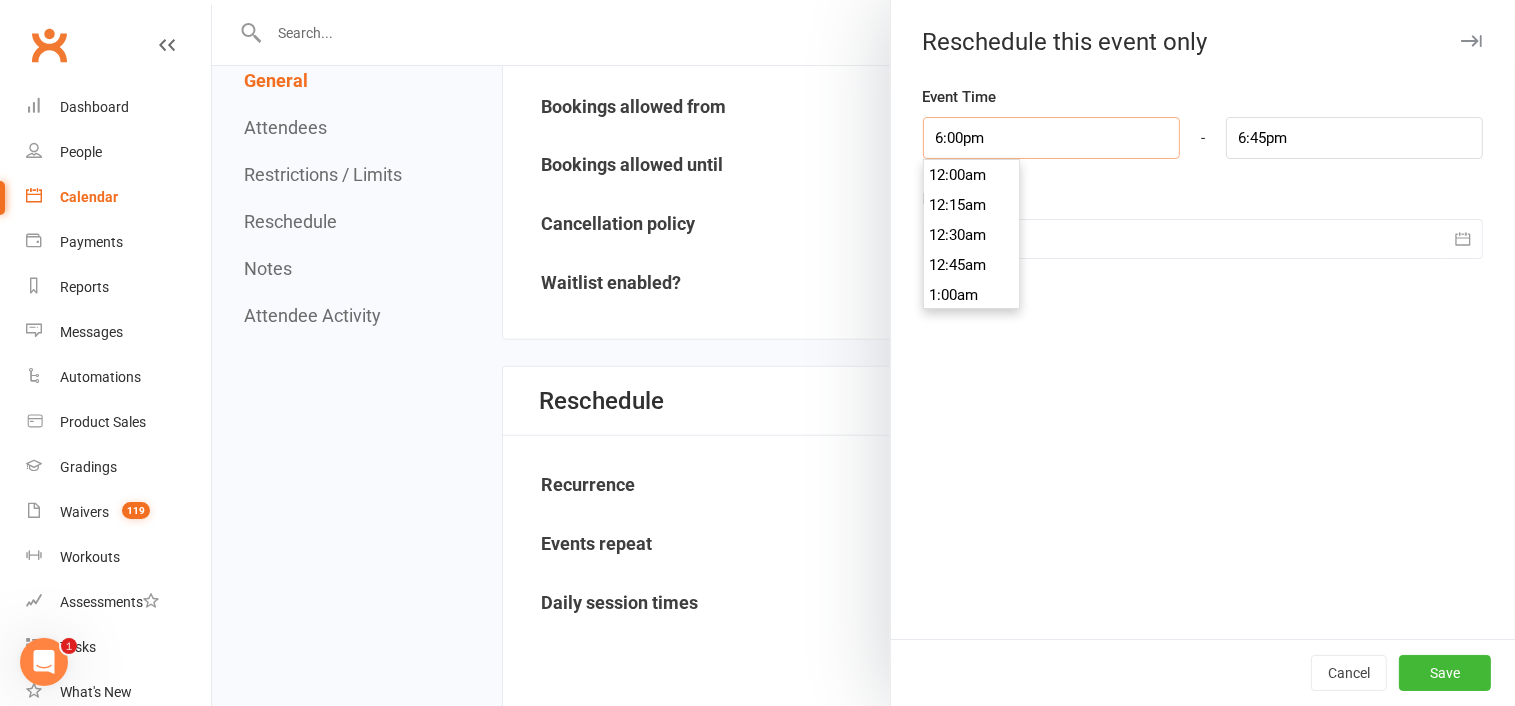 scroll, scrollTop: 2130, scrollLeft: 0, axis: vertical 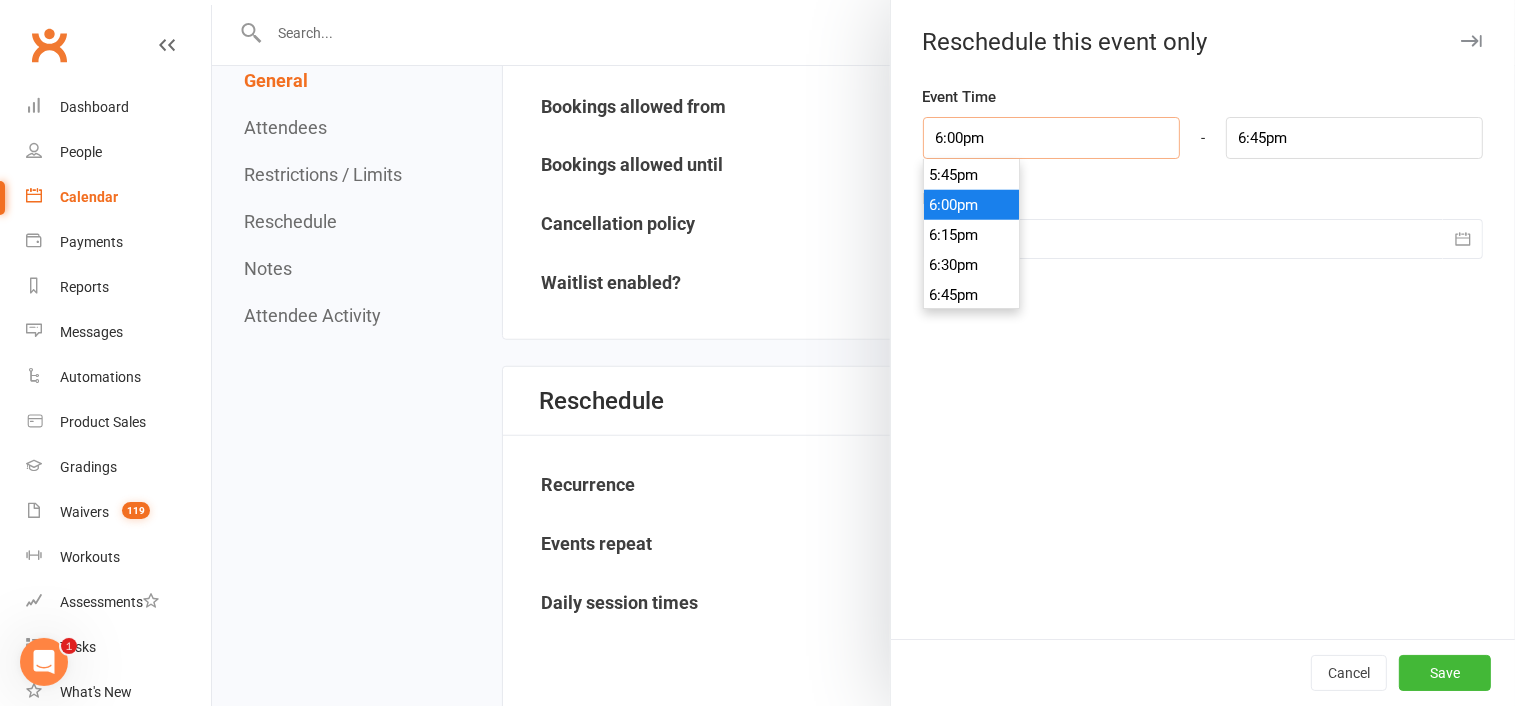 drag, startPoint x: 987, startPoint y: 143, endPoint x: 922, endPoint y: 137, distance: 65.27634 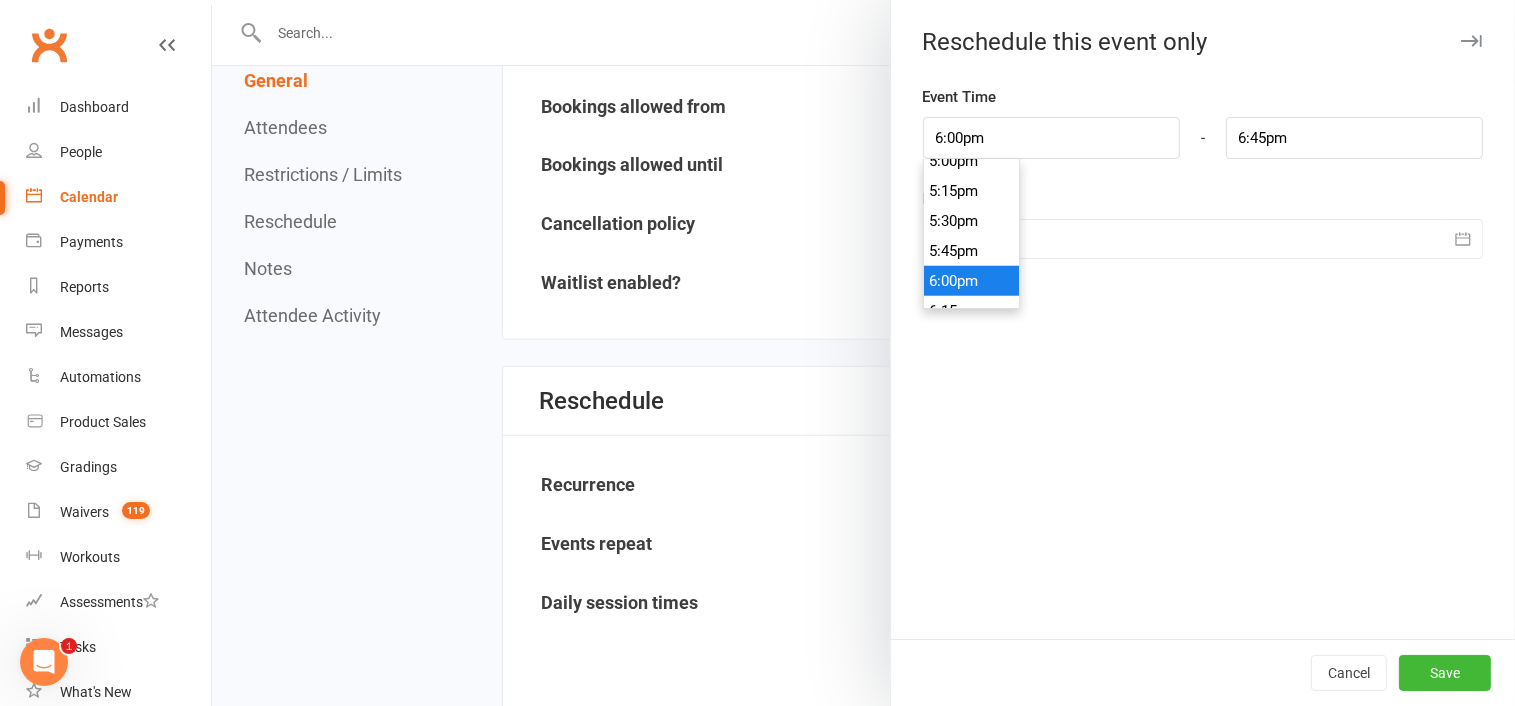 scroll, scrollTop: 2050, scrollLeft: 0, axis: vertical 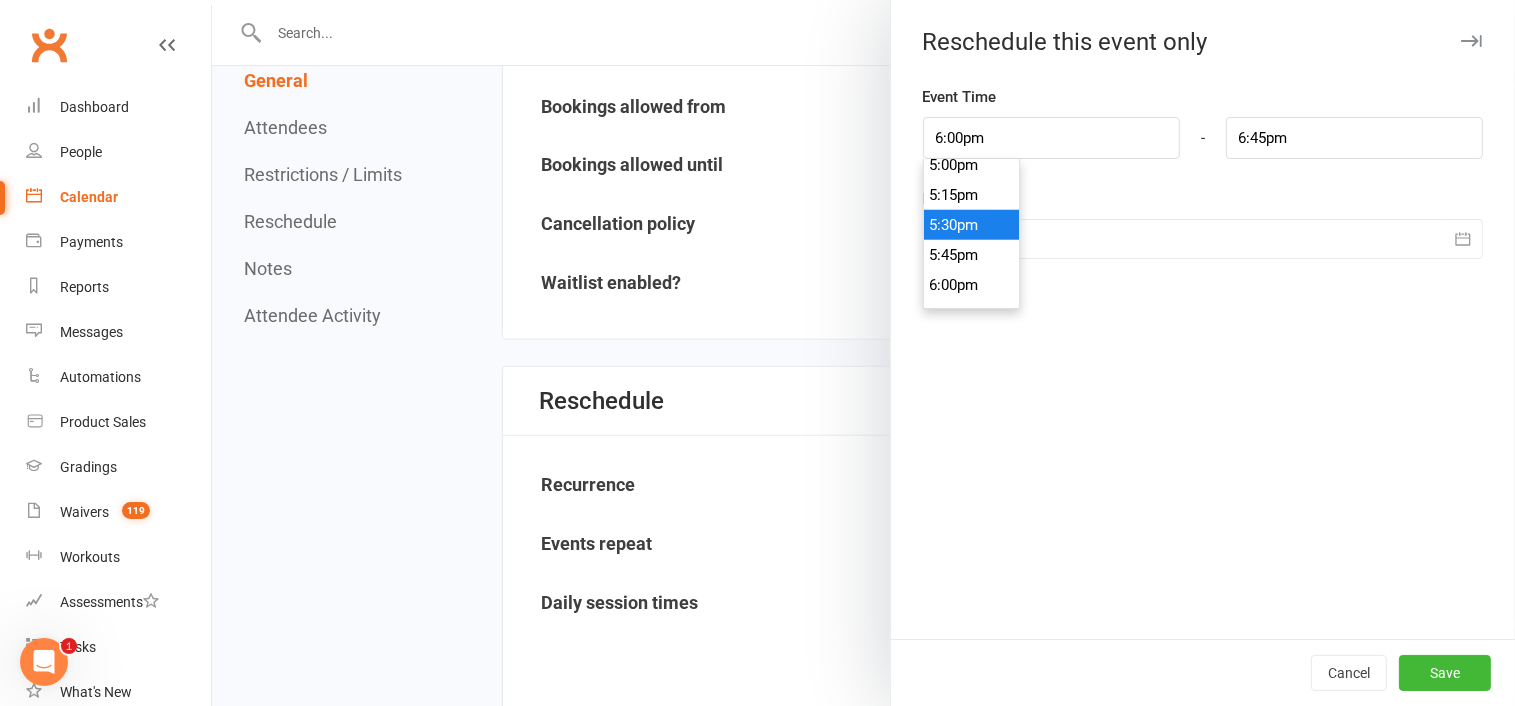 type on "5:30pm" 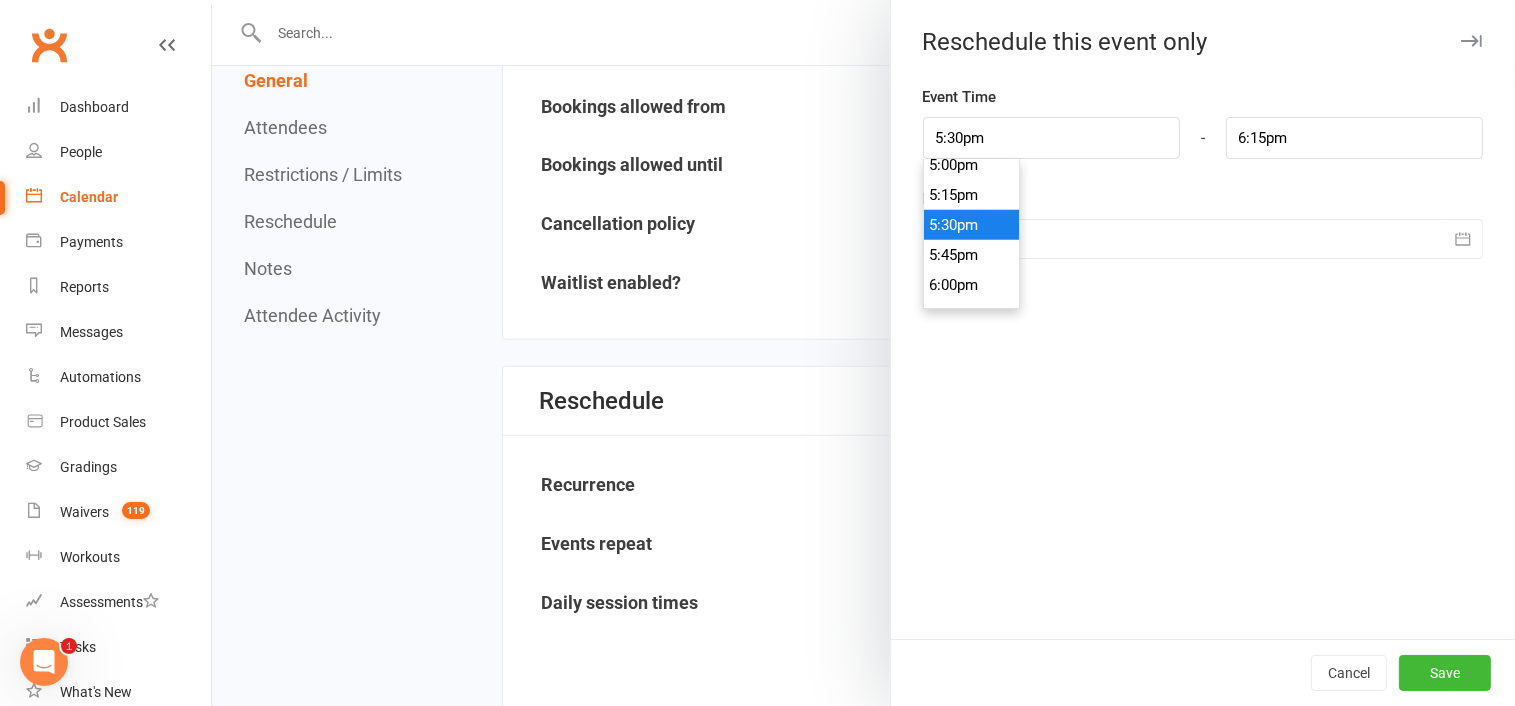 click on "5:30pm" 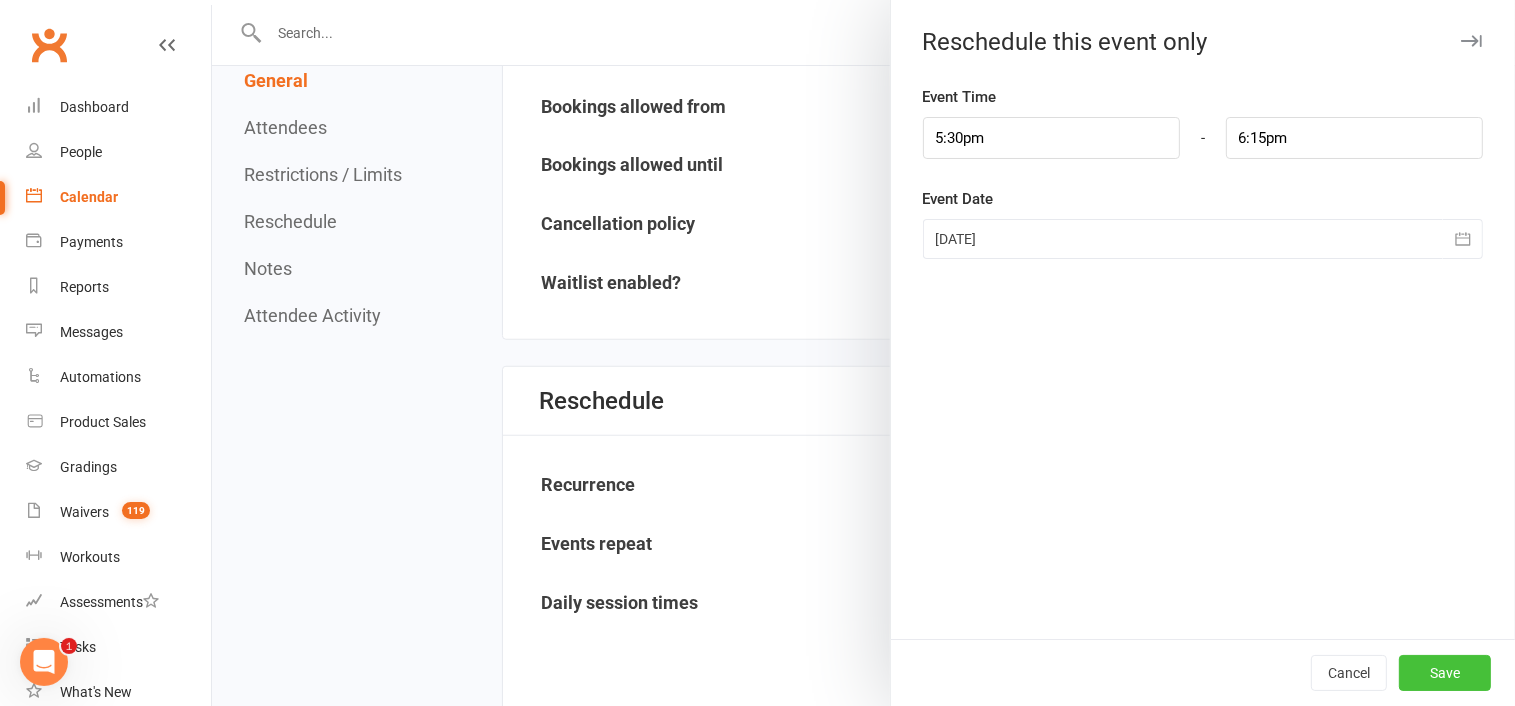 click on "Save" at bounding box center (1445, 673) 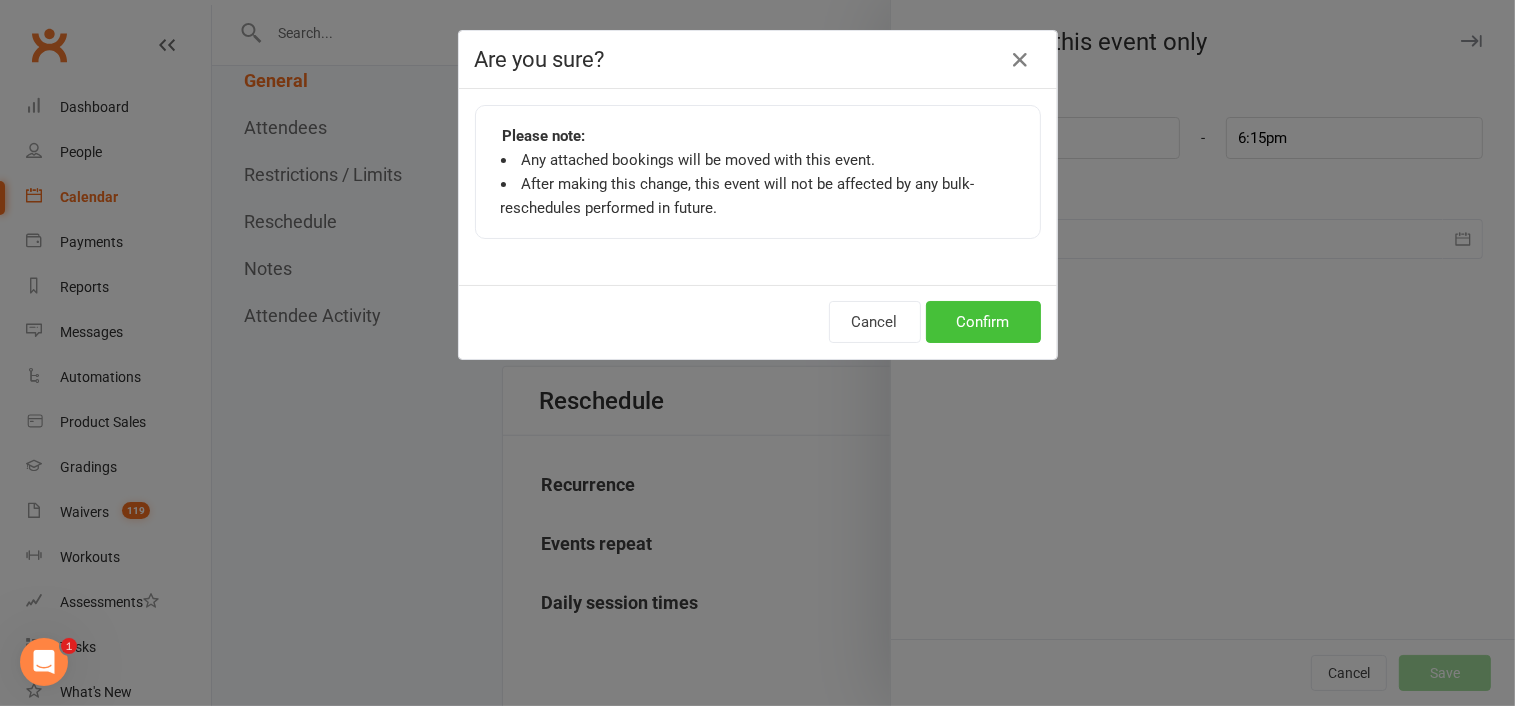 click on "Confirm" at bounding box center (983, 322) 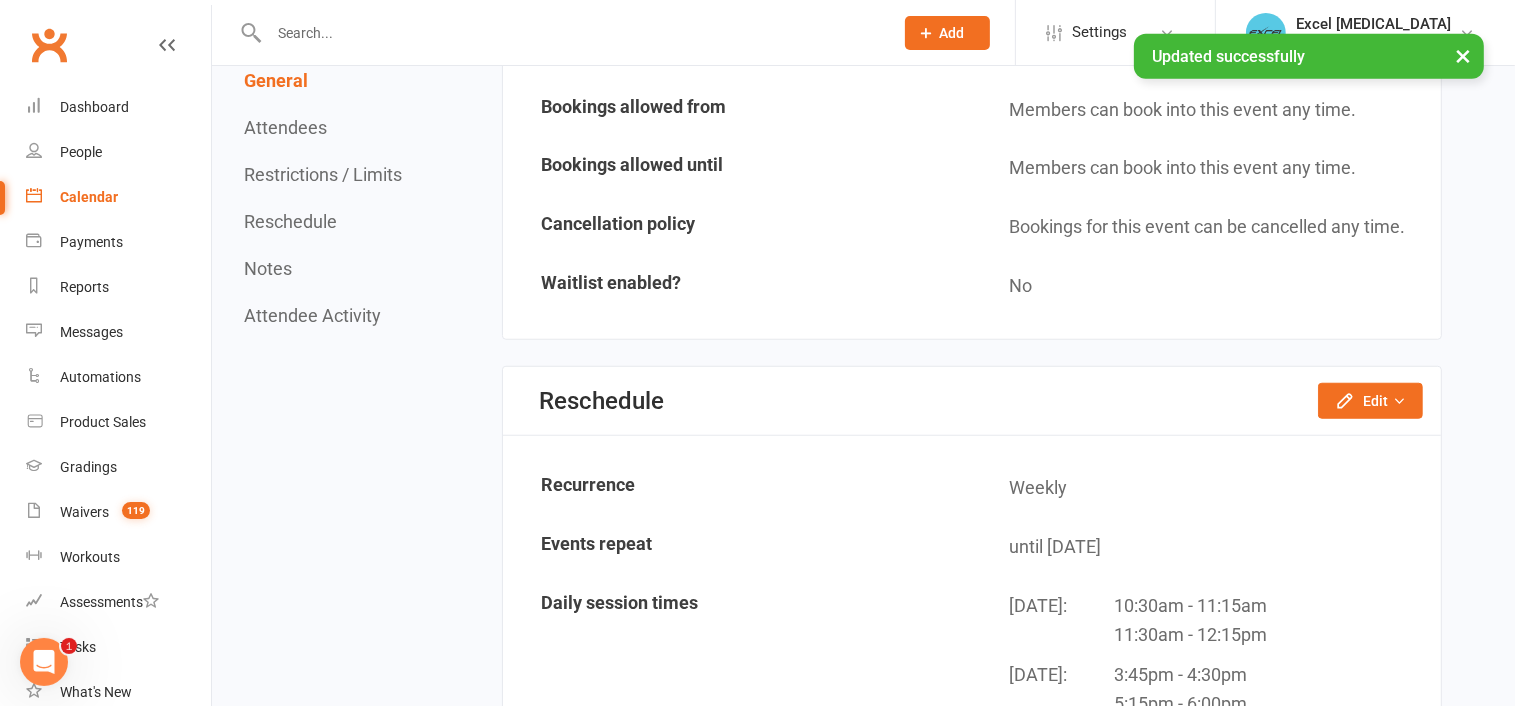 drag, startPoint x: 96, startPoint y: 192, endPoint x: 115, endPoint y: 193, distance: 19.026299 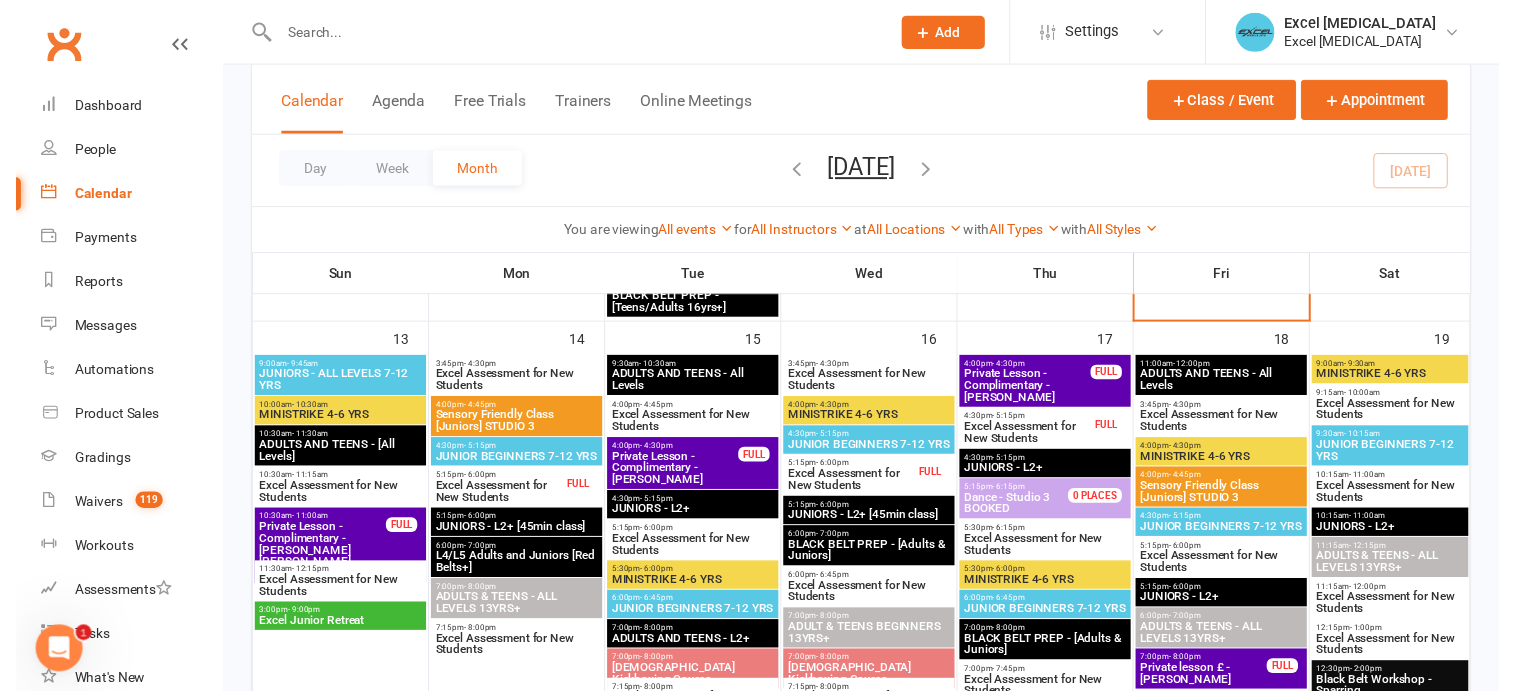 scroll, scrollTop: 1033, scrollLeft: 0, axis: vertical 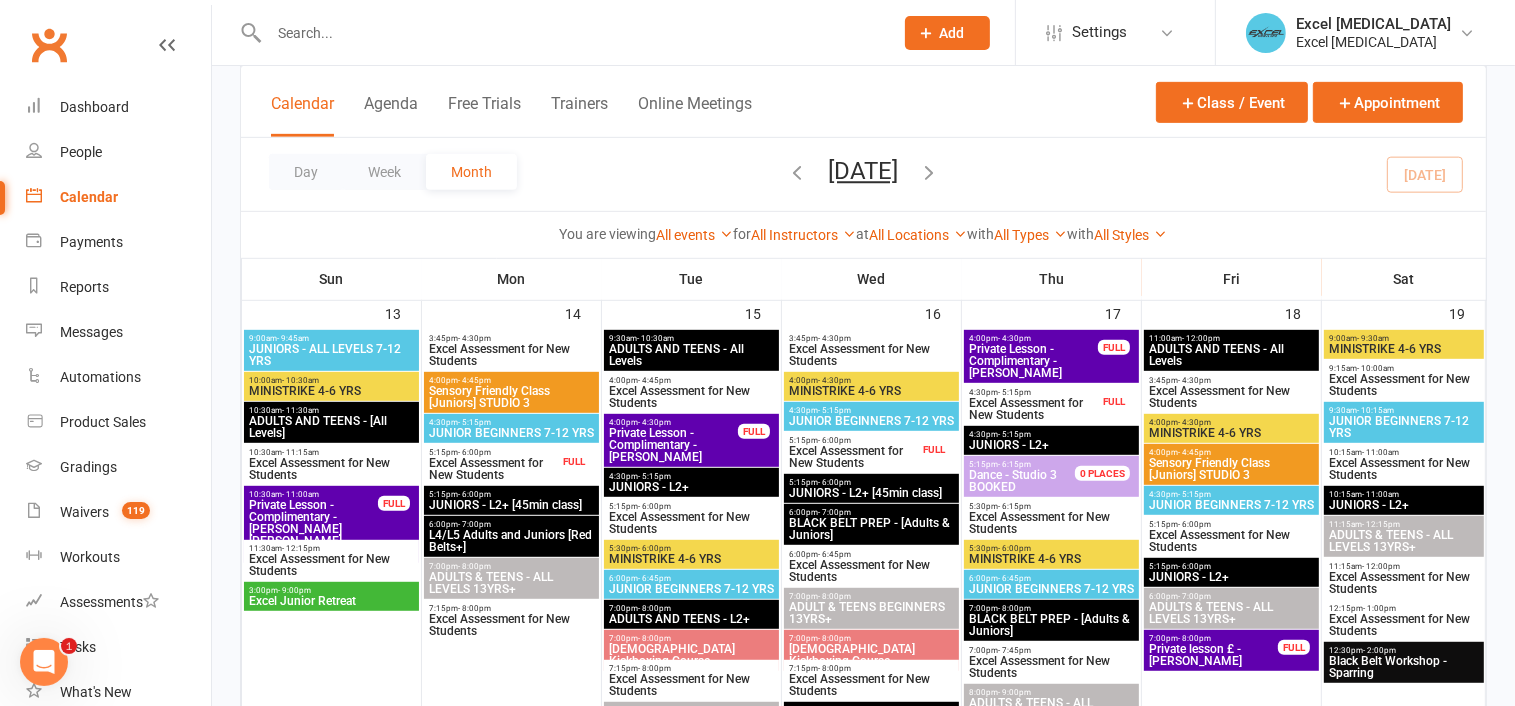 click on "Excel Assessment for New Students" at bounding box center [1051, 523] 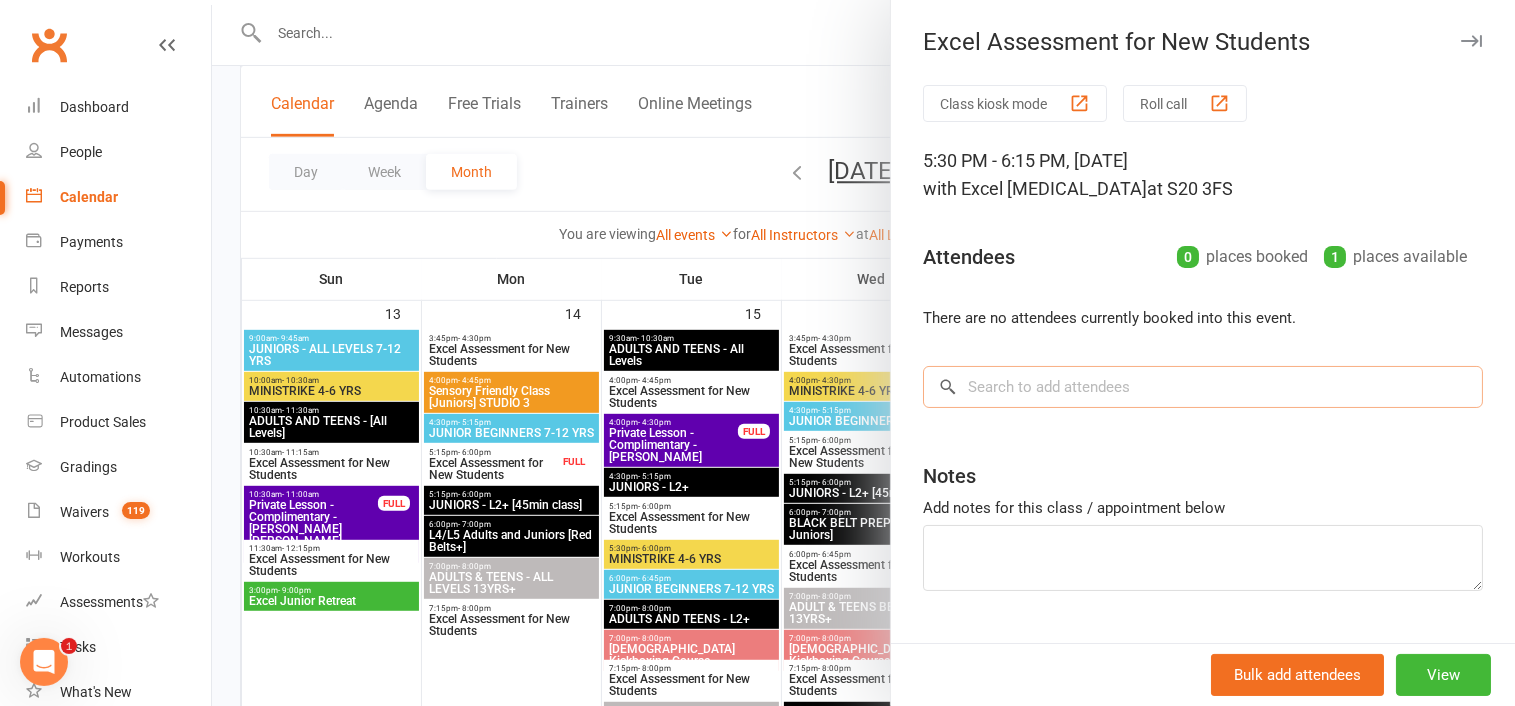 click at bounding box center (1203, 387) 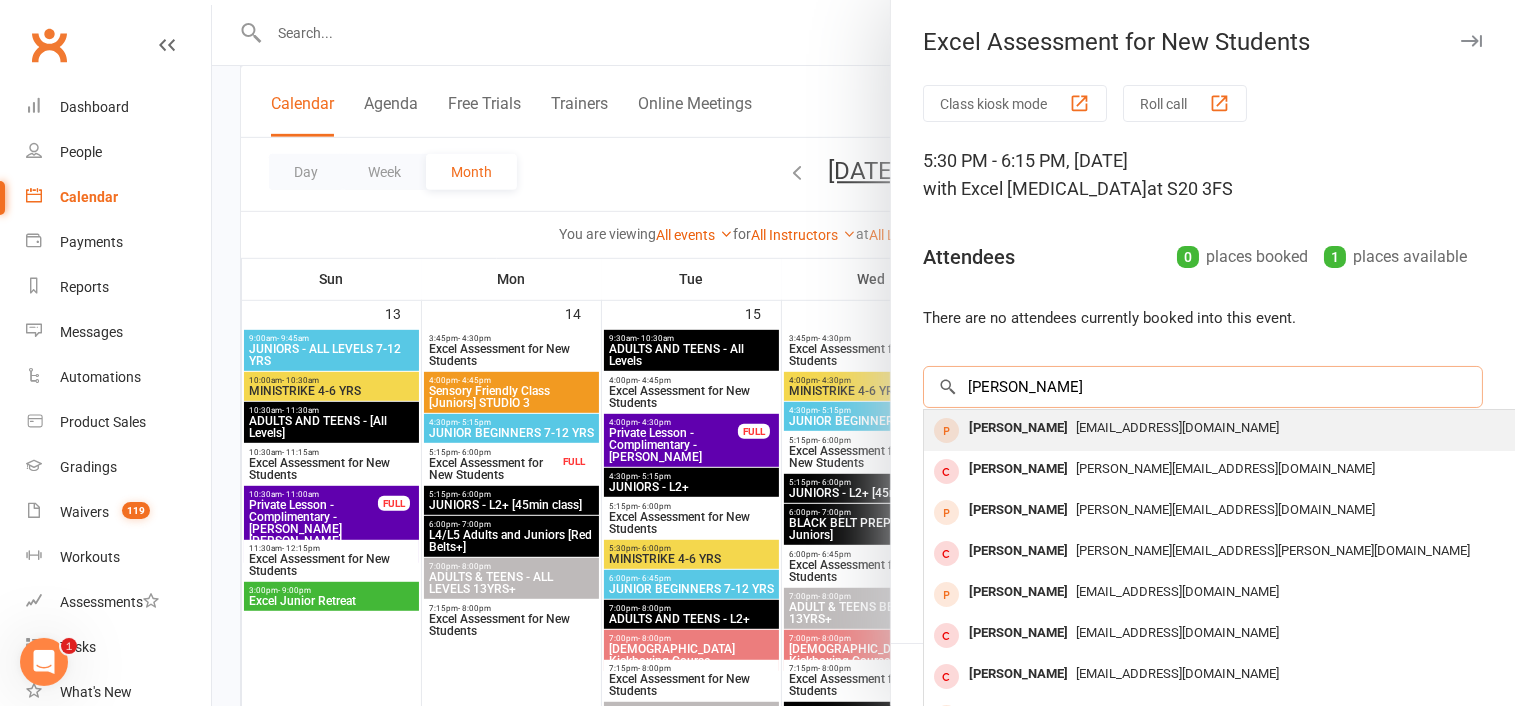 type on "[PERSON_NAME]" 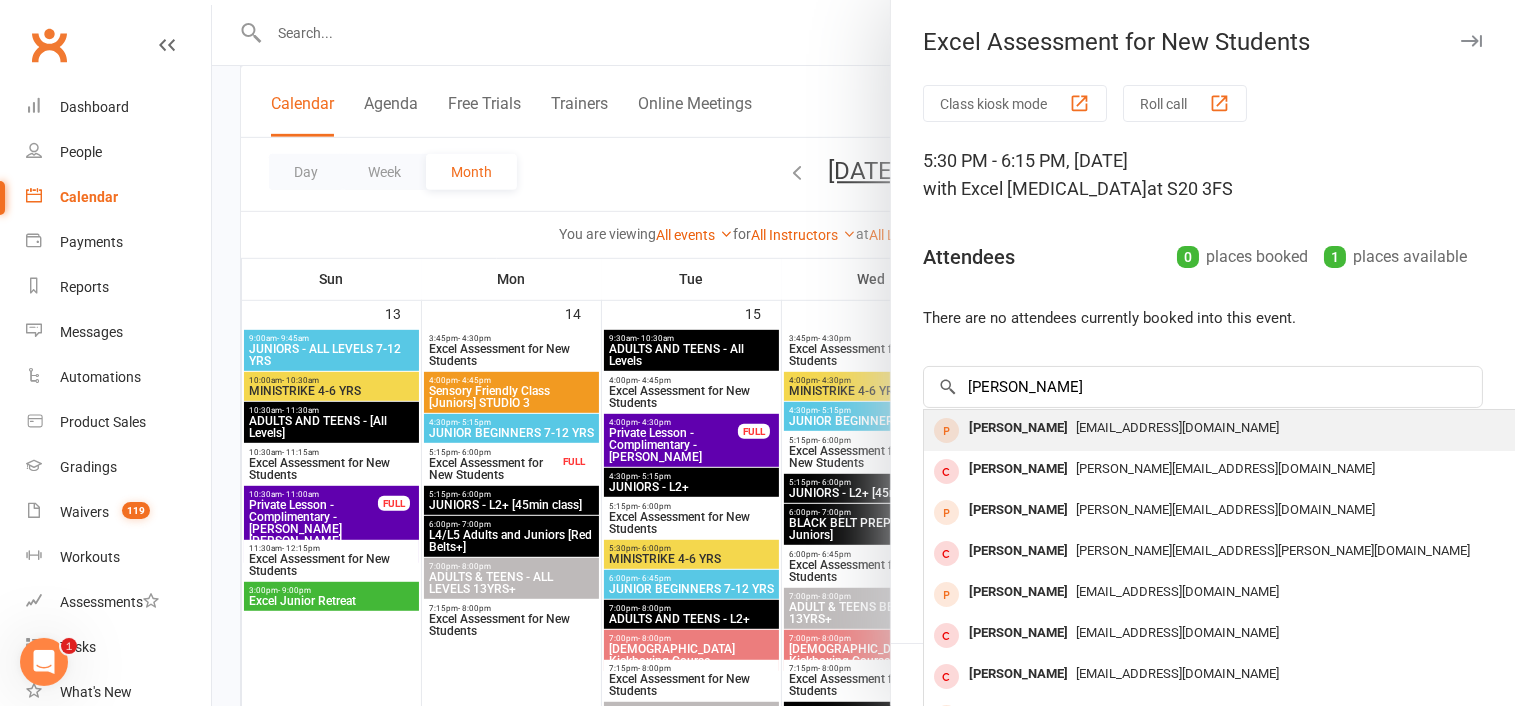 click on "[PERSON_NAME]" at bounding box center [1018, 428] 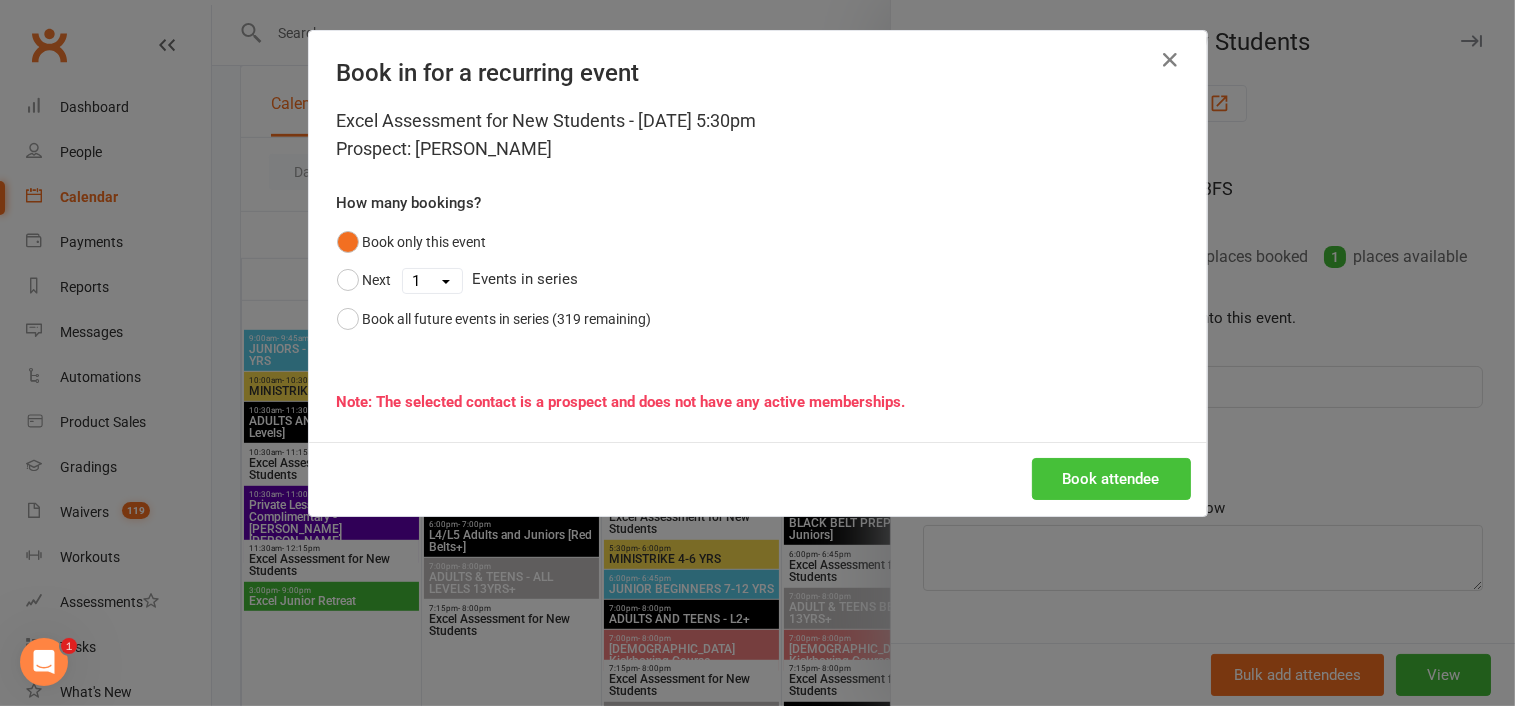 click on "Book attendee" at bounding box center (1111, 479) 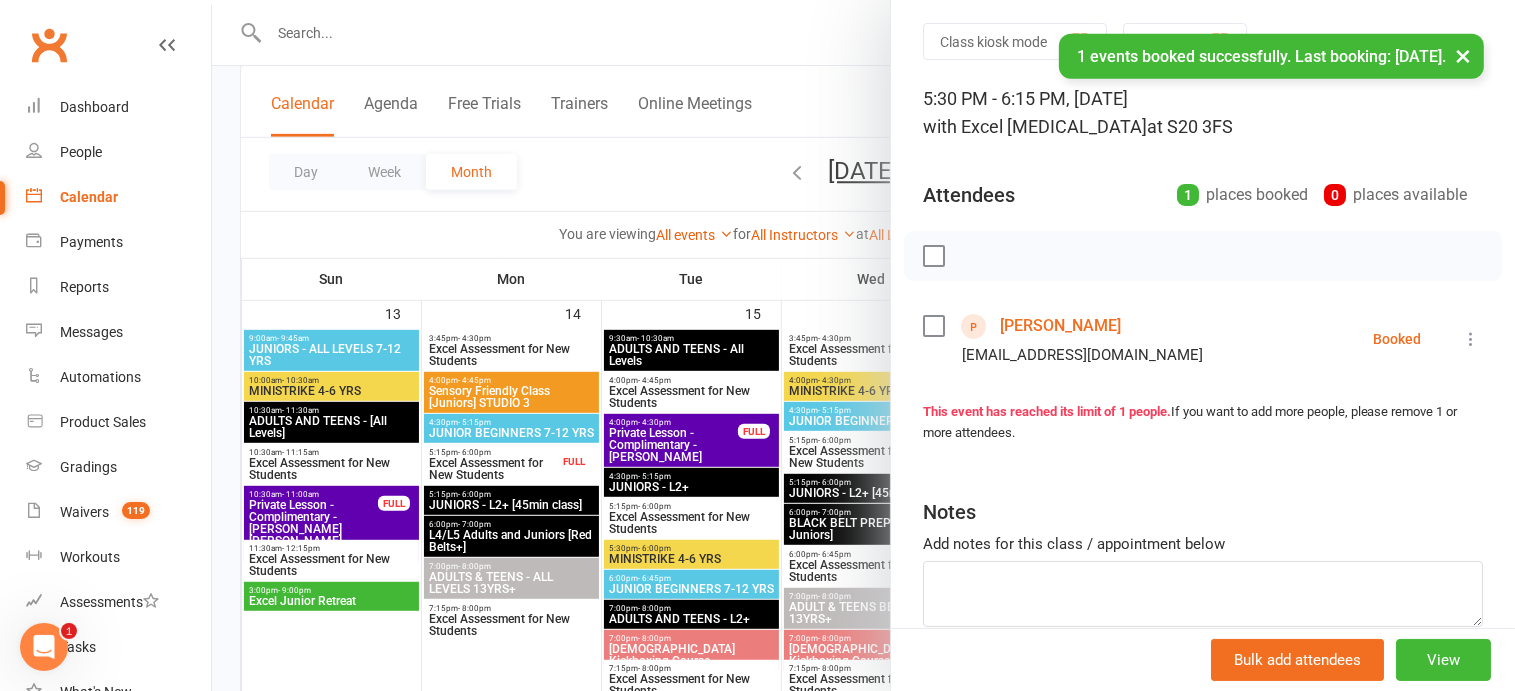 scroll, scrollTop: 159, scrollLeft: 0, axis: vertical 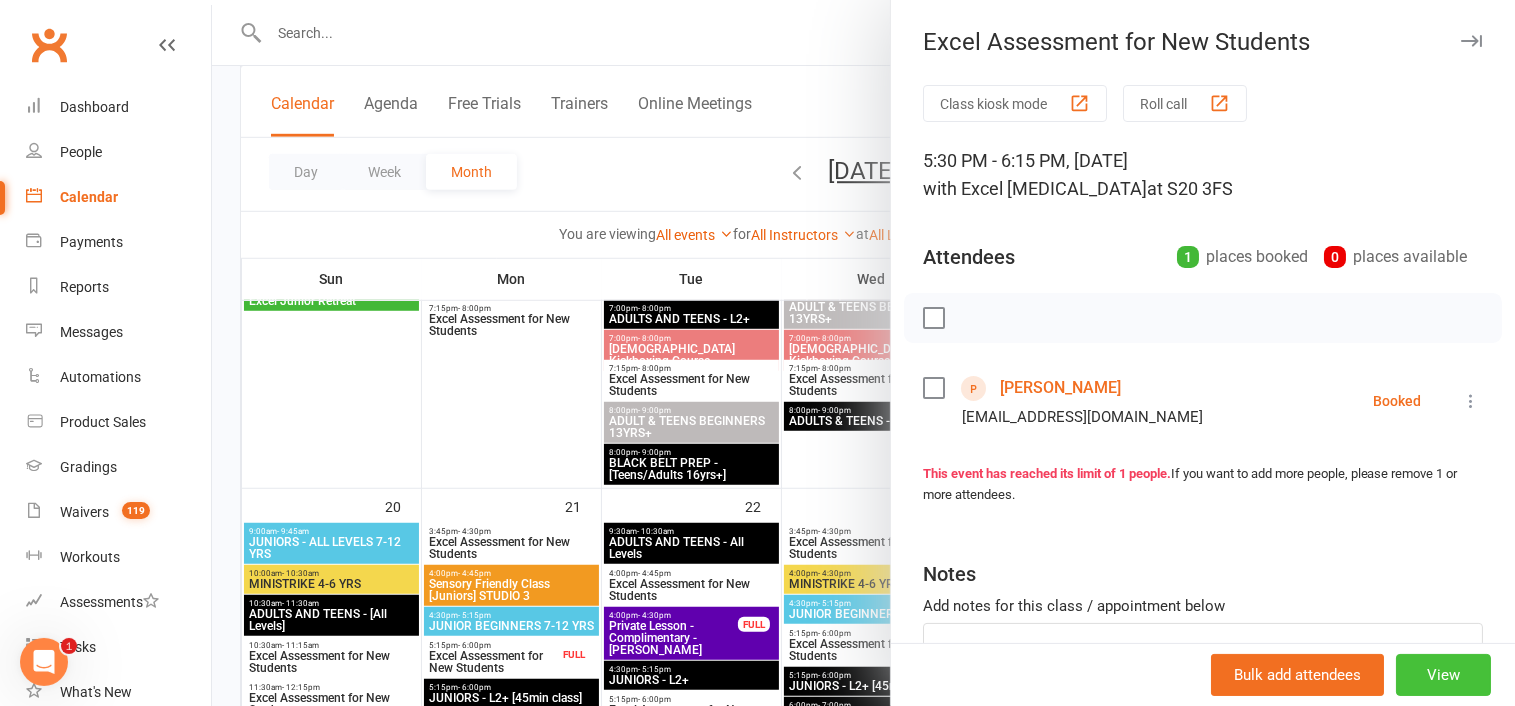 click on "View" at bounding box center (1443, 675) 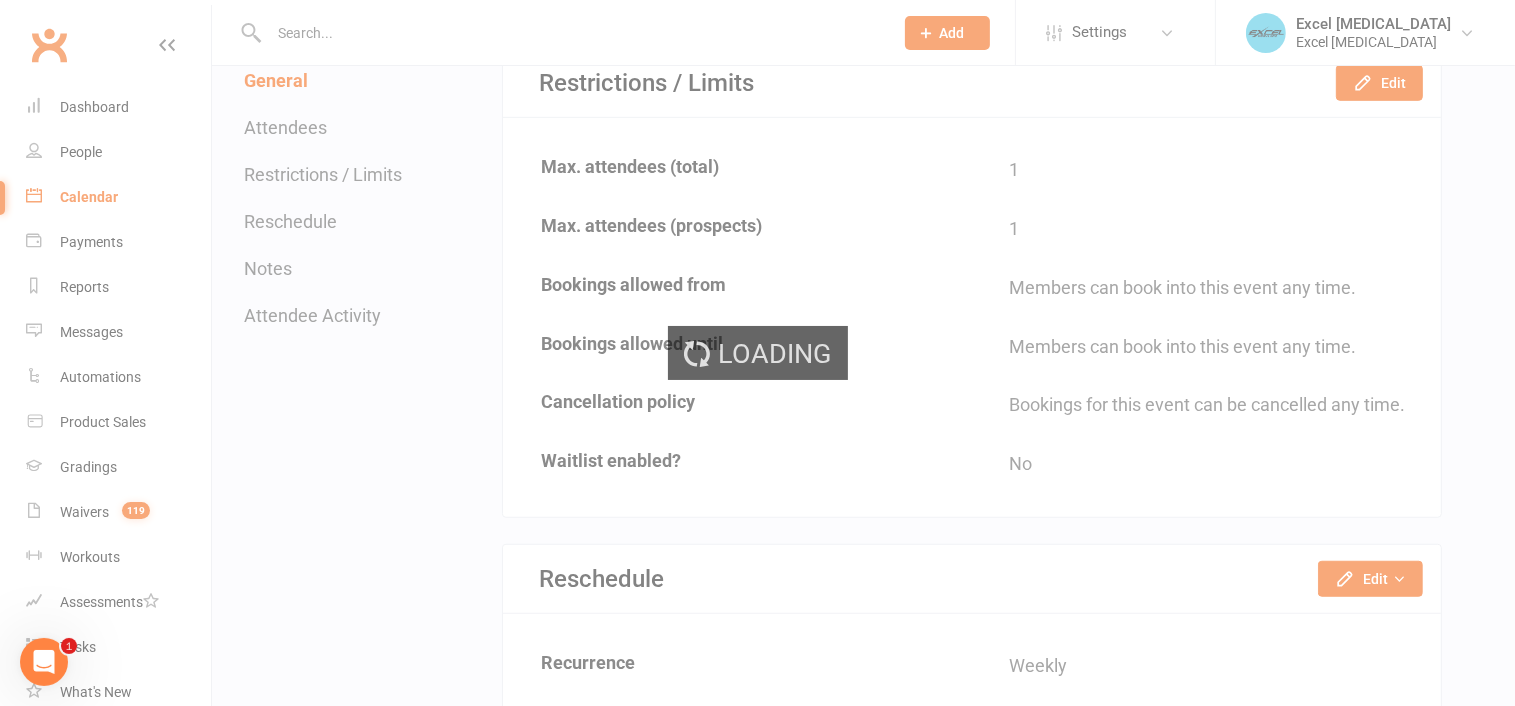scroll, scrollTop: 0, scrollLeft: 0, axis: both 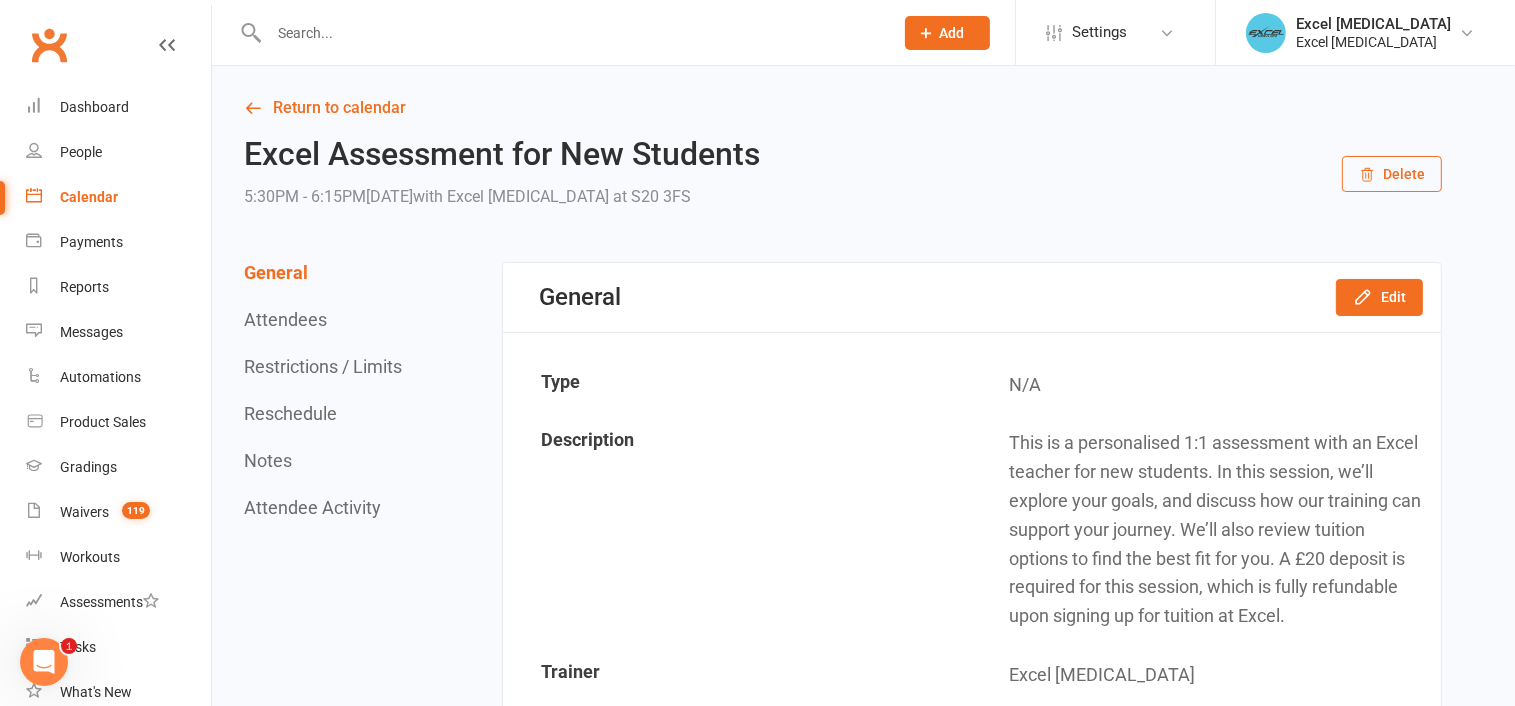 click on "Attendees" at bounding box center [285, 319] 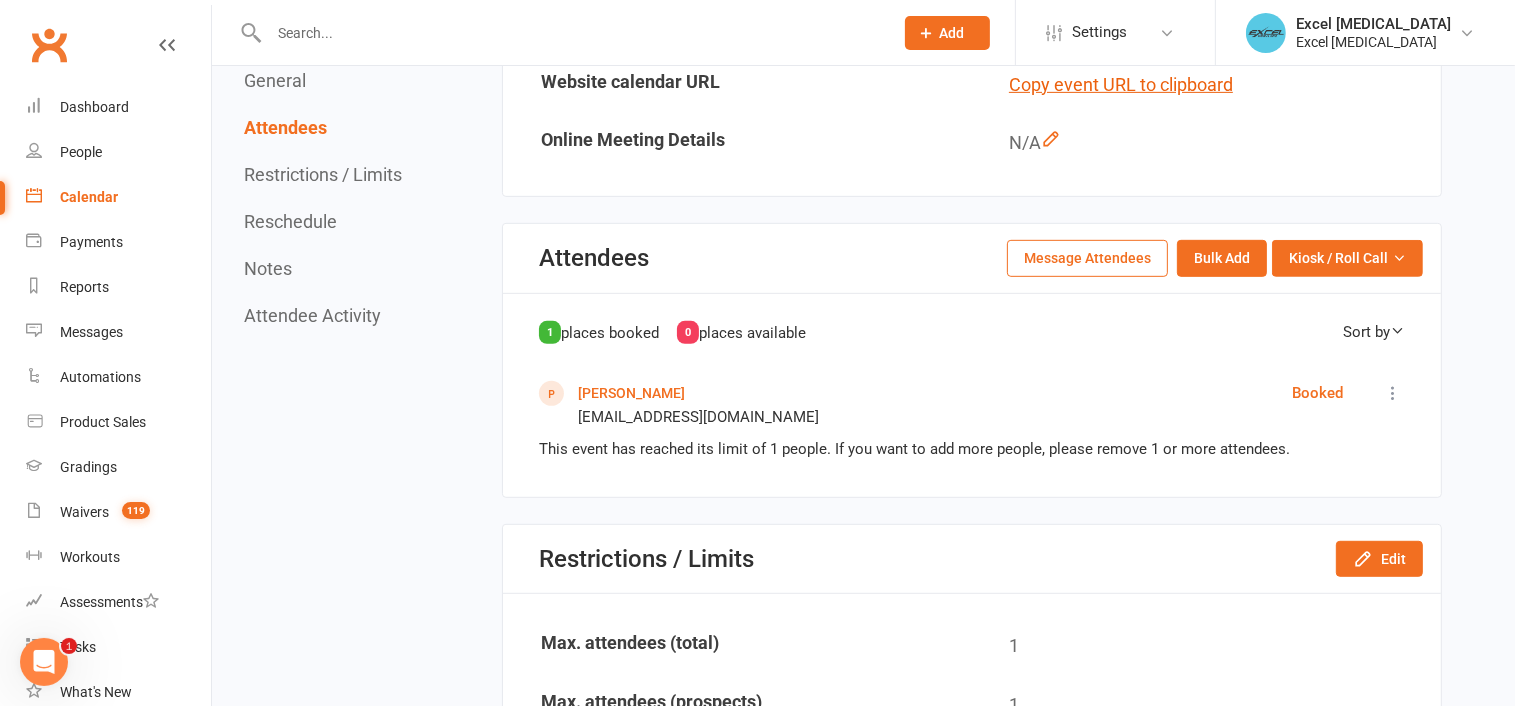 scroll, scrollTop: 974, scrollLeft: 0, axis: vertical 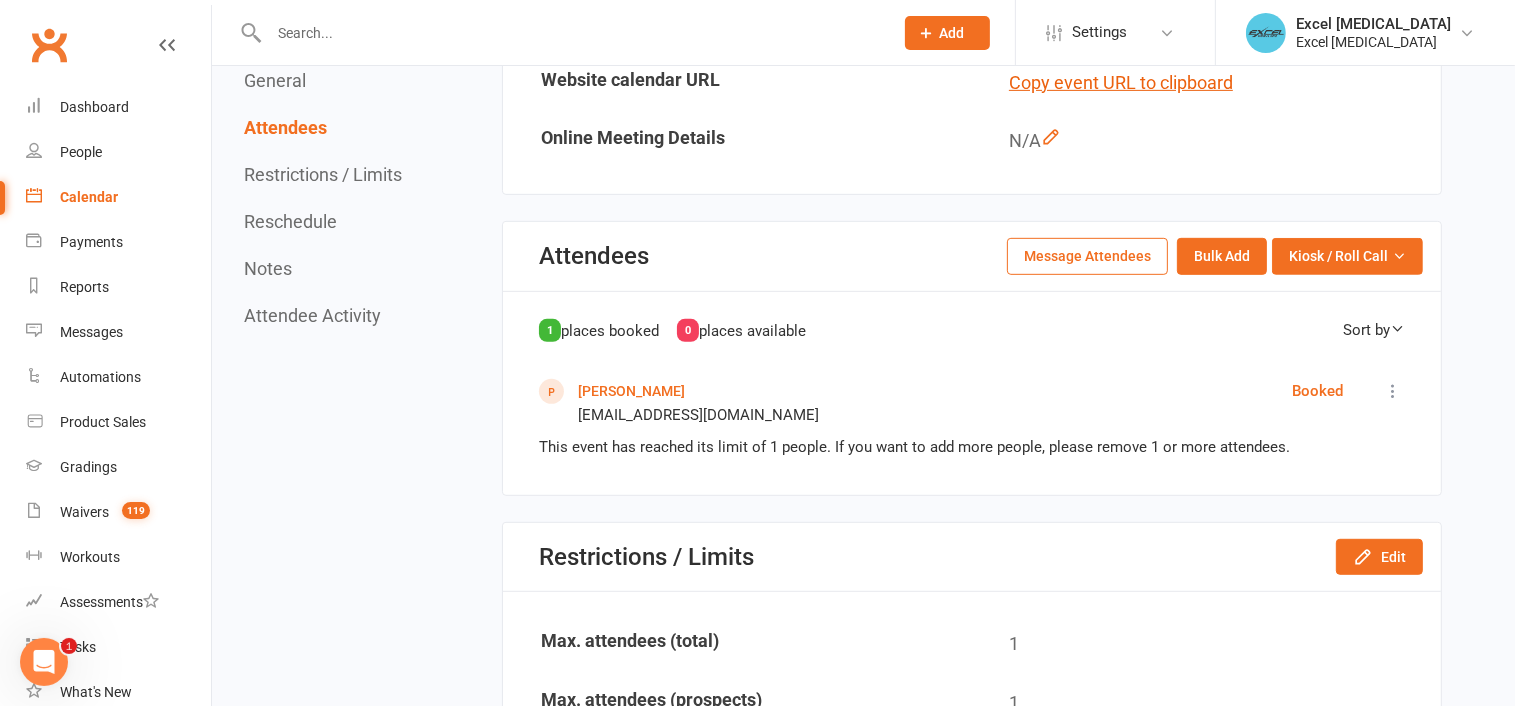 drag, startPoint x: 1384, startPoint y: 349, endPoint x: 1386, endPoint y: 373, distance: 24.083189 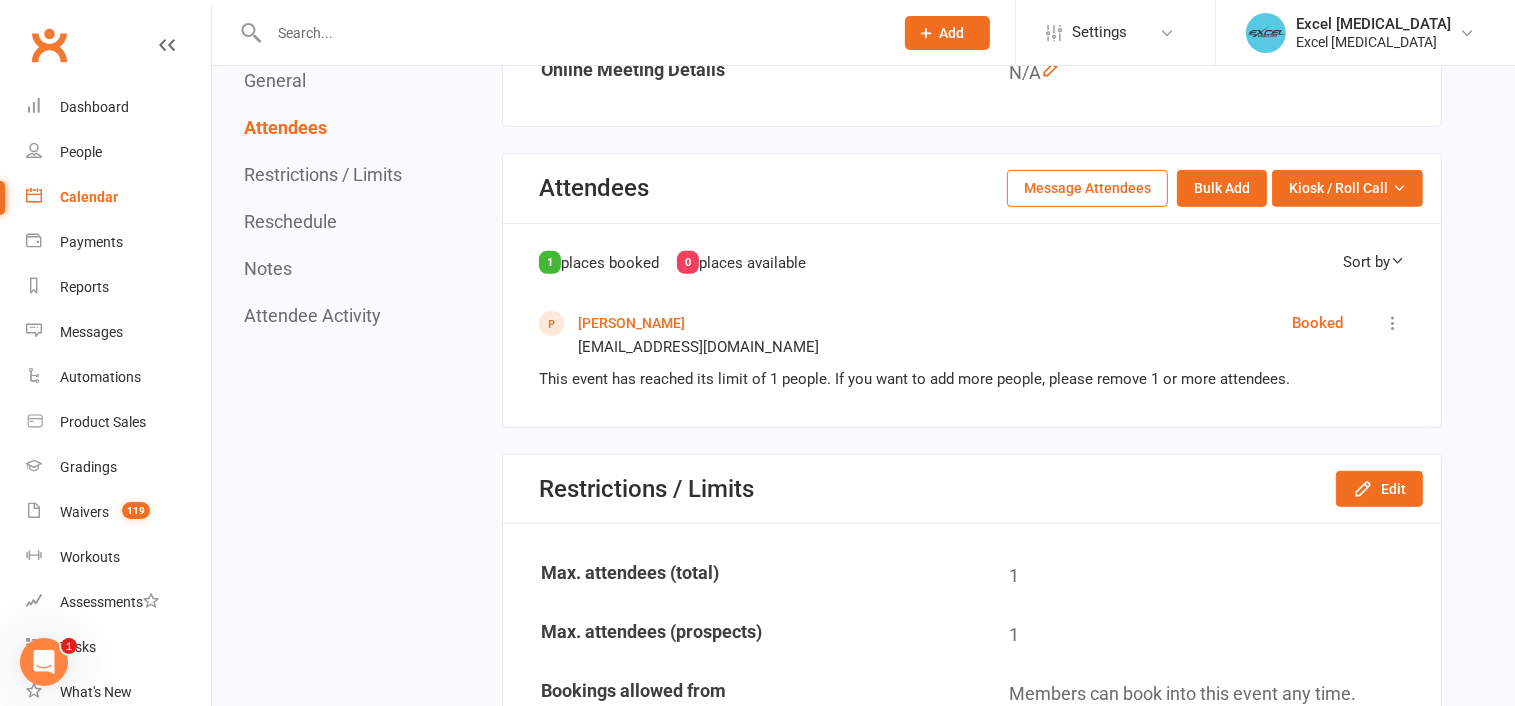 scroll, scrollTop: 1074, scrollLeft: 0, axis: vertical 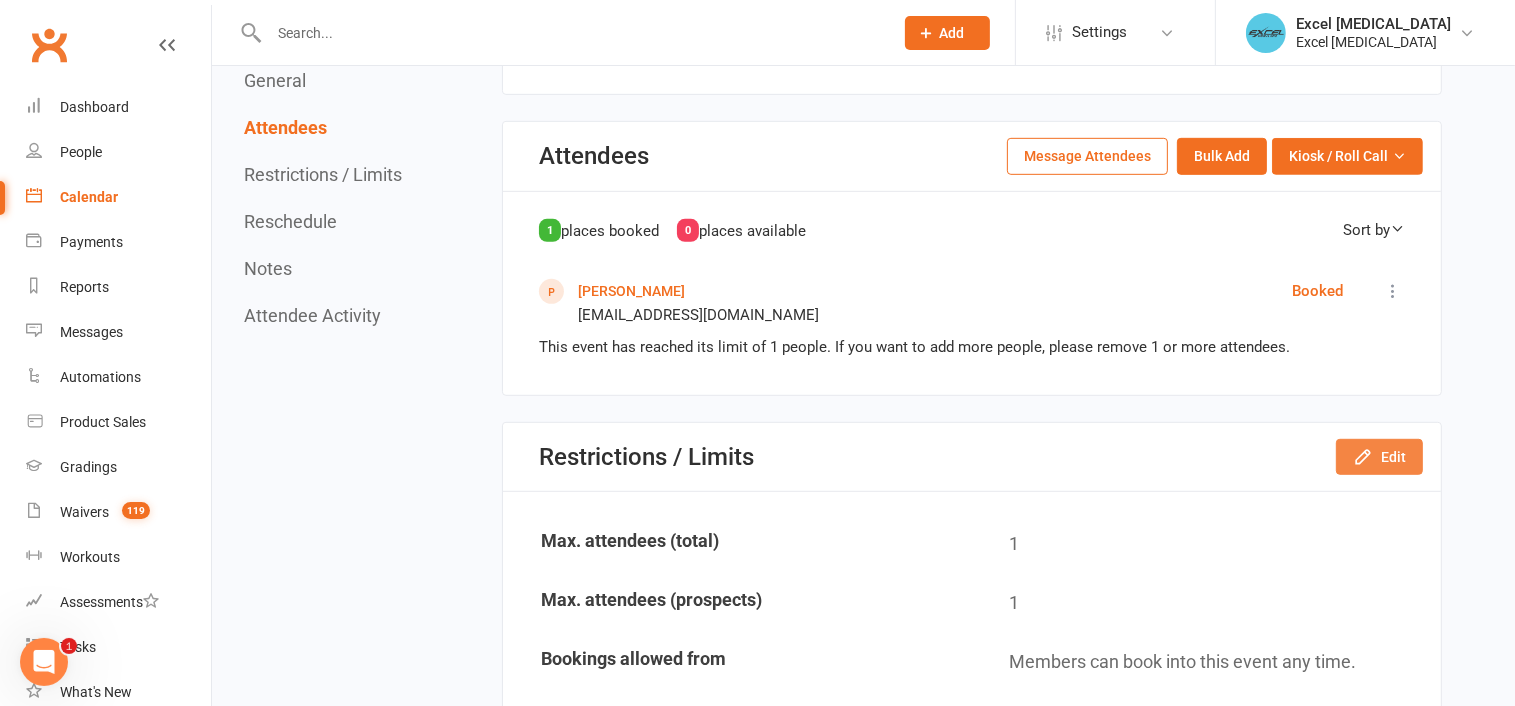 click 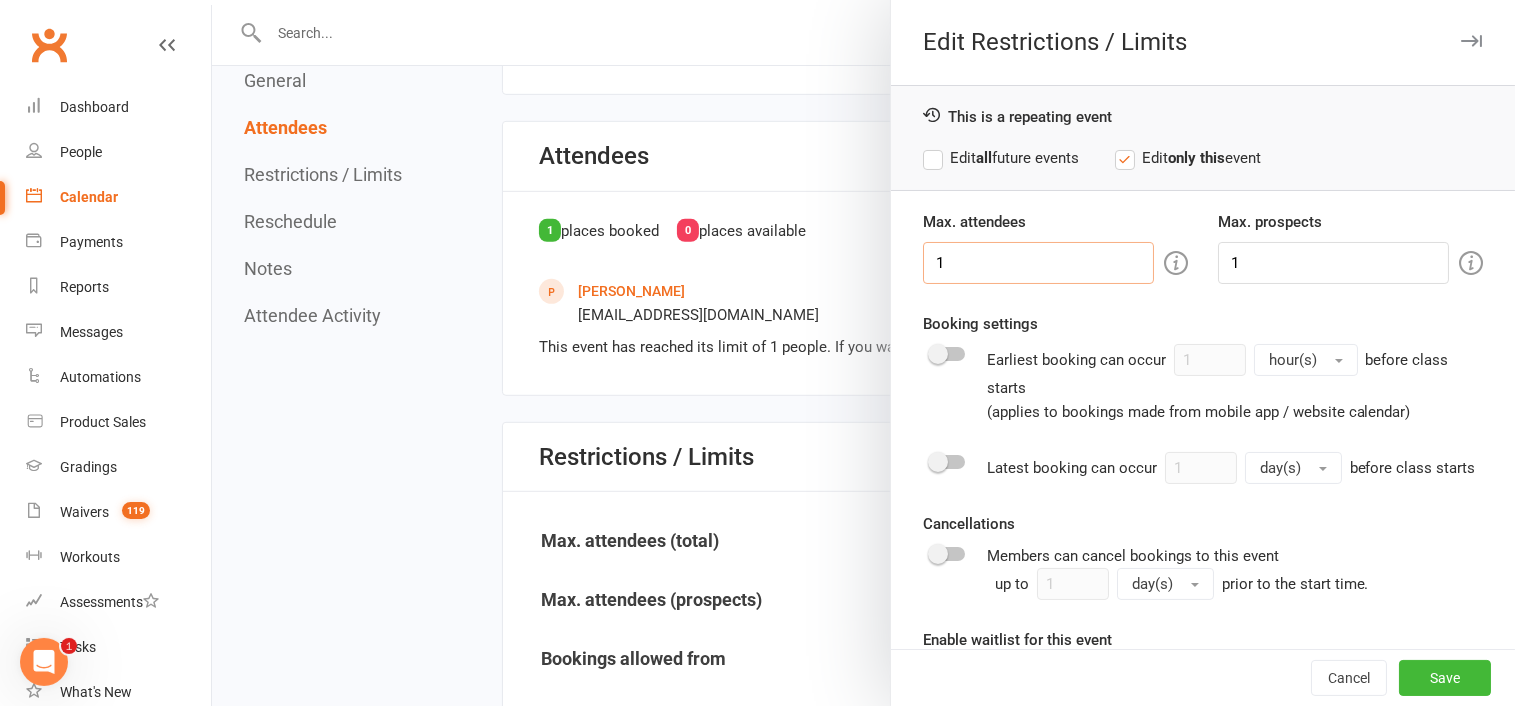 drag, startPoint x: 950, startPoint y: 269, endPoint x: 848, endPoint y: 264, distance: 102.122475 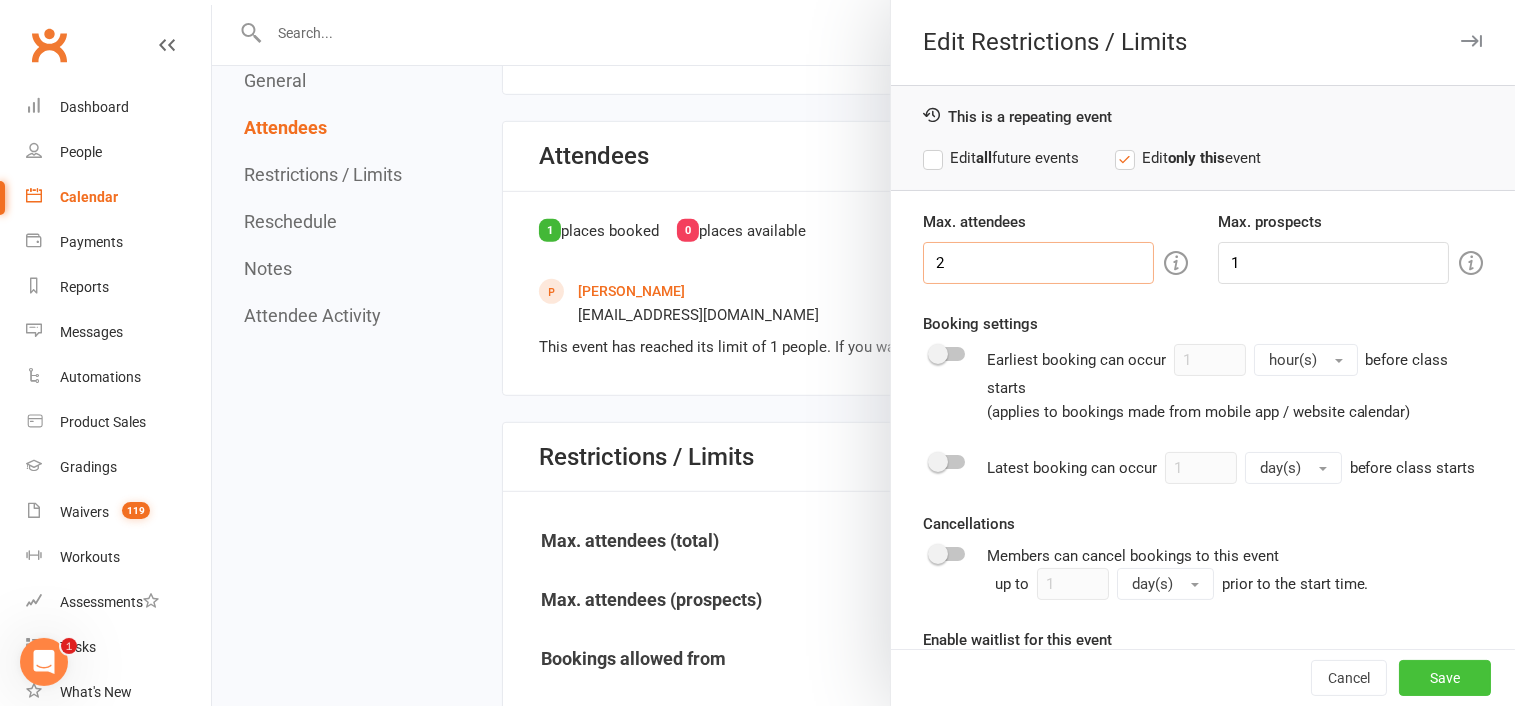 type on "2" 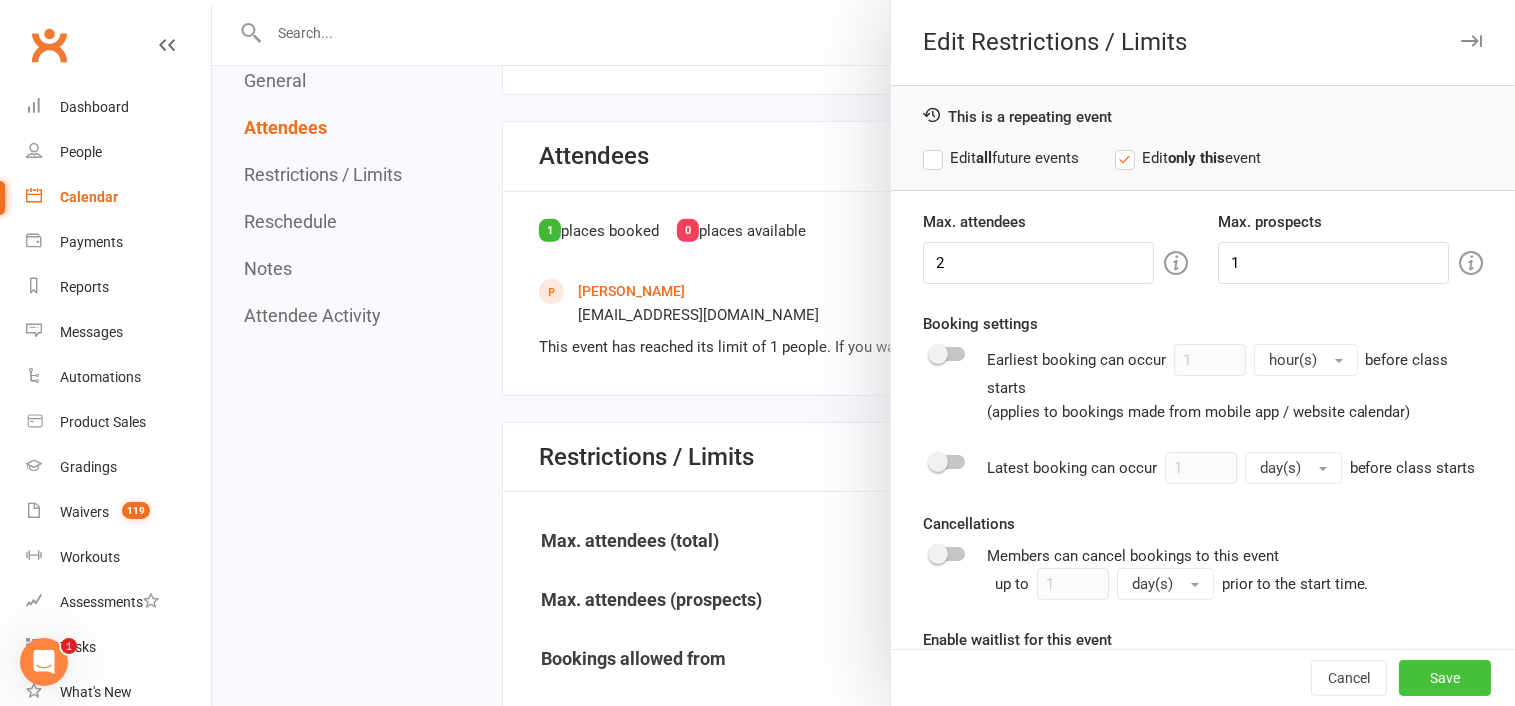 click on "Save" at bounding box center [1445, 678] 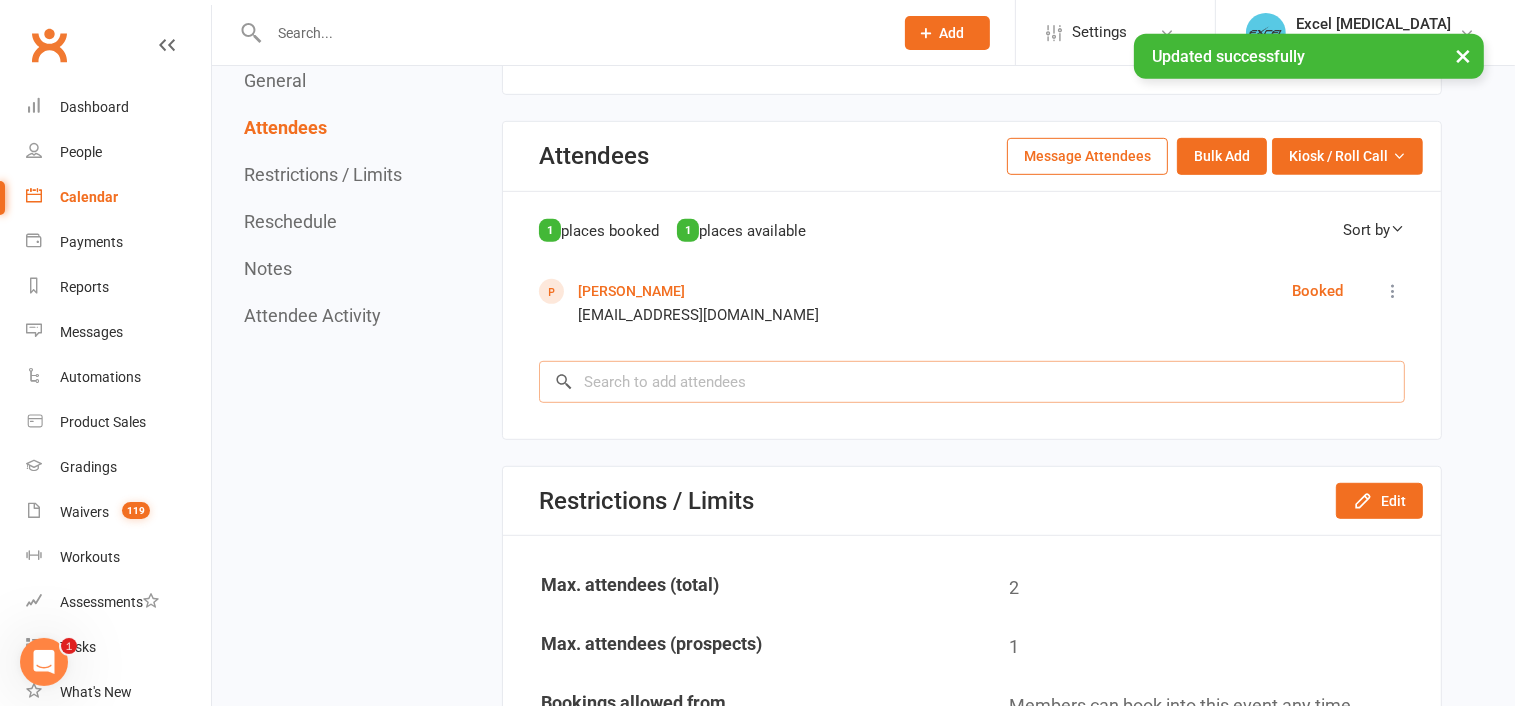 click at bounding box center [972, 382] 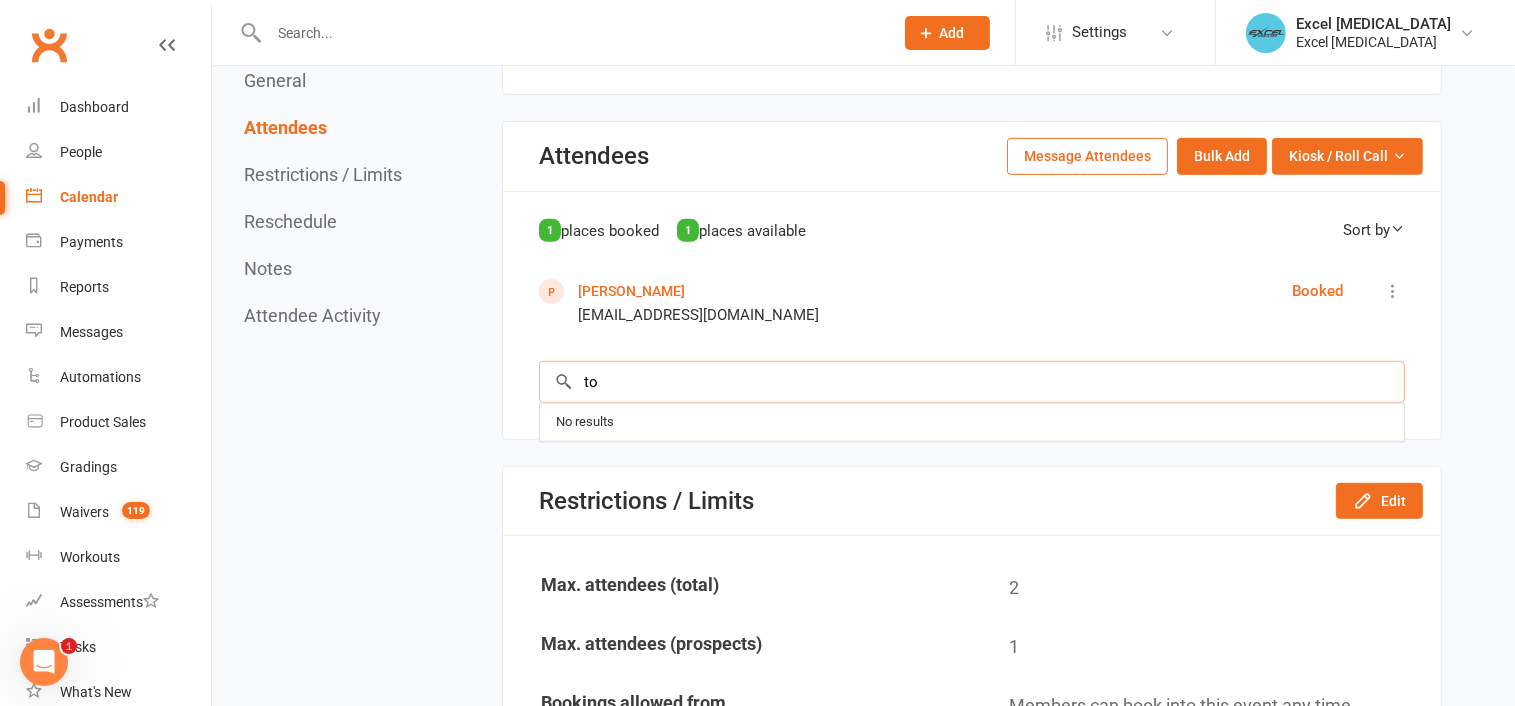 type on "t" 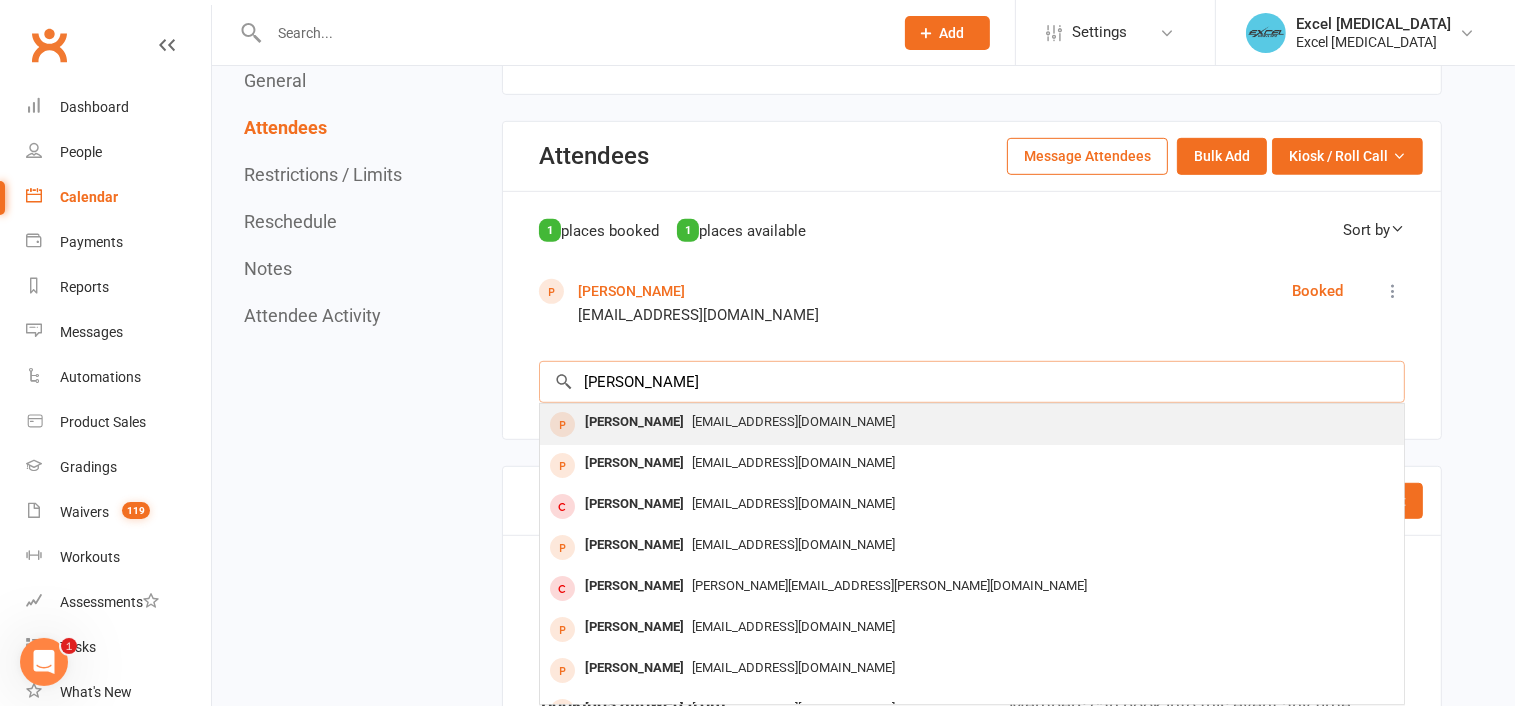 type on "[PERSON_NAME]" 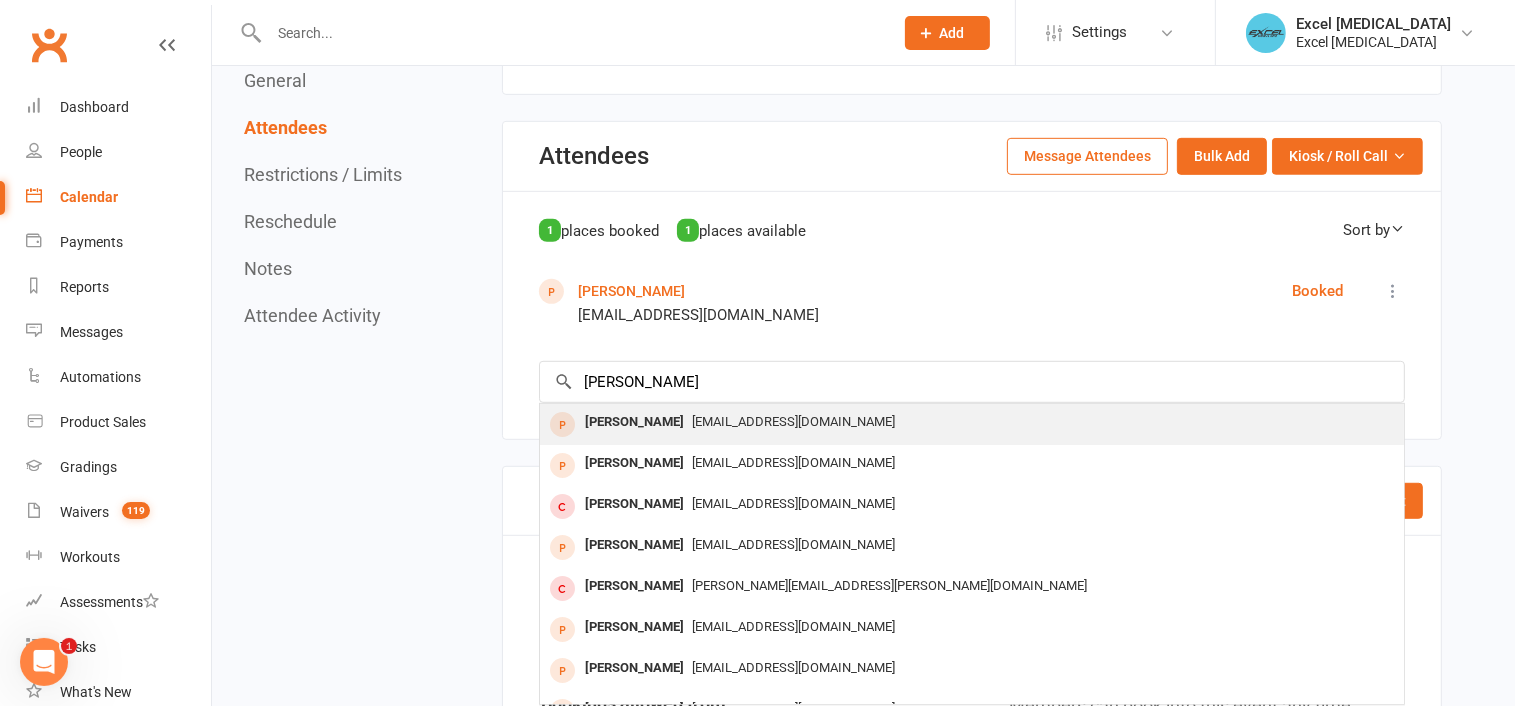 click on "[EMAIL_ADDRESS][DOMAIN_NAME]" at bounding box center [793, 421] 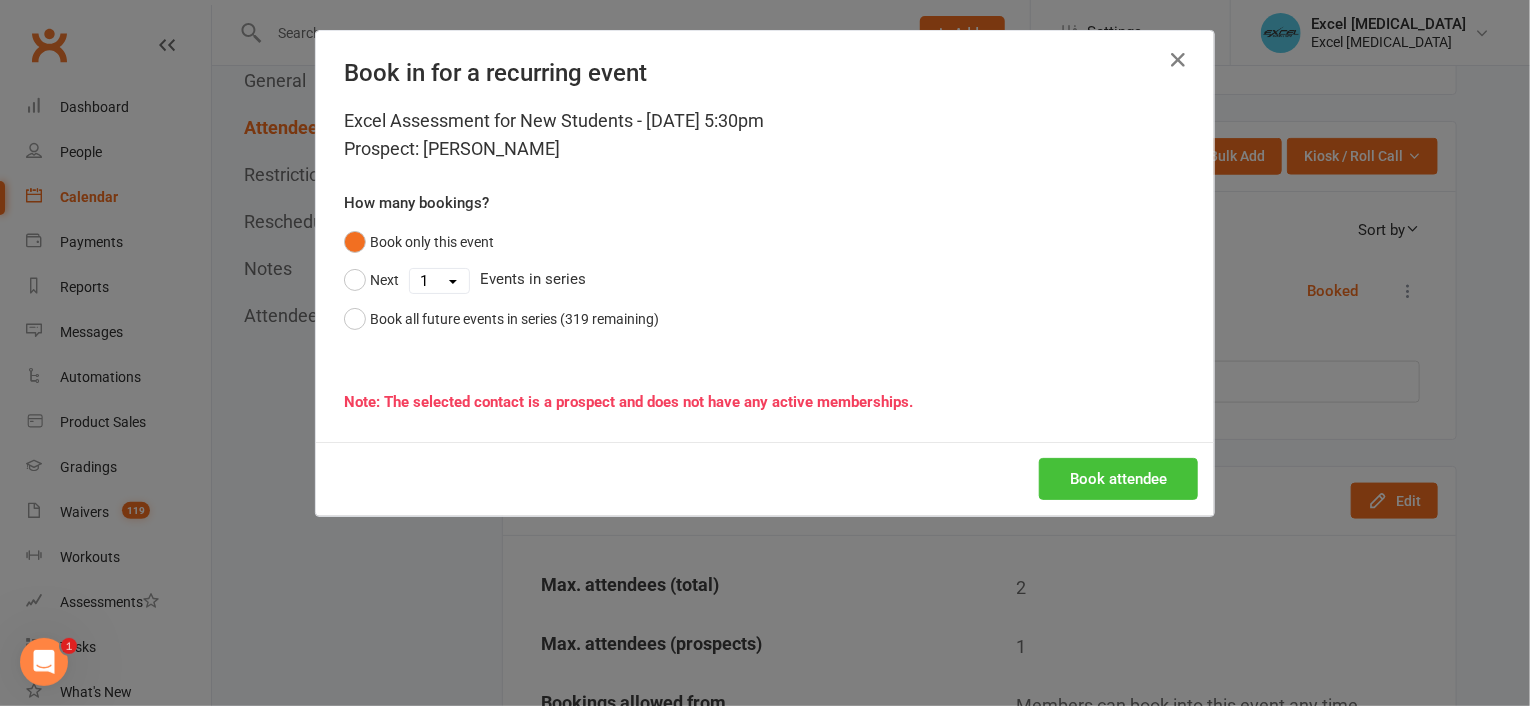 click on "Book attendee" at bounding box center [1118, 479] 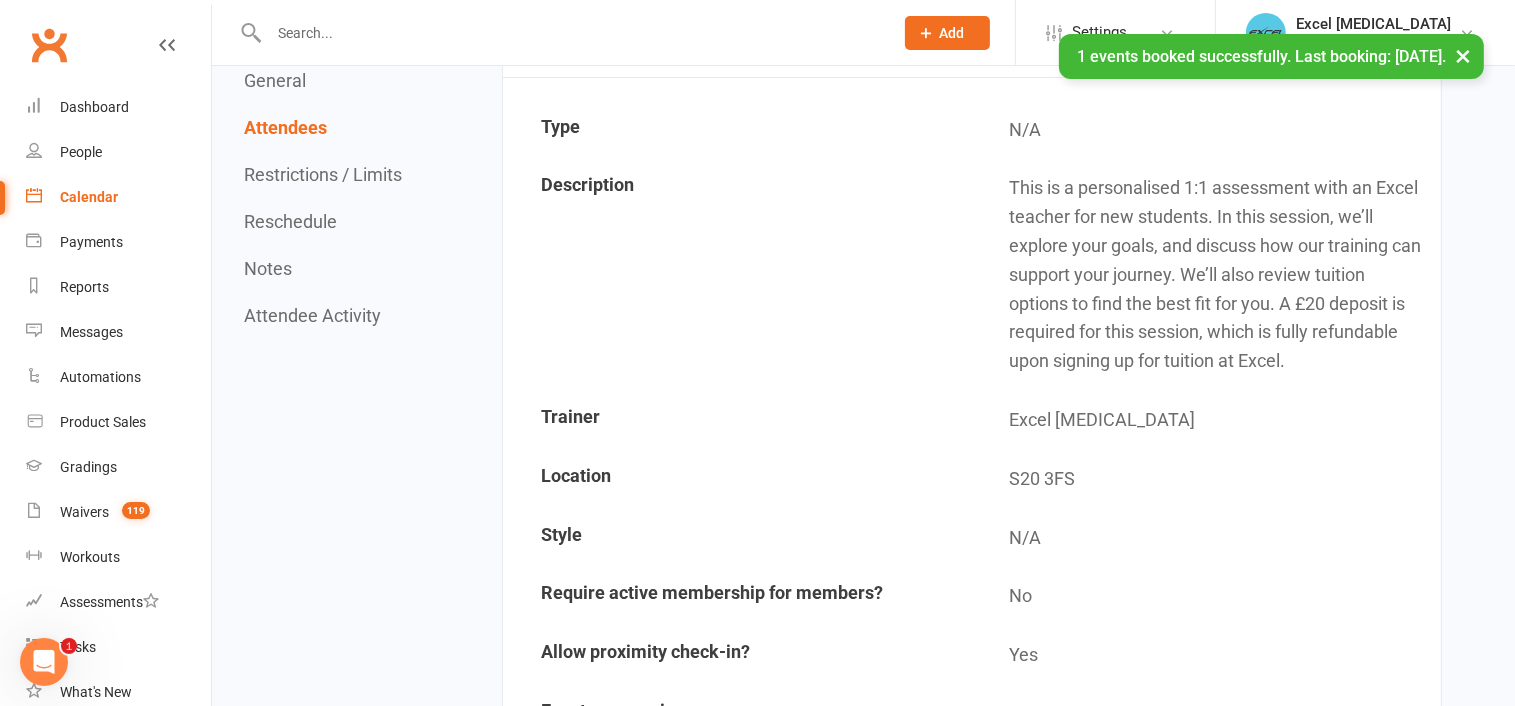 scroll, scrollTop: 0, scrollLeft: 0, axis: both 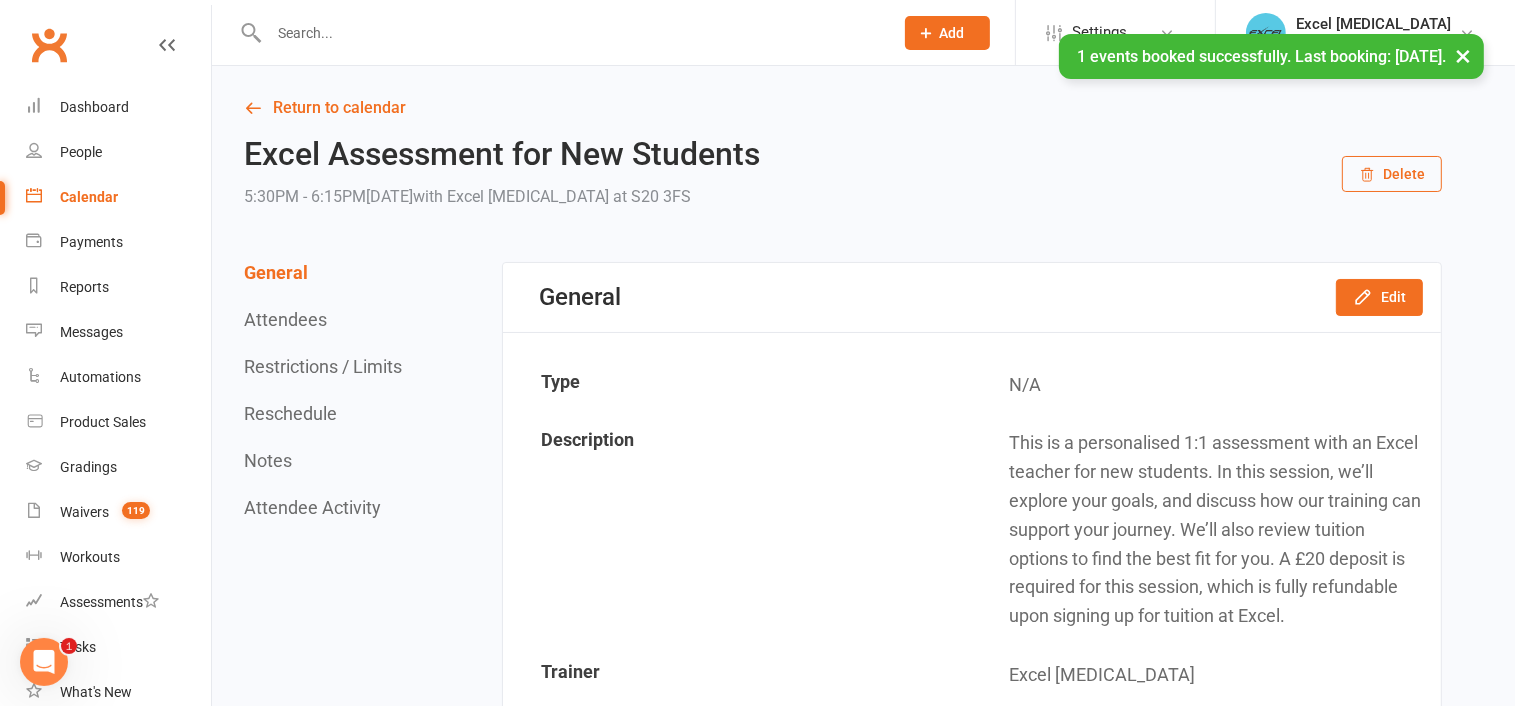 drag, startPoint x: 91, startPoint y: 190, endPoint x: 260, endPoint y: 209, distance: 170.0647 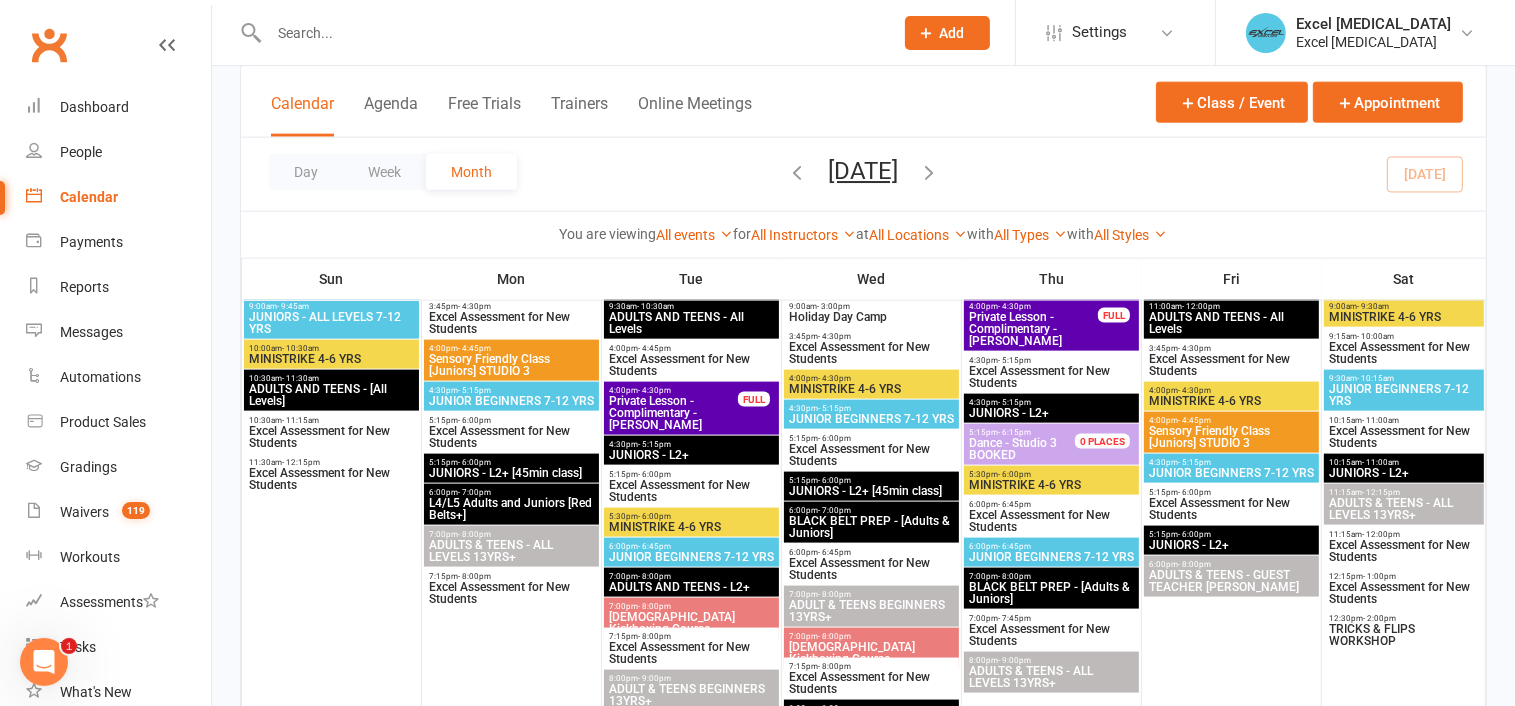 scroll, scrollTop: 2650, scrollLeft: 0, axis: vertical 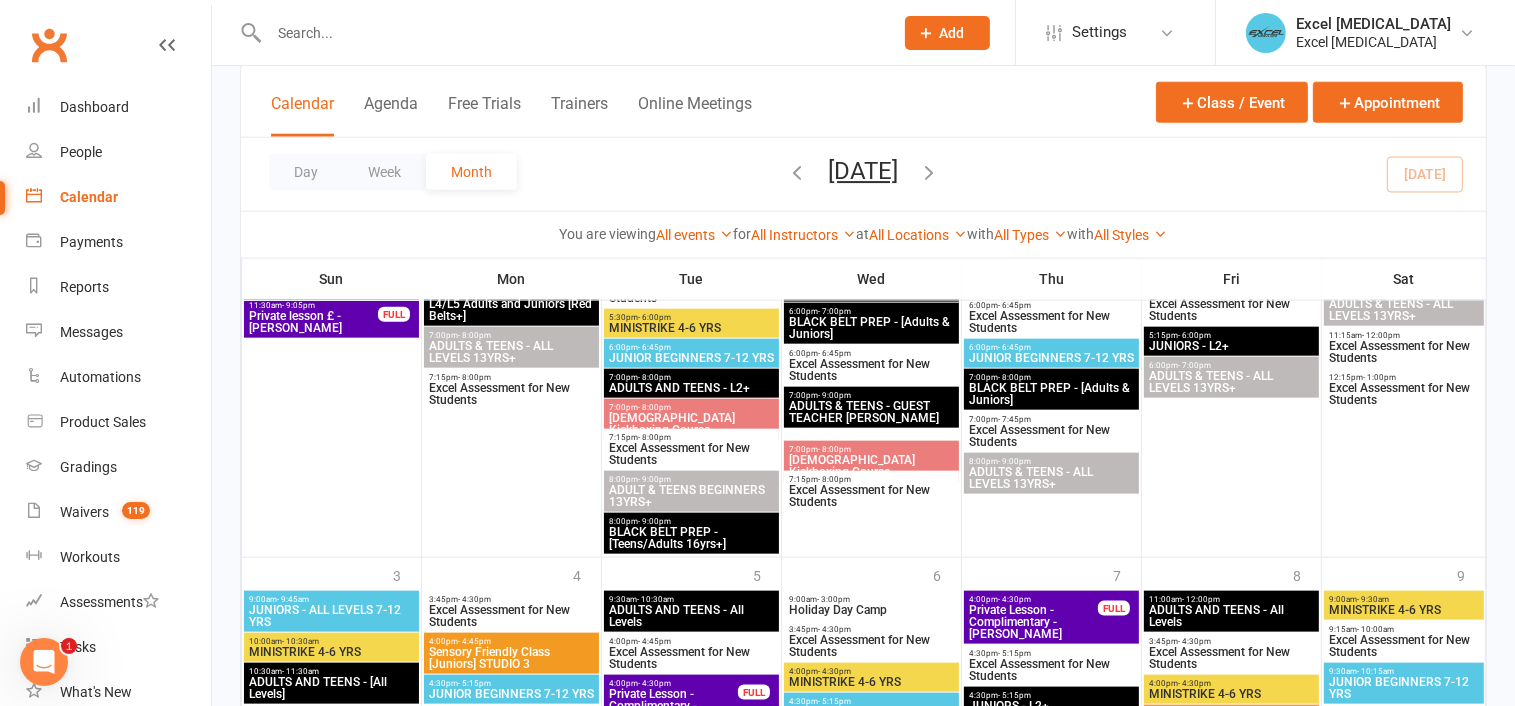 drag, startPoint x: 942, startPoint y: 175, endPoint x: 1082, endPoint y: 201, distance: 142.39381 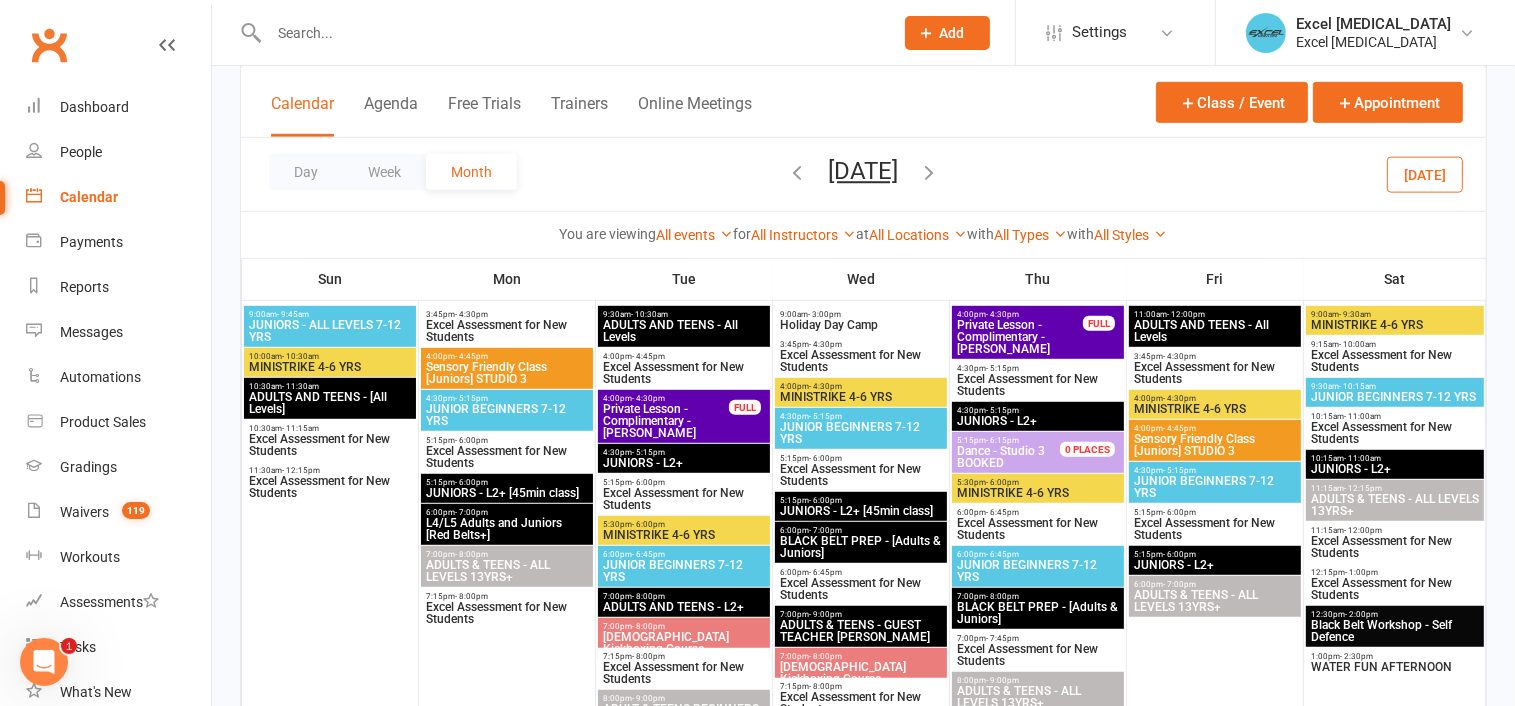 scroll, scrollTop: 1119, scrollLeft: 0, axis: vertical 